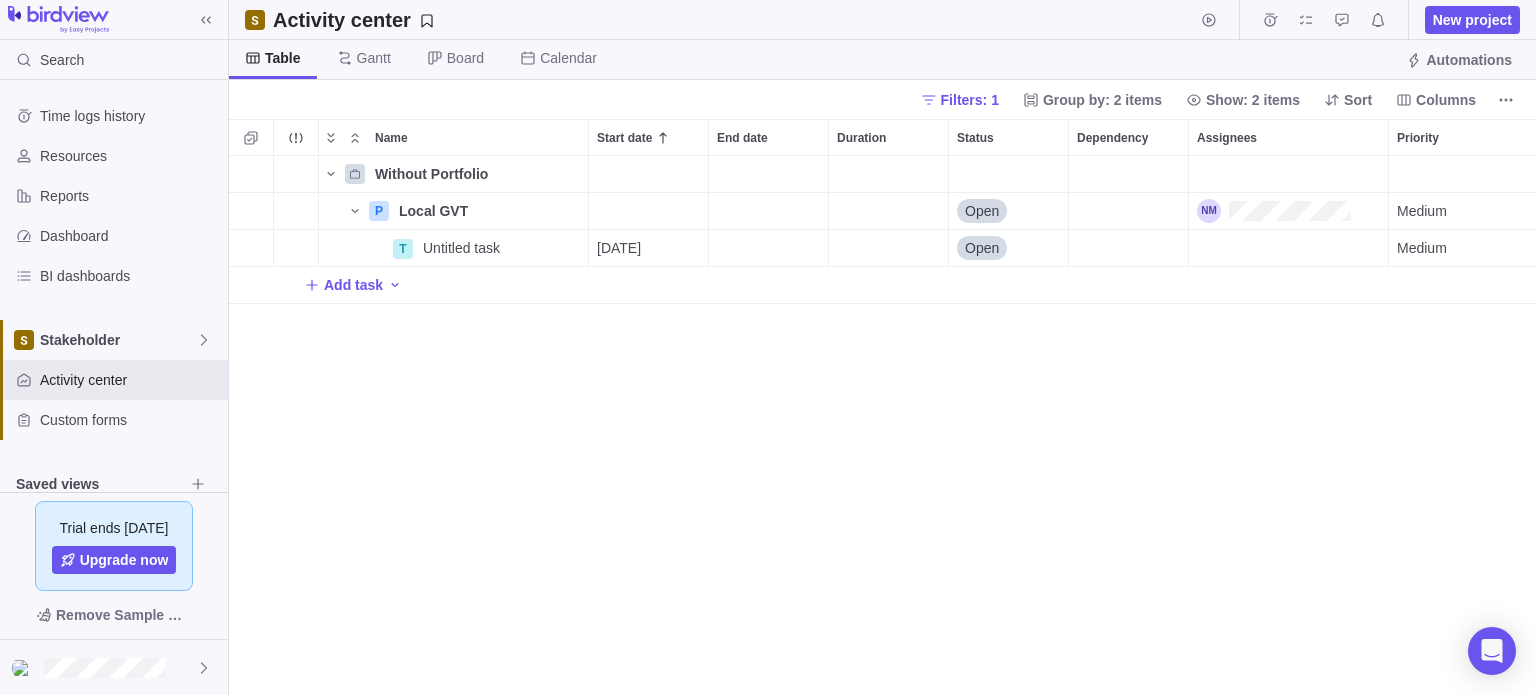 scroll, scrollTop: 0, scrollLeft: 0, axis: both 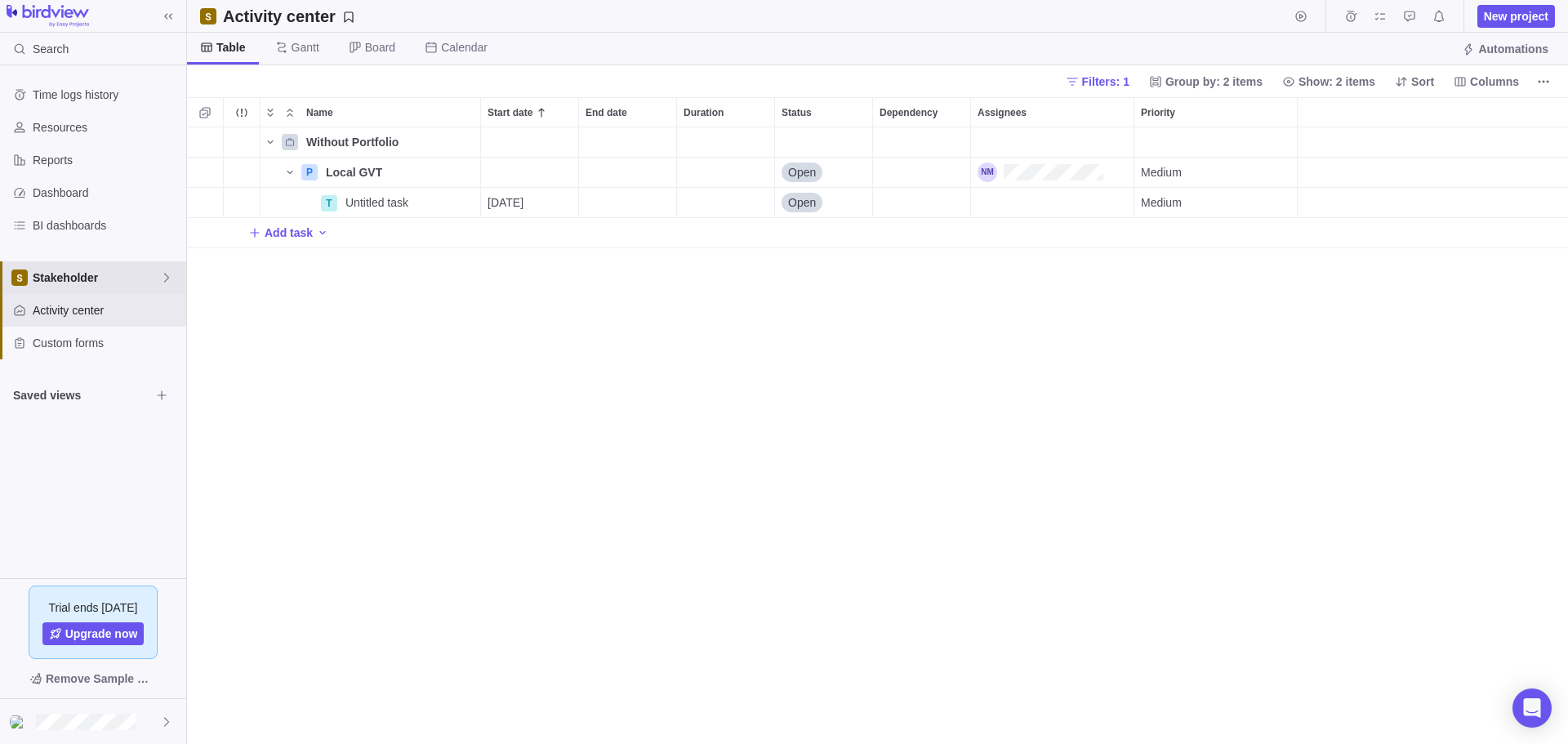 click on "Stakeholder" at bounding box center [93, 278] 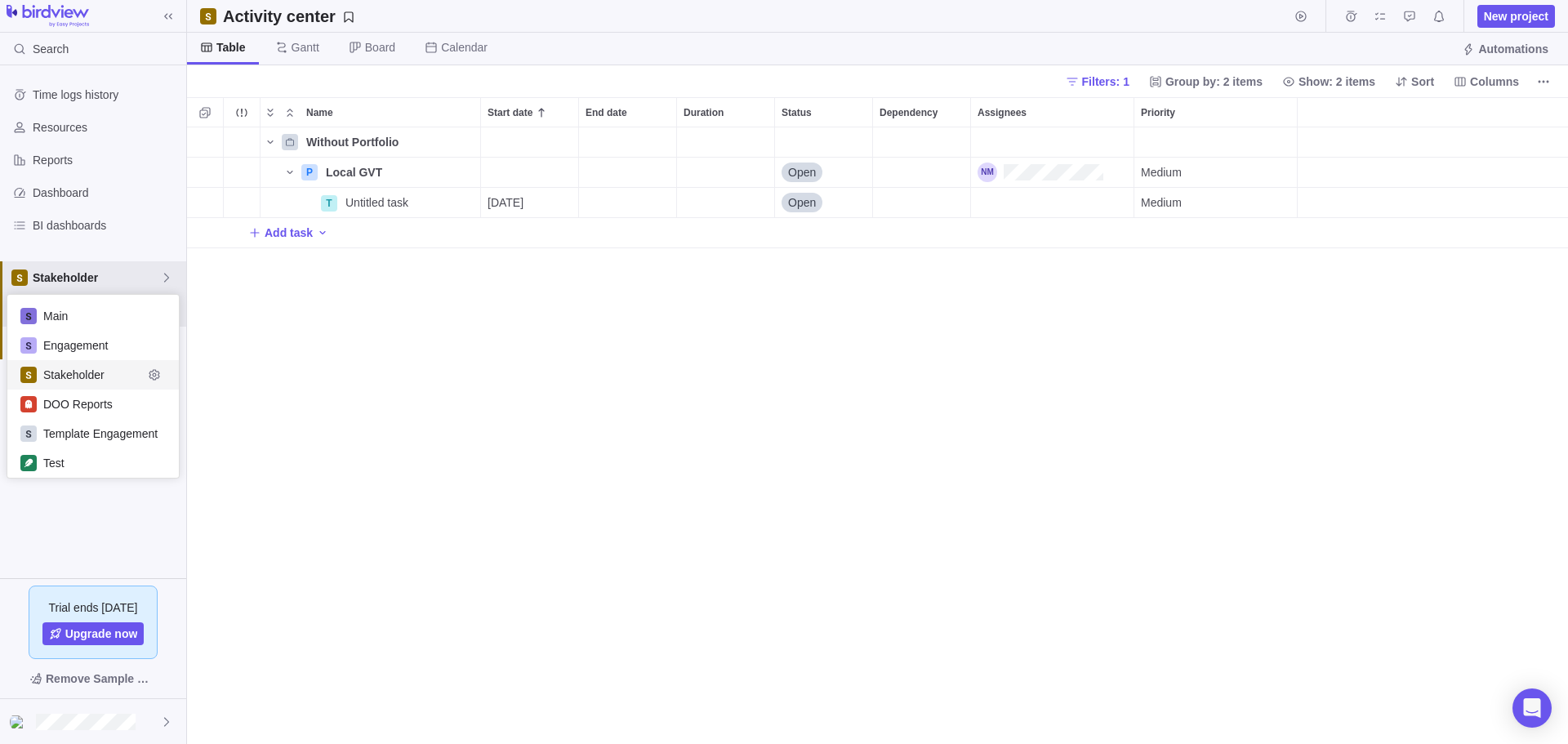 scroll, scrollTop: 13, scrollLeft: 13, axis: both 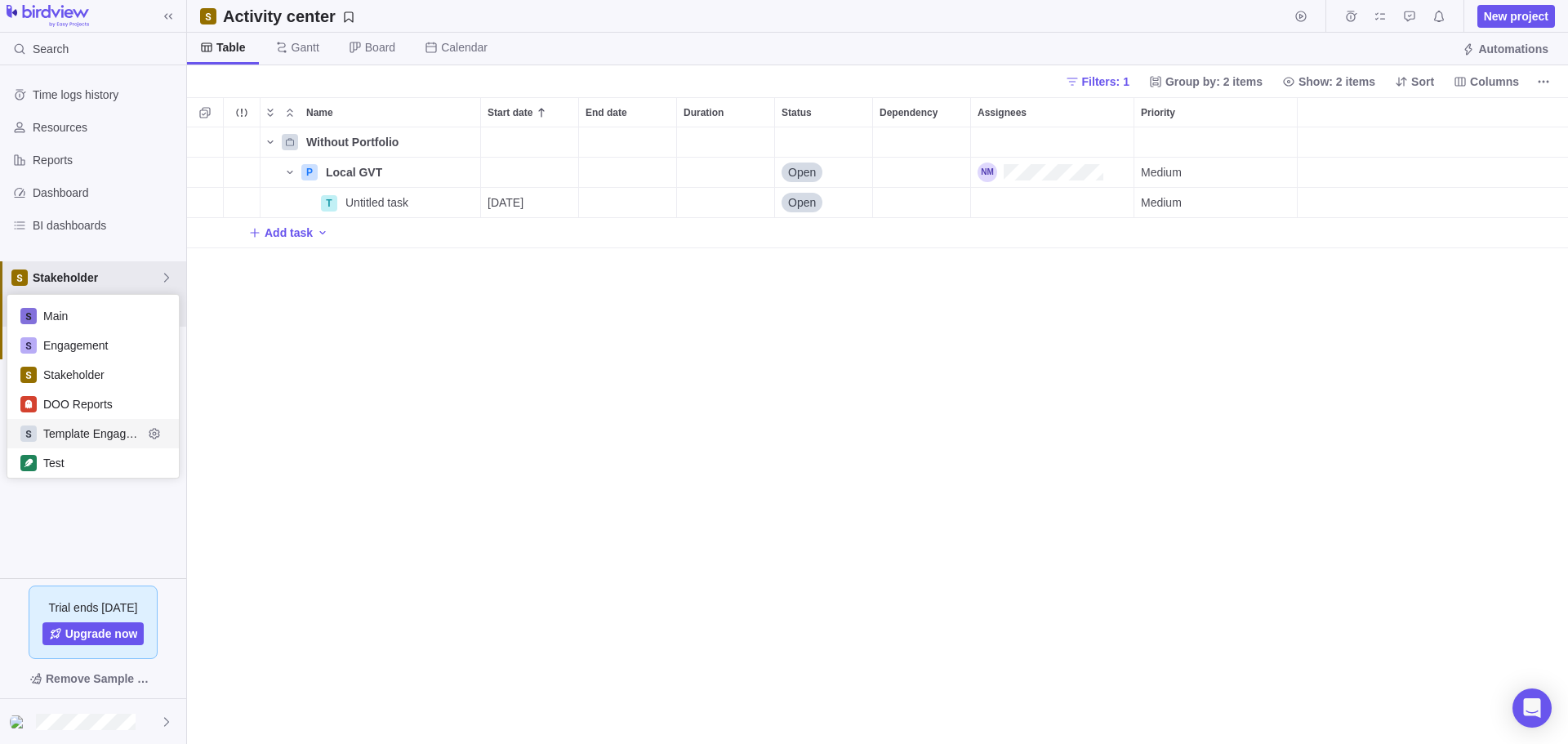 click on "Template Engagement" at bounding box center (93, 434) 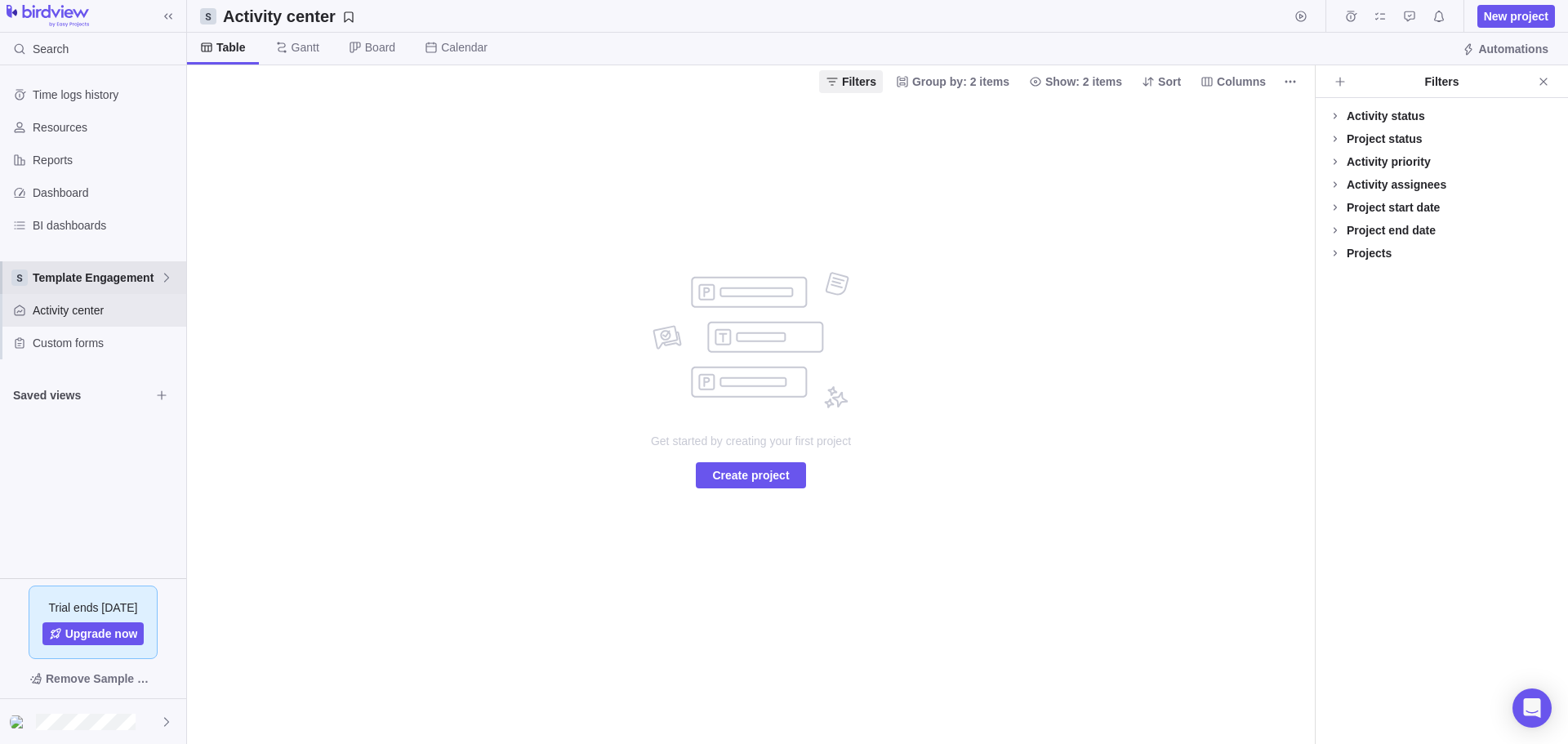 click on "Template Engagement" at bounding box center [96, 278] 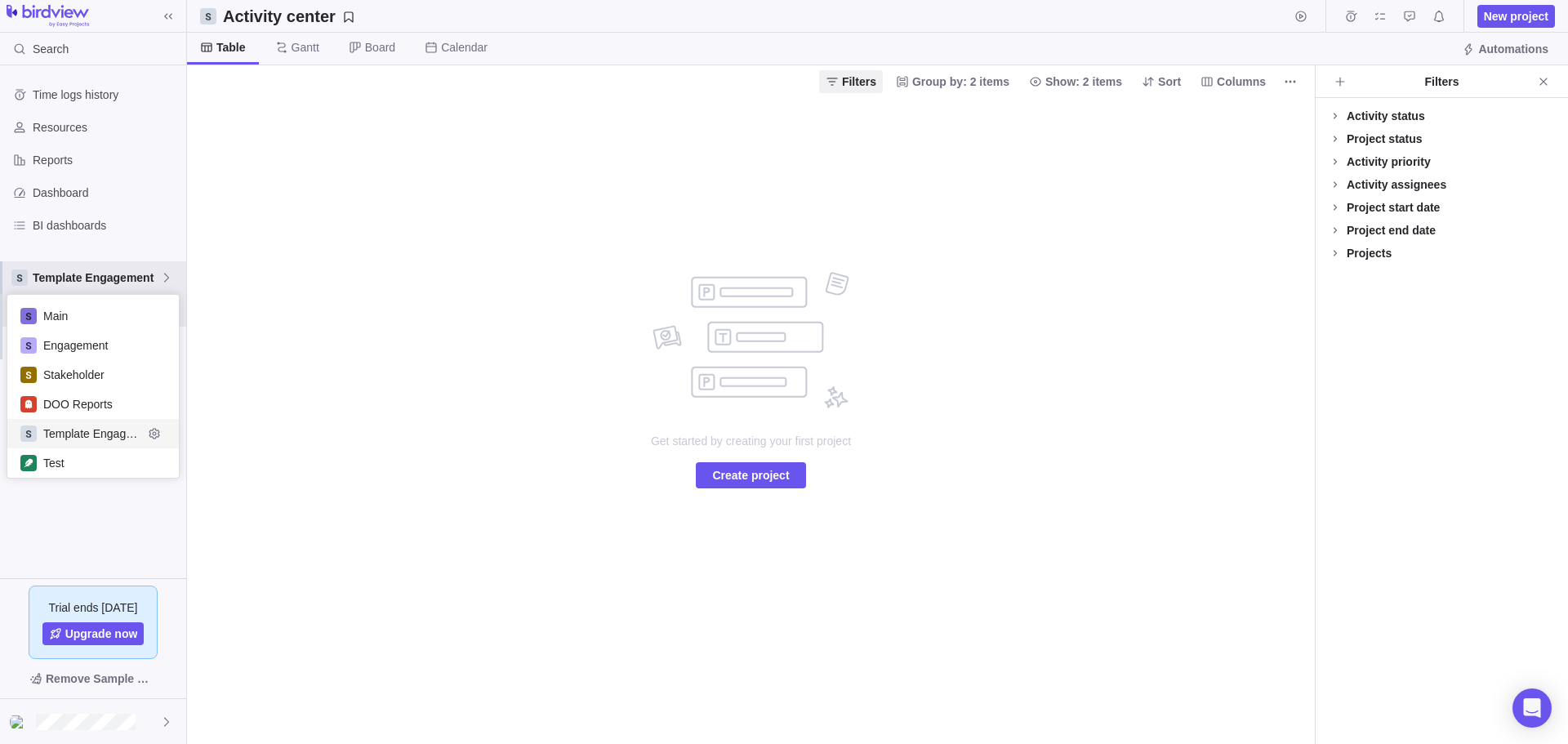 scroll, scrollTop: 13, scrollLeft: 13, axis: both 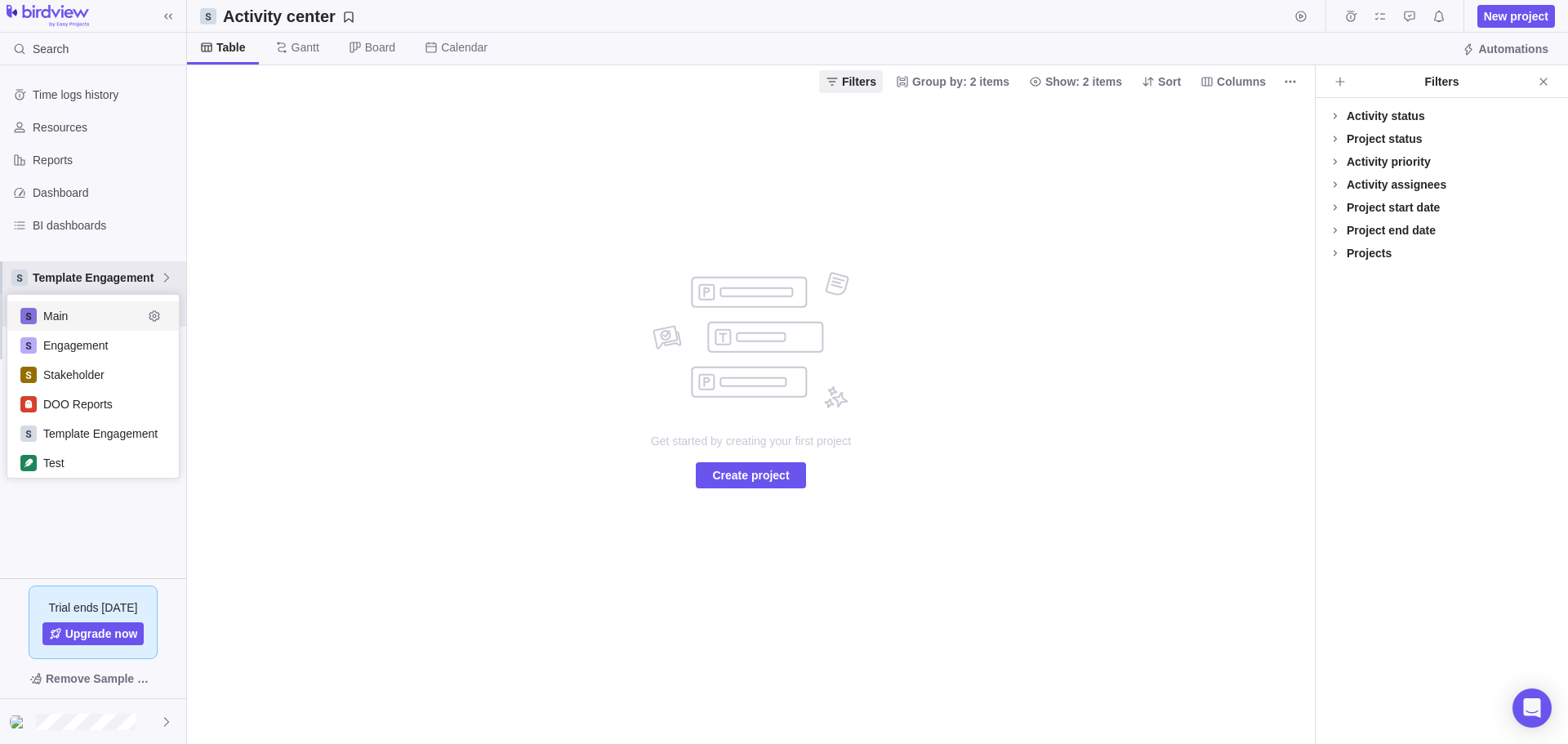 click on "Main" at bounding box center (93, 316) 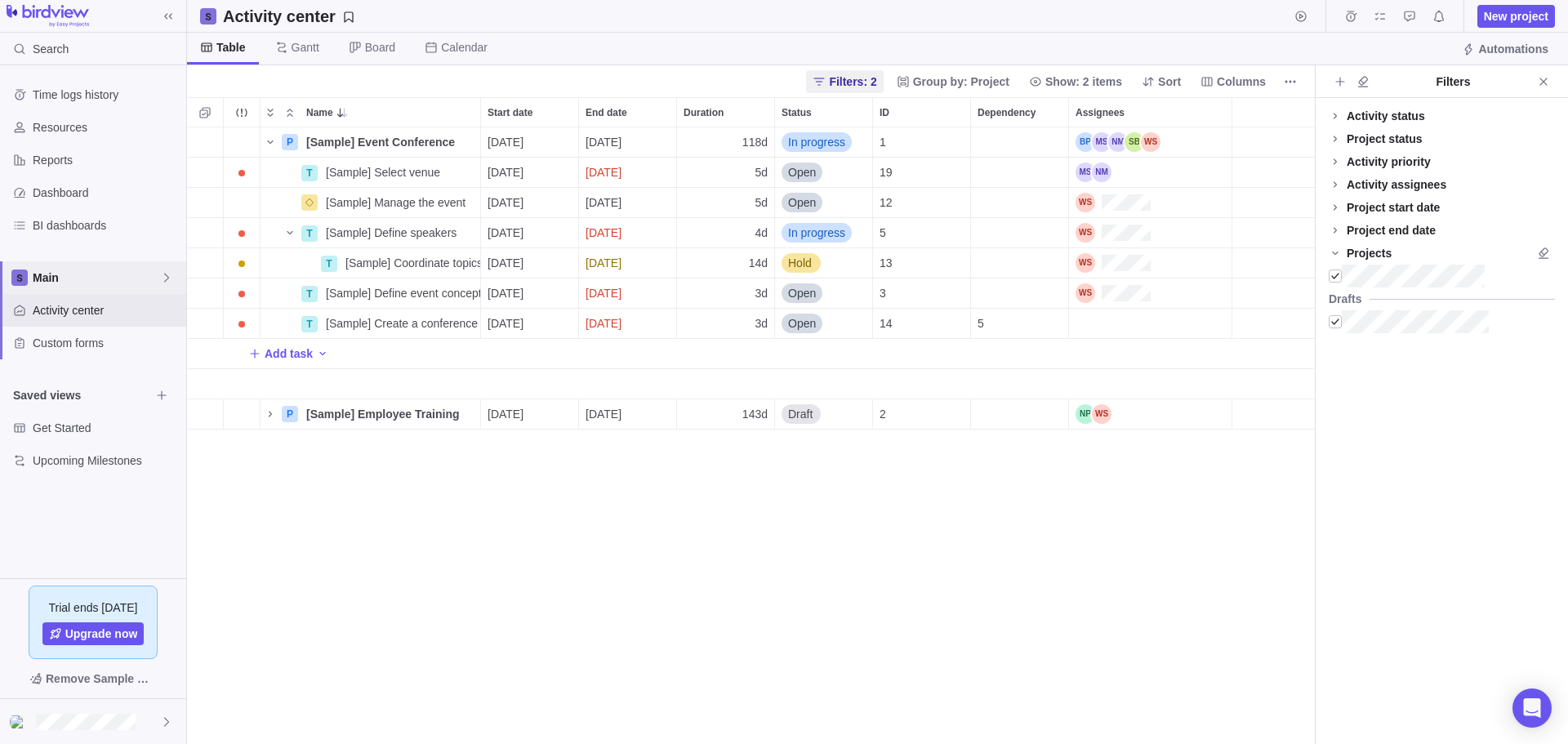 scroll, scrollTop: 13, scrollLeft: 13, axis: both 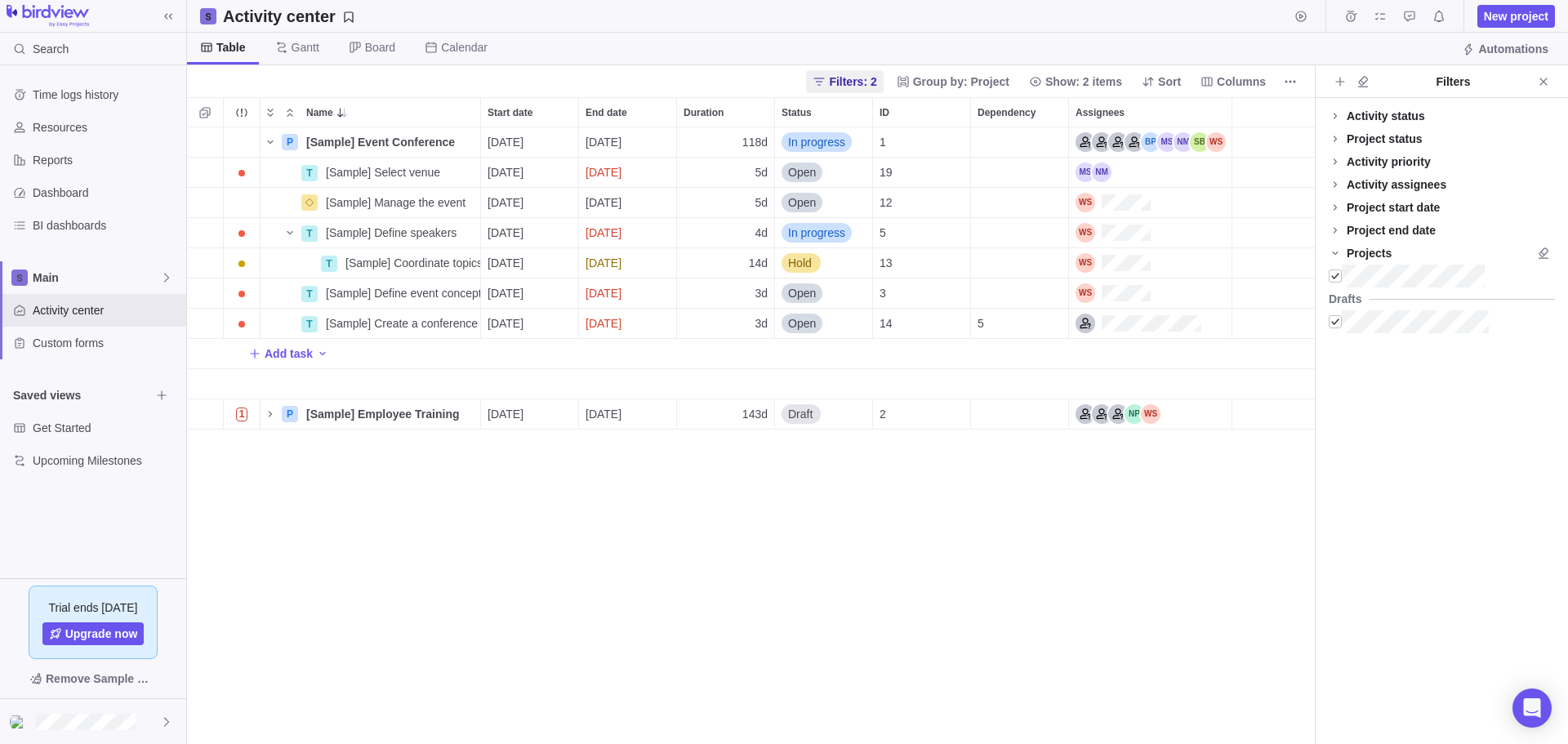 click on "P [Sample] Event Conference Details [DATE] [DATE] 118d In progress 1 T [Sample] Select venue Details [DATE] [DATE] 5d Open 19 [Sample] Manage the event Details [DATE] [DATE] 5d Open 12 T [Sample] Define speakers Details [DATE] [DATE] 4d In progress 5 T [Sample] Coordinate topics with speakers Details [DATE] [DATE] 14d Hold 13 T [Sample] Define event concept Details [DATE] [DATE] 3d Open 3 T [Sample] Create a conference program Details [DATE] [DATE] 3d Open 14 5 Add task 1 P [Sample] Employee Training Details [DATE] [DATE] 143d Draft 2" at bounding box center (751, 435) 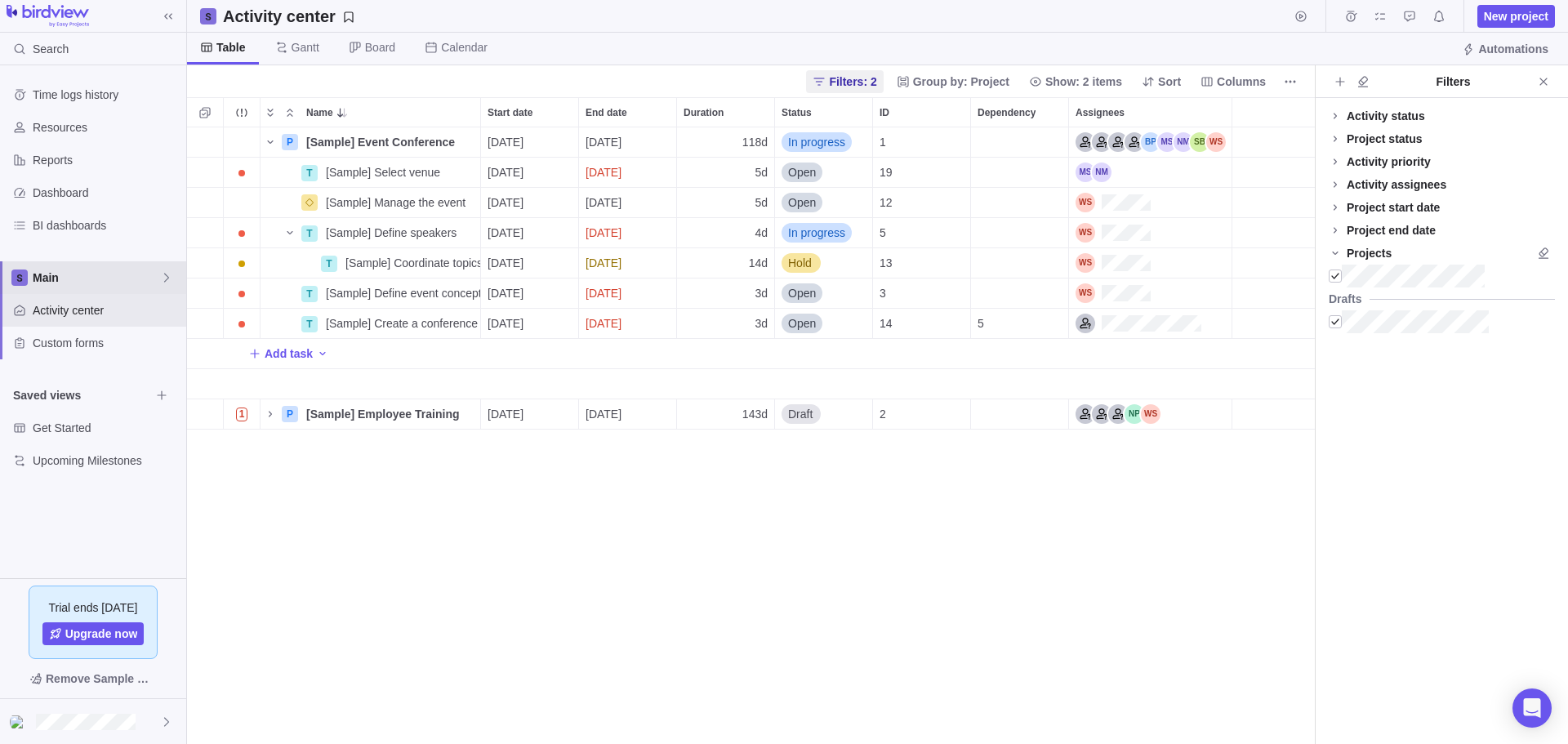 click on "Main" at bounding box center (96, 278) 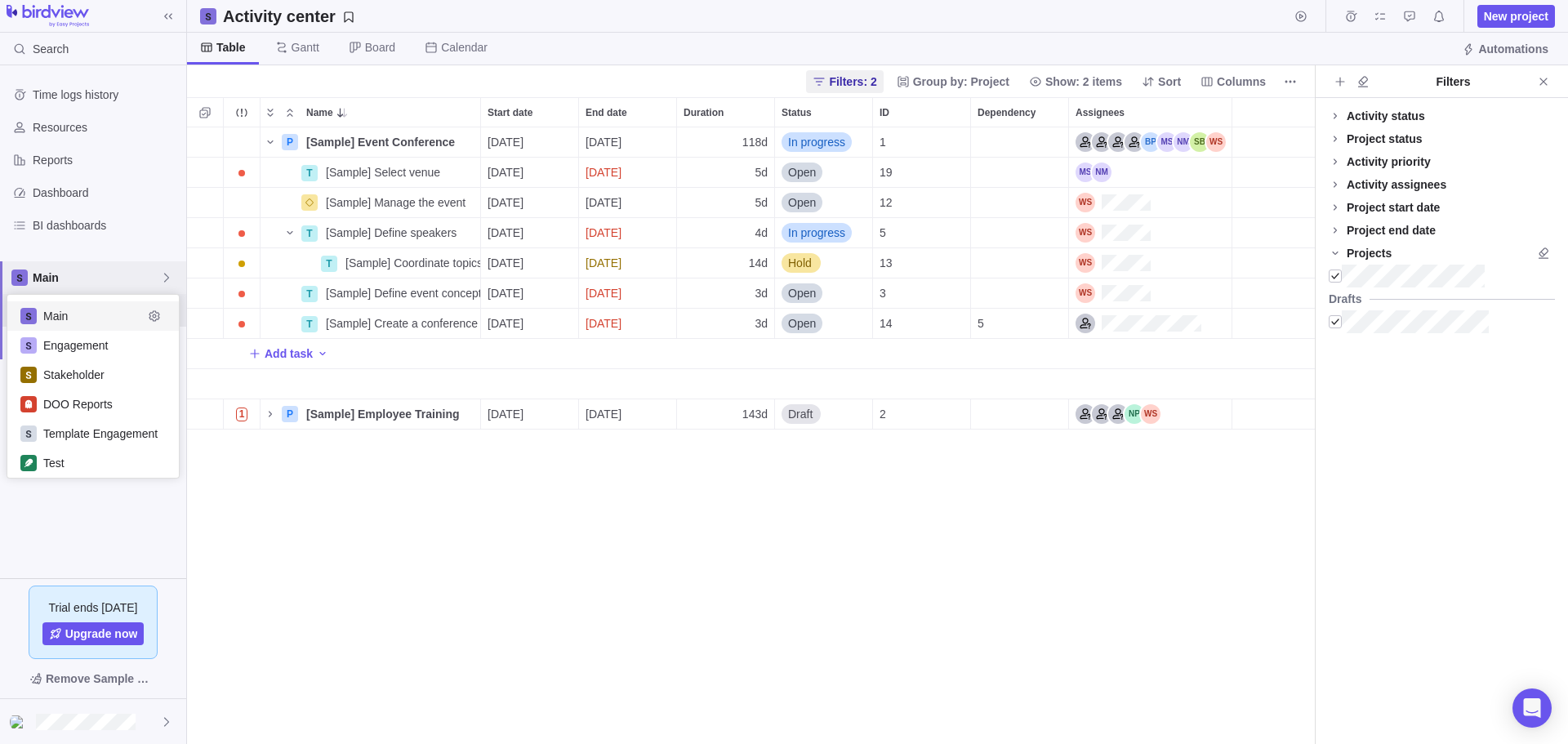 scroll, scrollTop: 13, scrollLeft: 13, axis: both 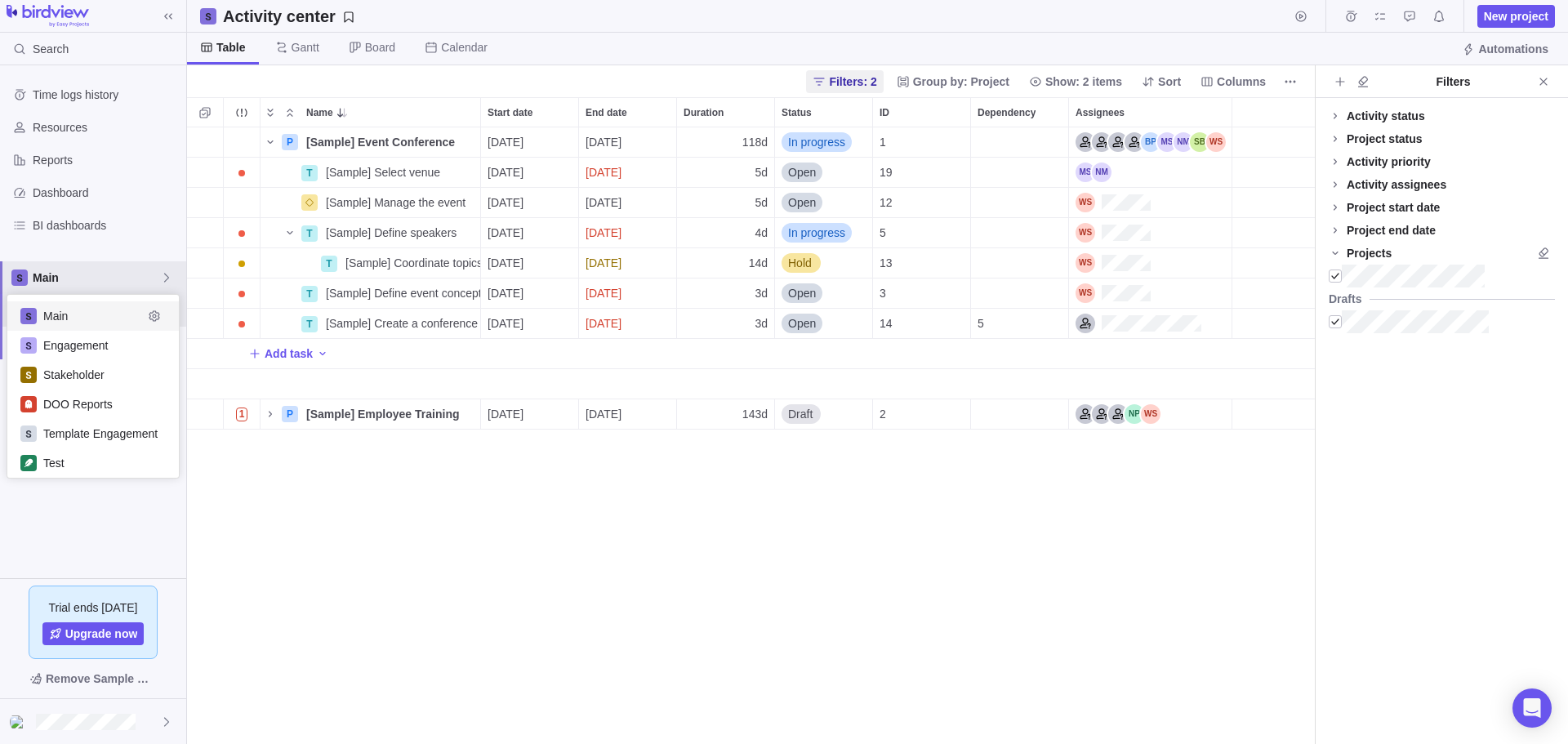 click on "Main" at bounding box center [93, 316] 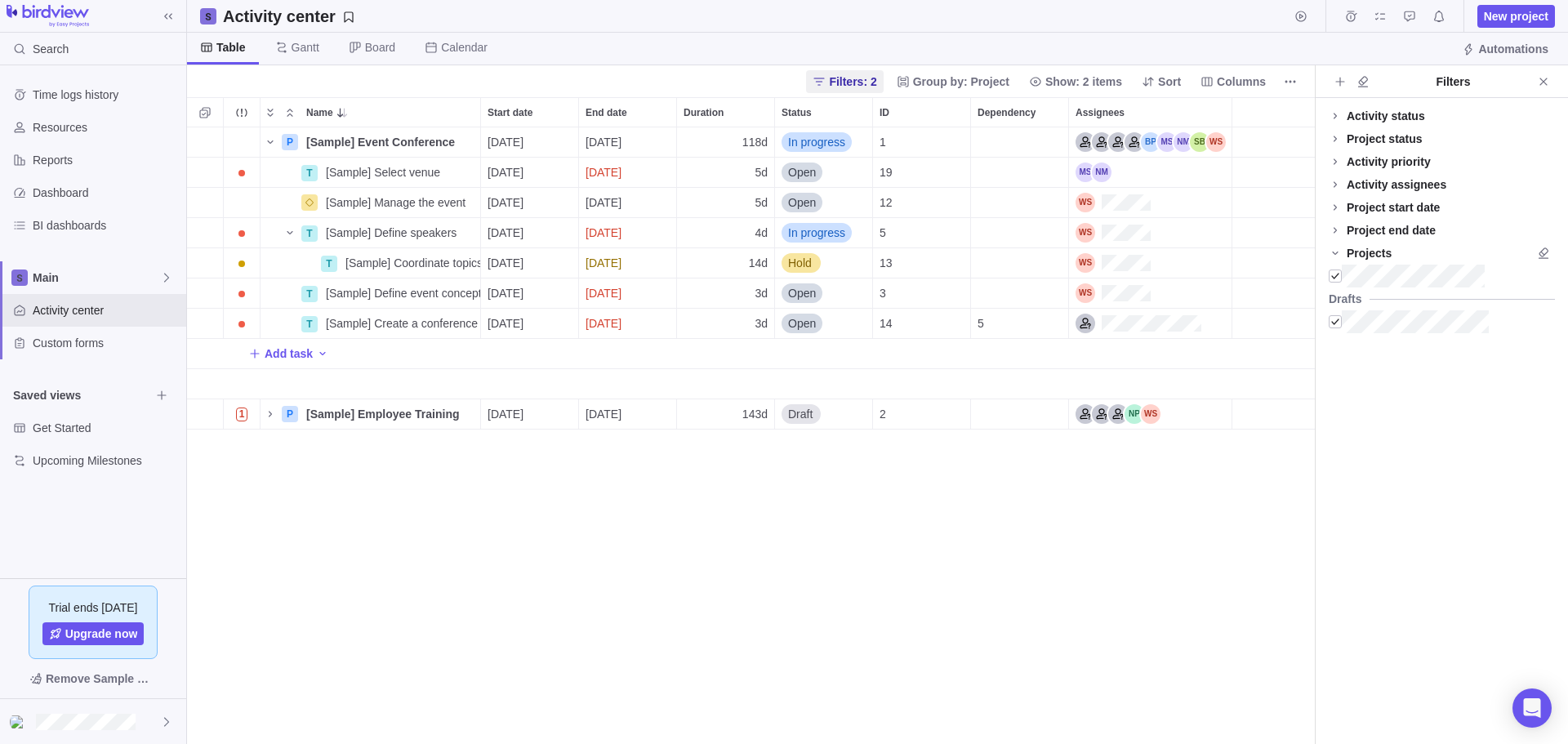 click on "P [Sample] Event Conference Details [DATE] [DATE] 118d In progress 1 T [Sample] Select venue Details [DATE] [DATE] 5d Open 19 [Sample] Manage the event Details [DATE] [DATE] 5d Open 12 T [Sample] Define speakers Details [DATE] [DATE] 4d In progress 5 T [Sample] Coordinate topics with speakers Details [DATE] [DATE] 14d Hold 13 T [Sample] Define event concept Details [DATE] [DATE] 3d Open 3 T [Sample] Create a conference program Details [DATE] [DATE] 3d Open 14 5 Add task 1 P [Sample] Employee Training Details [DATE] [DATE] 143d Draft 2" at bounding box center [751, 435] 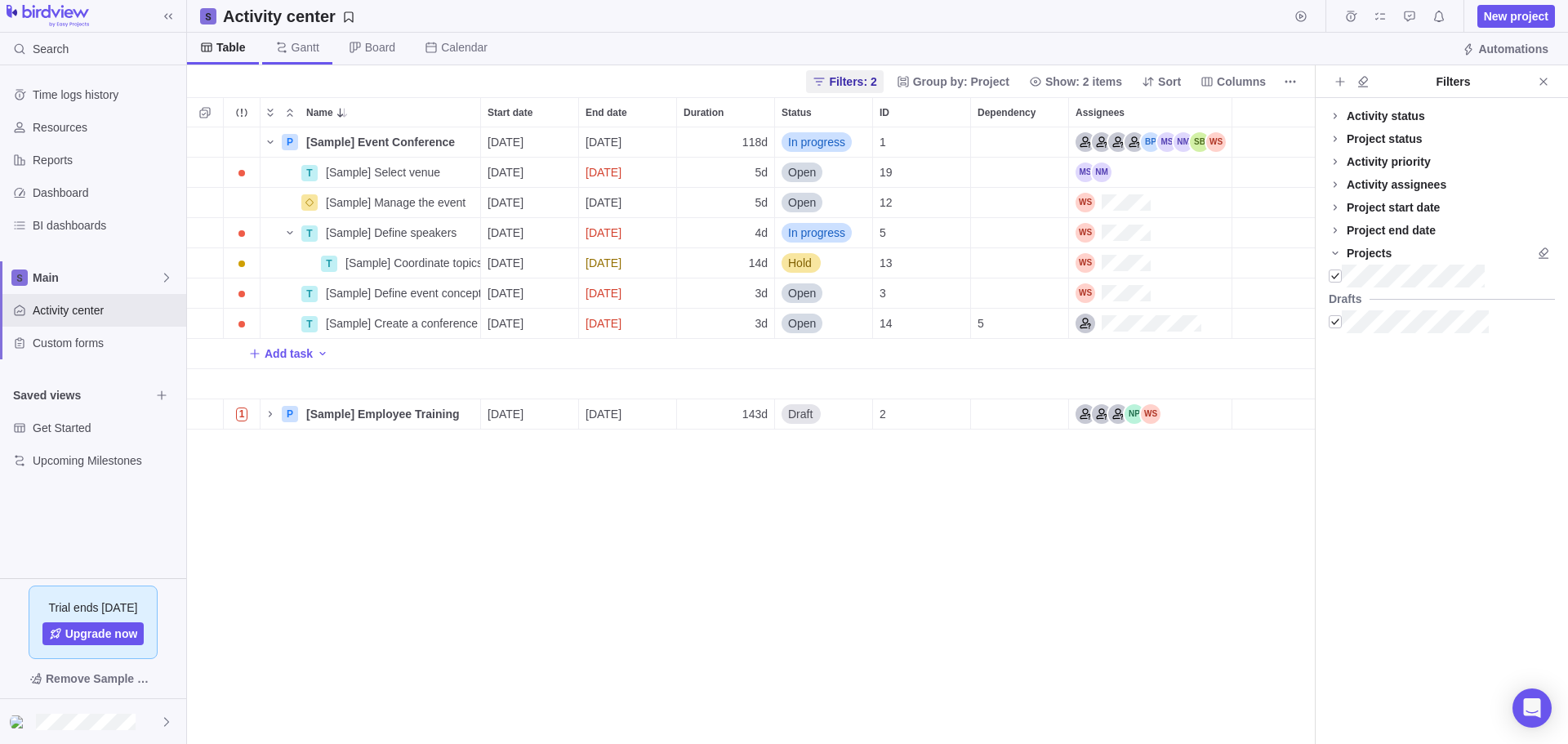 click on "Gantt" at bounding box center [305, 47] 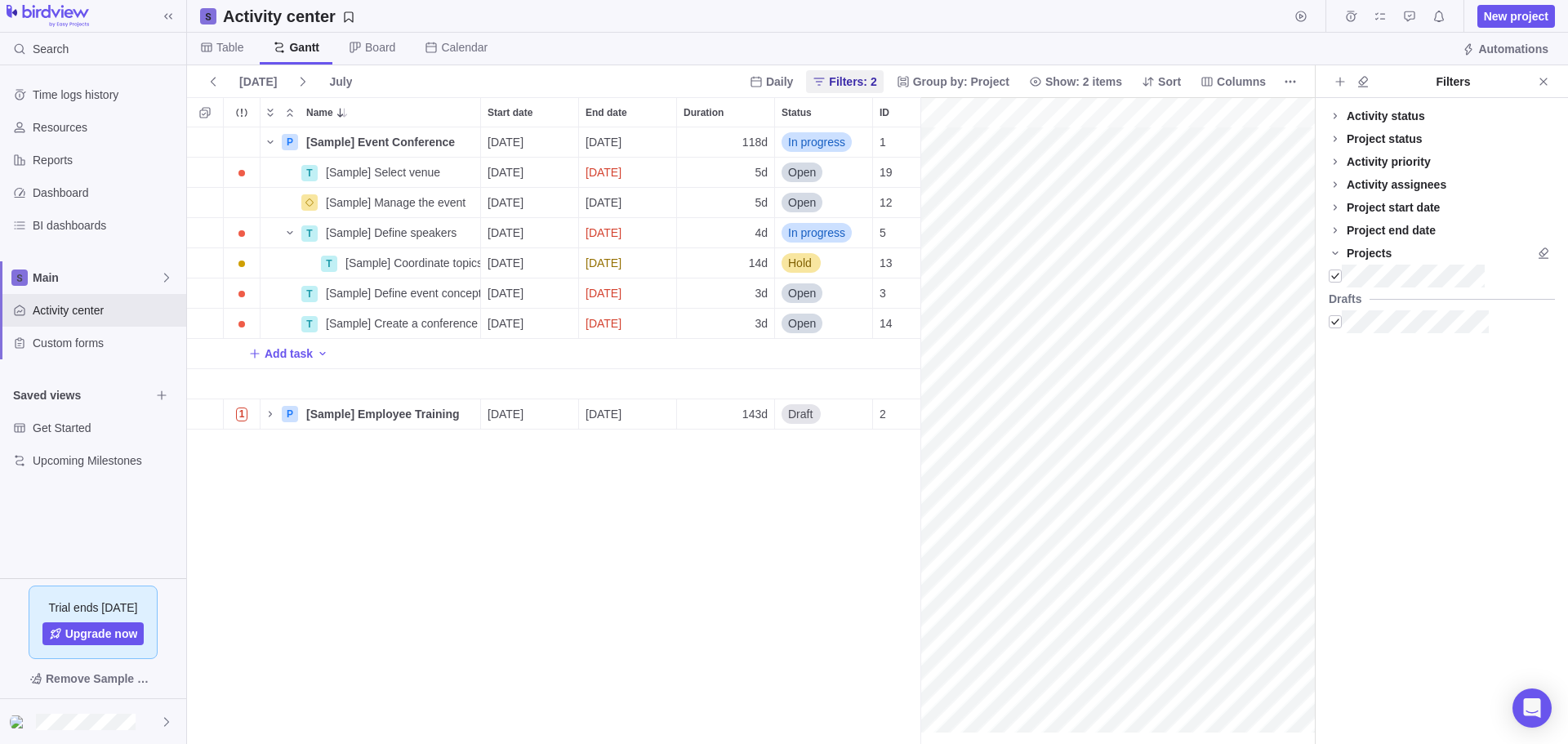 scroll, scrollTop: 0, scrollLeft: 5965, axis: horizontal 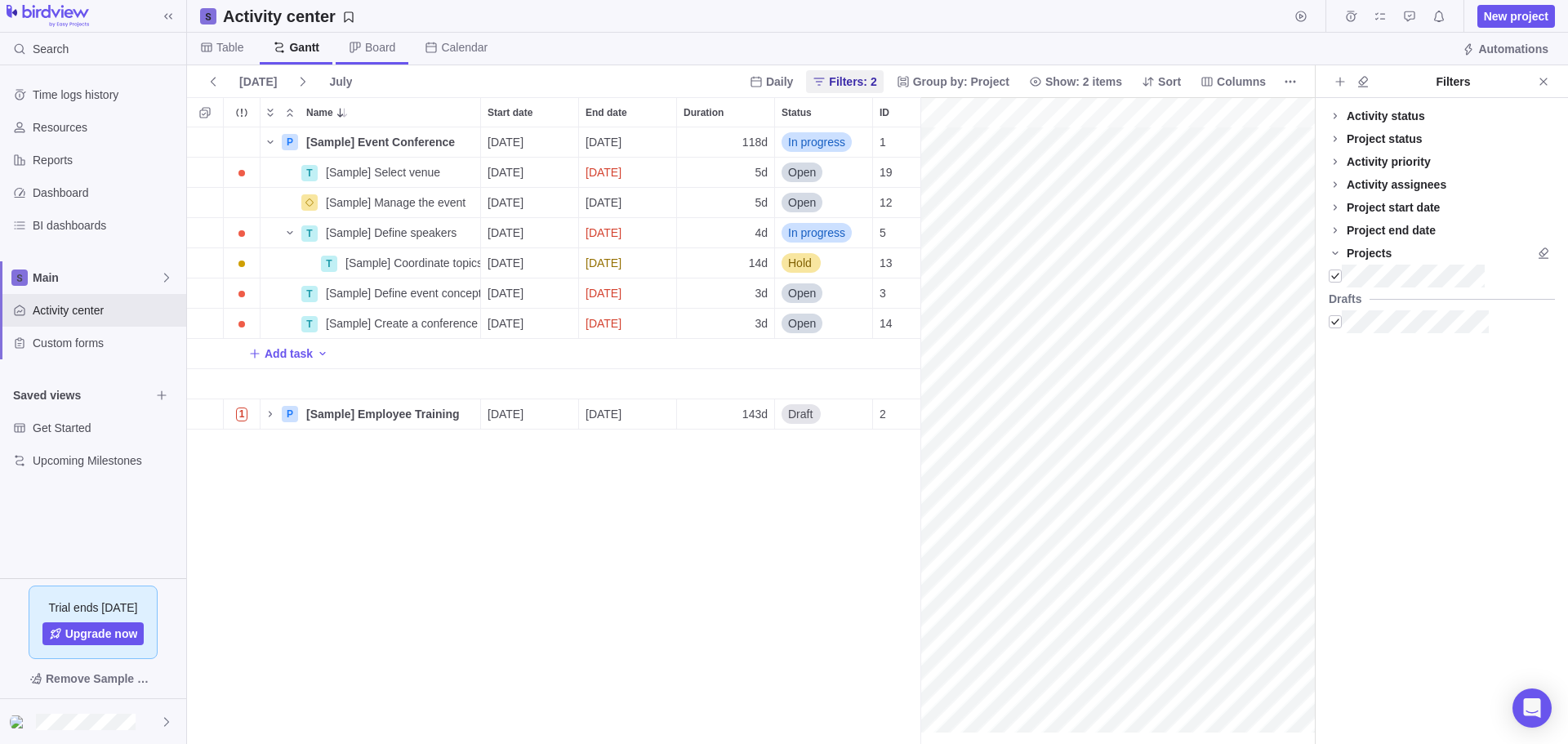 click on "Board" at bounding box center [372, 48] 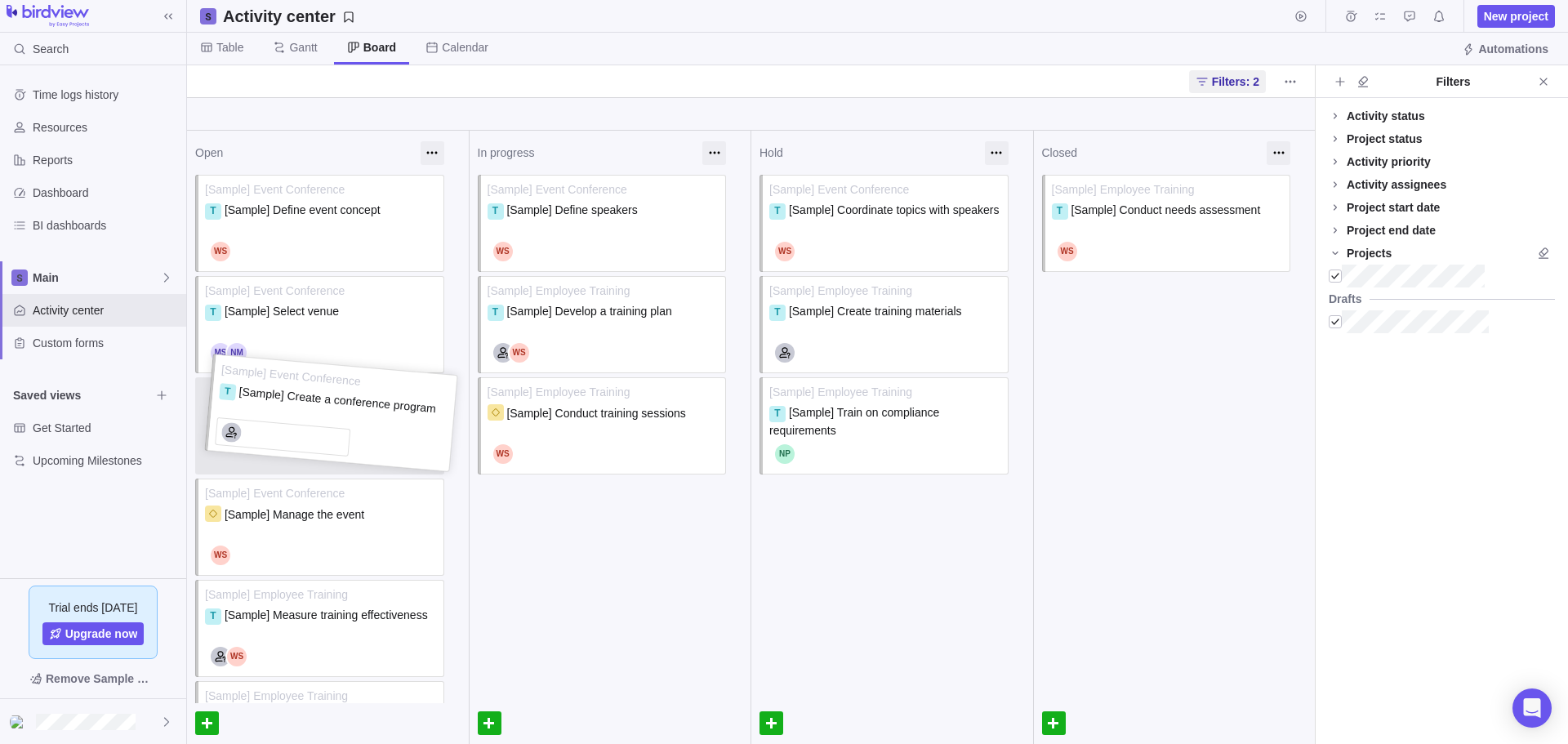 drag, startPoint x: 296, startPoint y: 441, endPoint x: 308, endPoint y: 428, distance: 17.691806 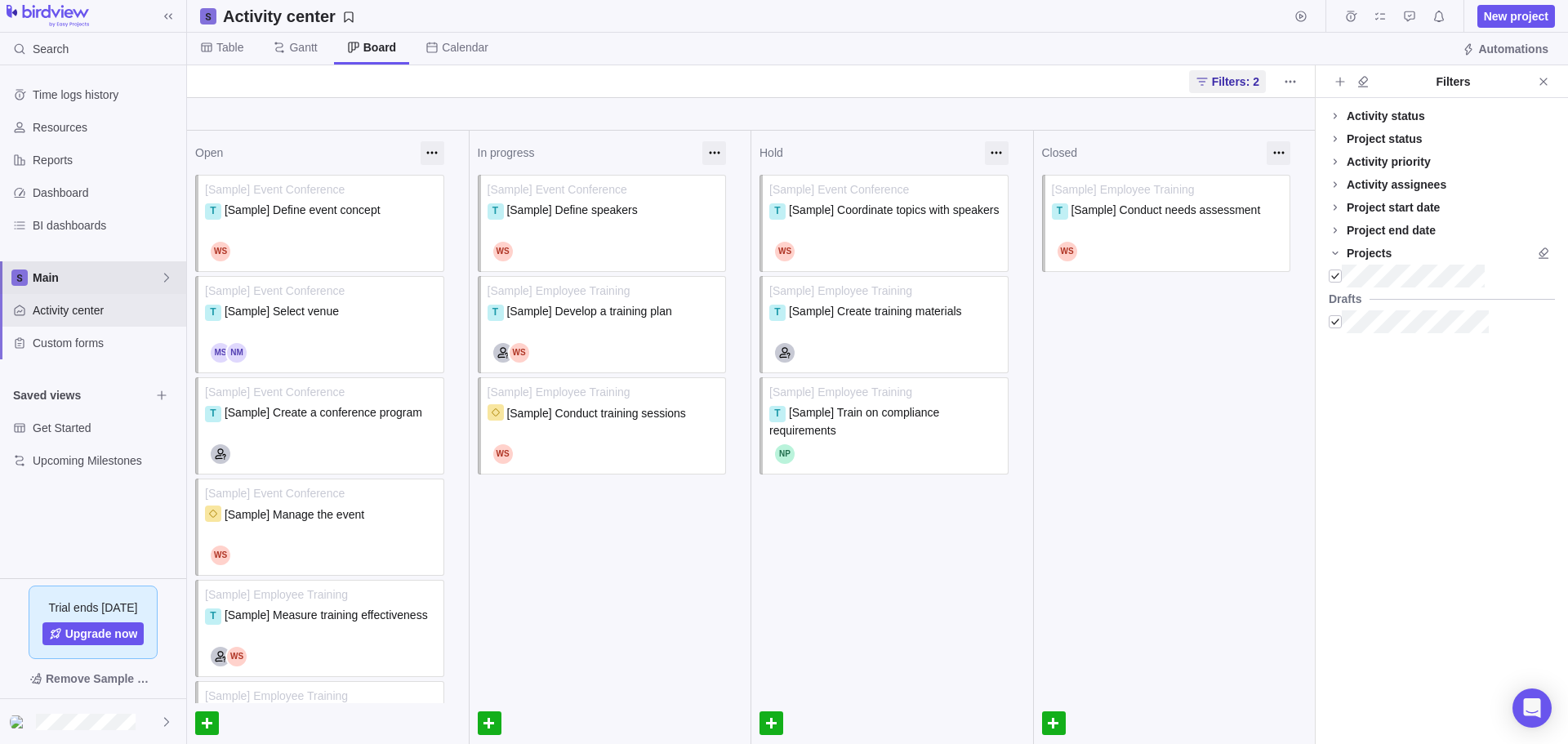 click on "Main" at bounding box center [96, 278] 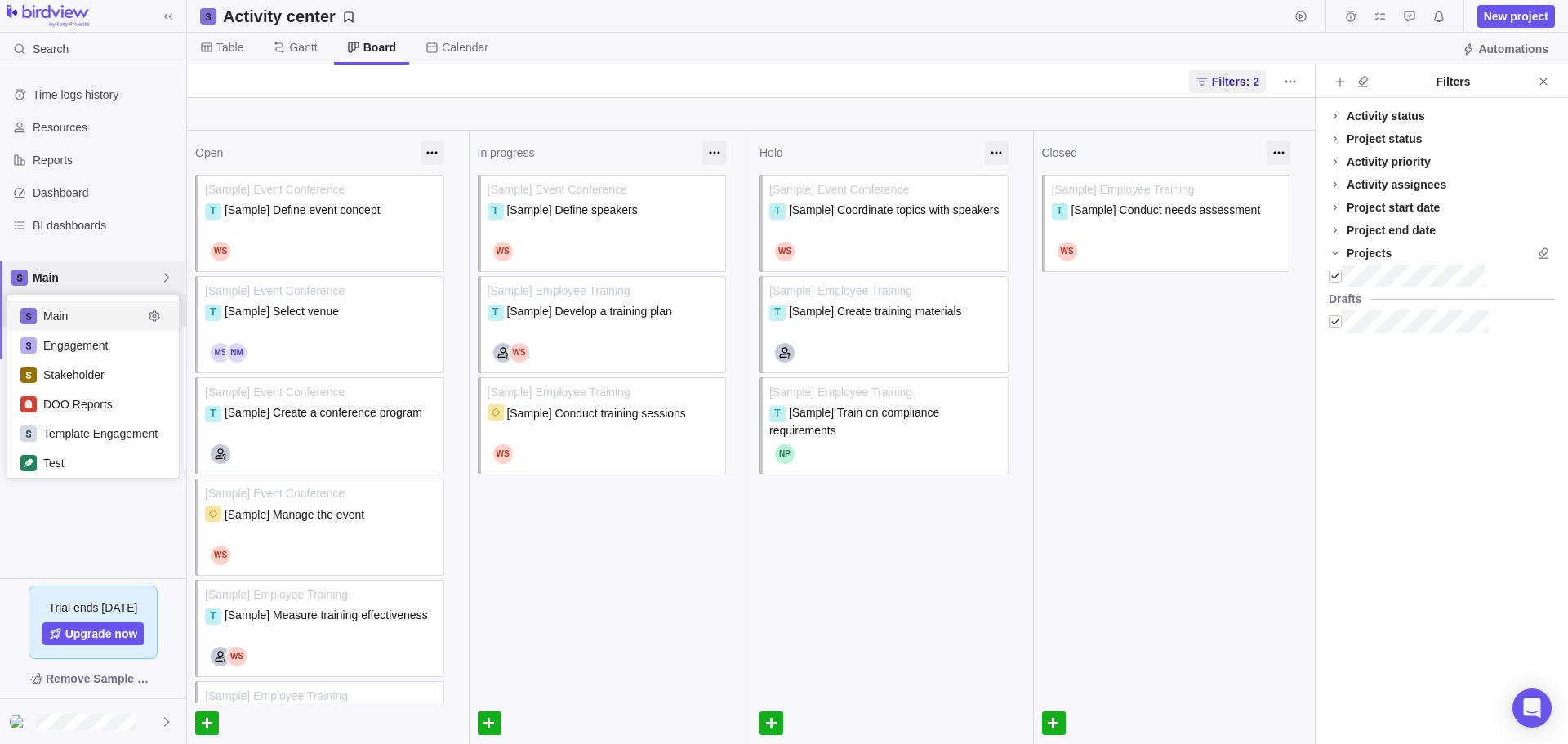 scroll, scrollTop: 13, scrollLeft: 13, axis: both 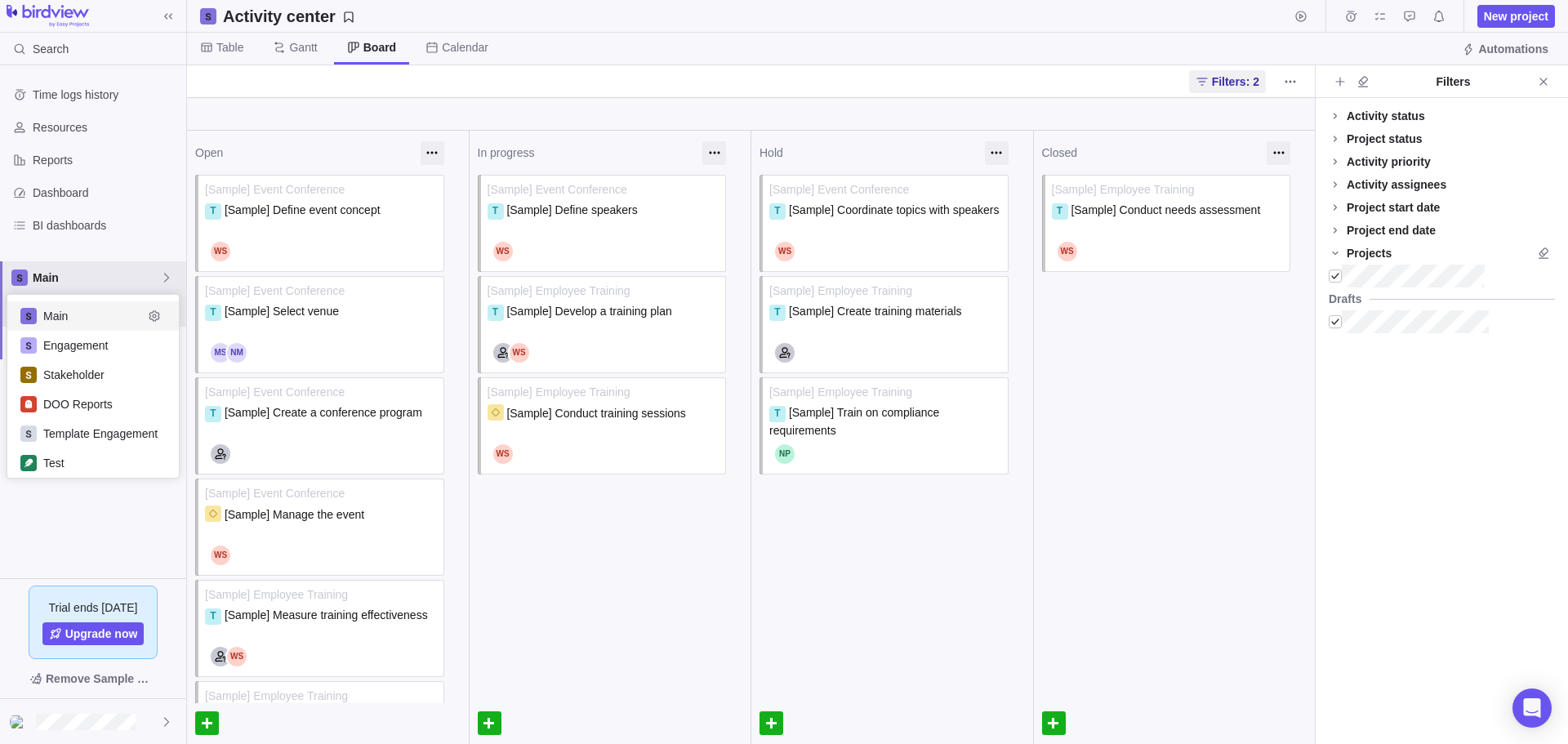 click on "Main" at bounding box center [93, 316] 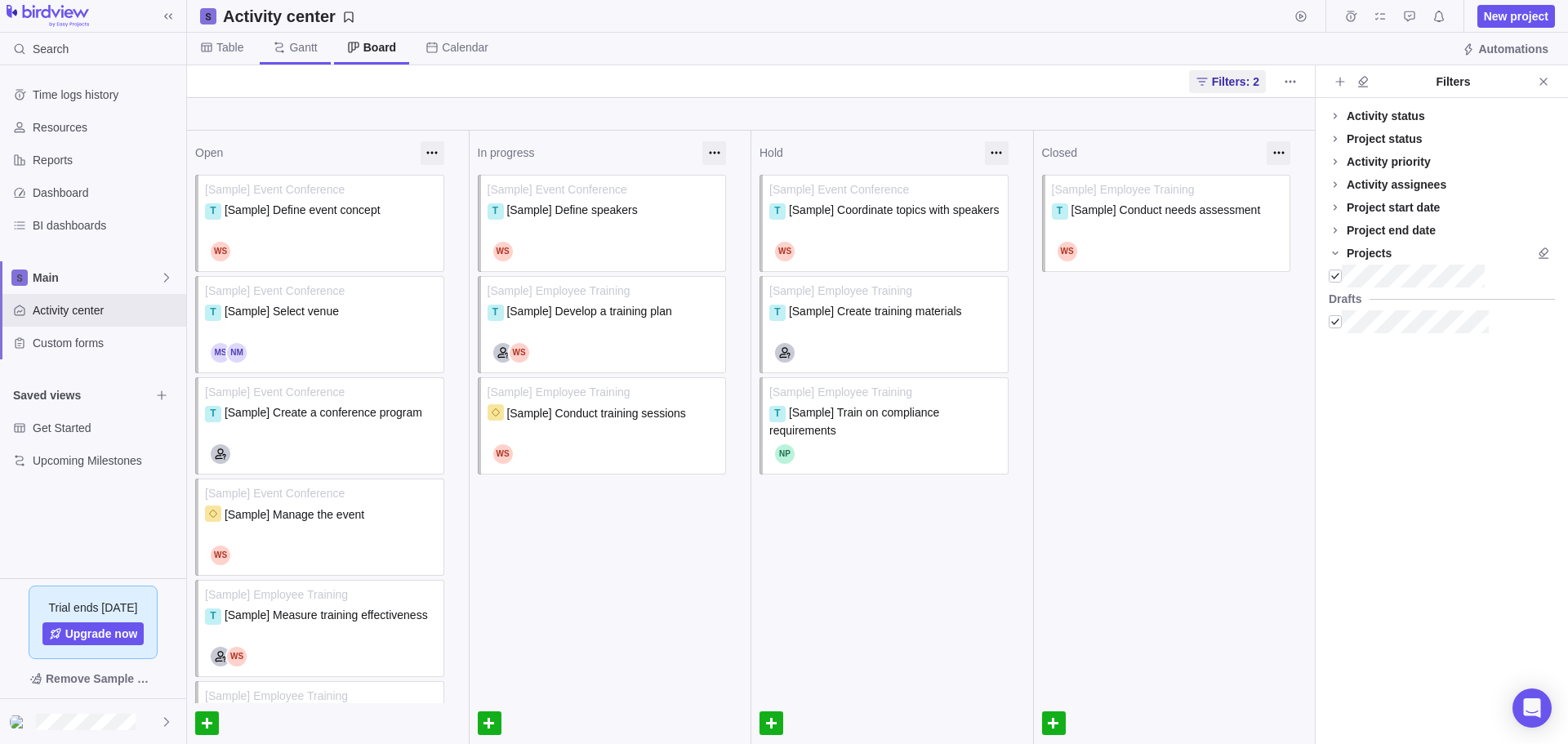 click on "Gantt" at bounding box center (295, 48) 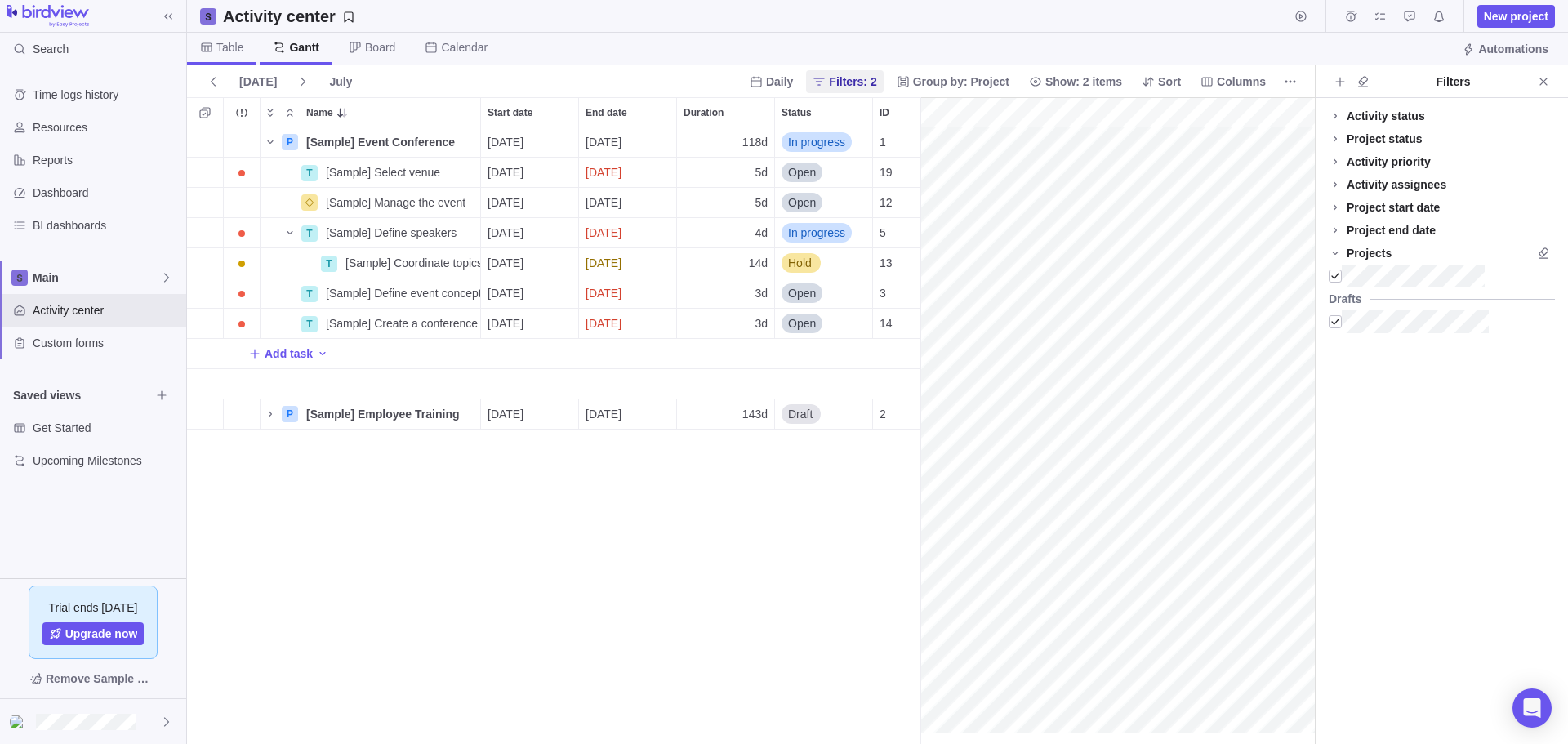 scroll, scrollTop: 13, scrollLeft: 13, axis: both 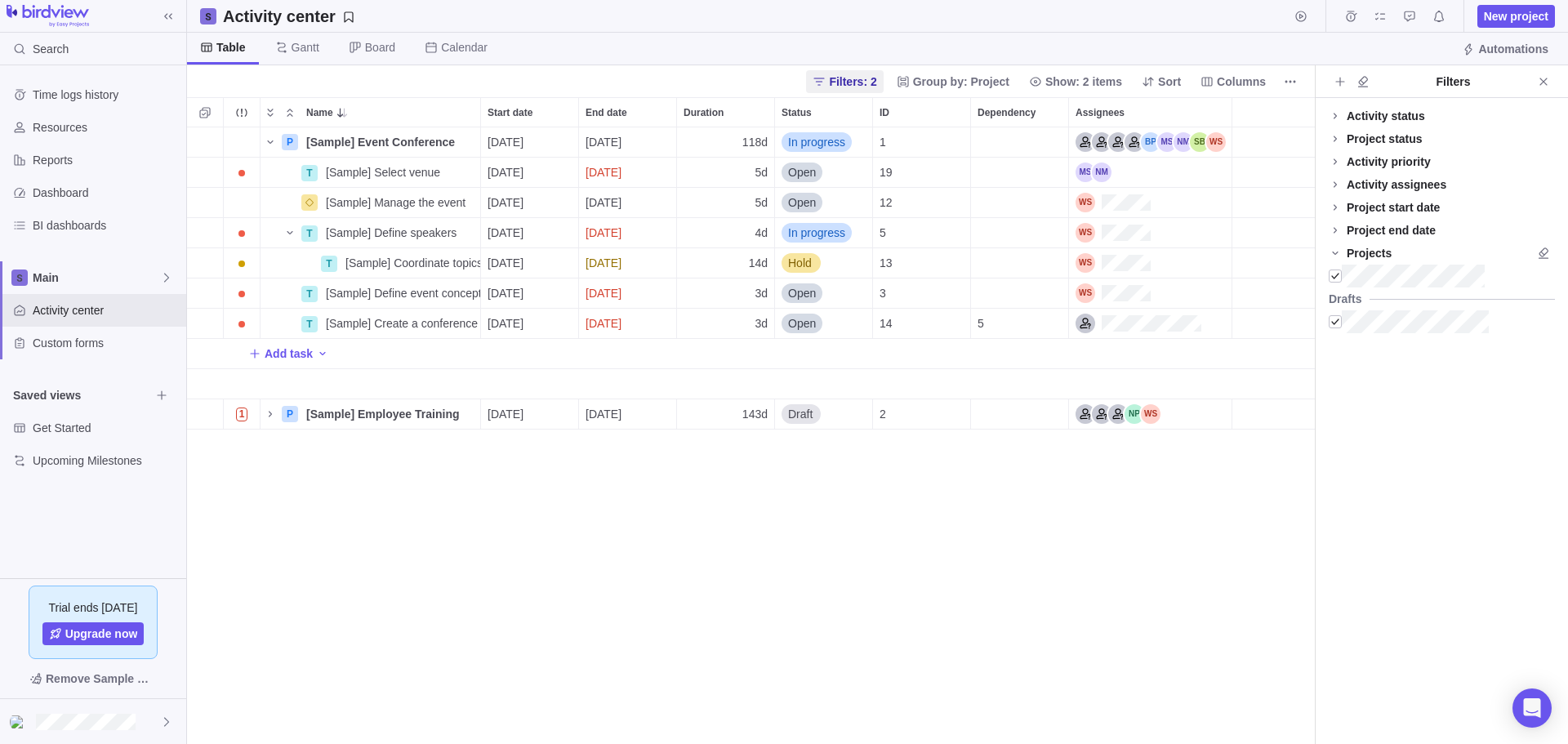 click on "P [Sample] Event Conference Details [DATE] [DATE] 118d In progress 1 T [Sample] Select venue Details [DATE] [DATE] 5d Open 19 [Sample] Manage the event Details [DATE] [DATE] 5d Open 12 T [Sample] Define speakers Details [DATE] [DATE] 4d In progress 5 T [Sample] Coordinate topics with speakers Details [DATE] [DATE] 14d Hold 13 T [Sample] Define event concept Details [DATE] [DATE] 3d Open 3 T [Sample] Create a conference program Details [DATE] [DATE] 3d Open 14 5 Add task 1 P [Sample] Employee Training Details [DATE] [DATE] 143d Draft 2" at bounding box center [751, 435] 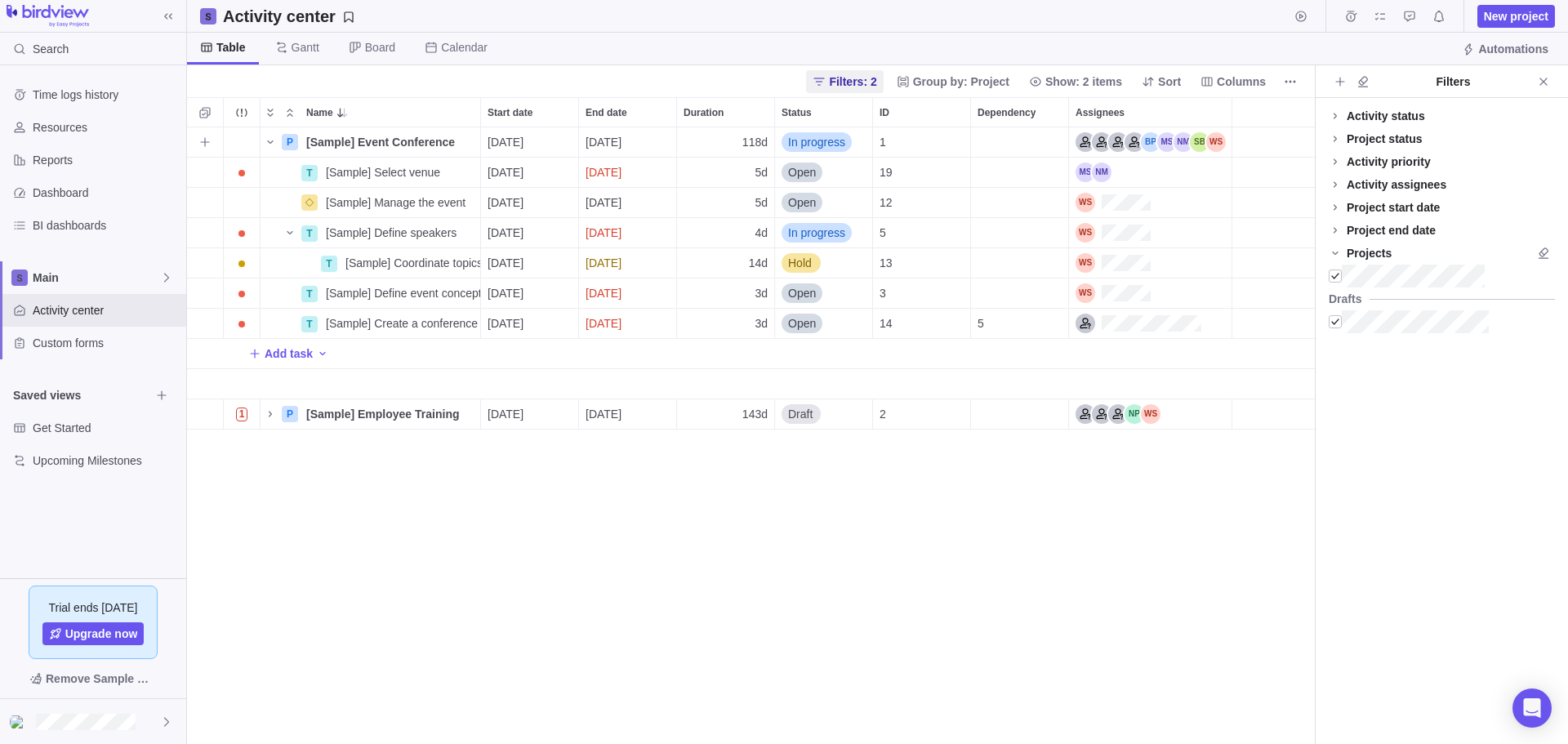 click on "[DATE]" at bounding box center [604, 142] 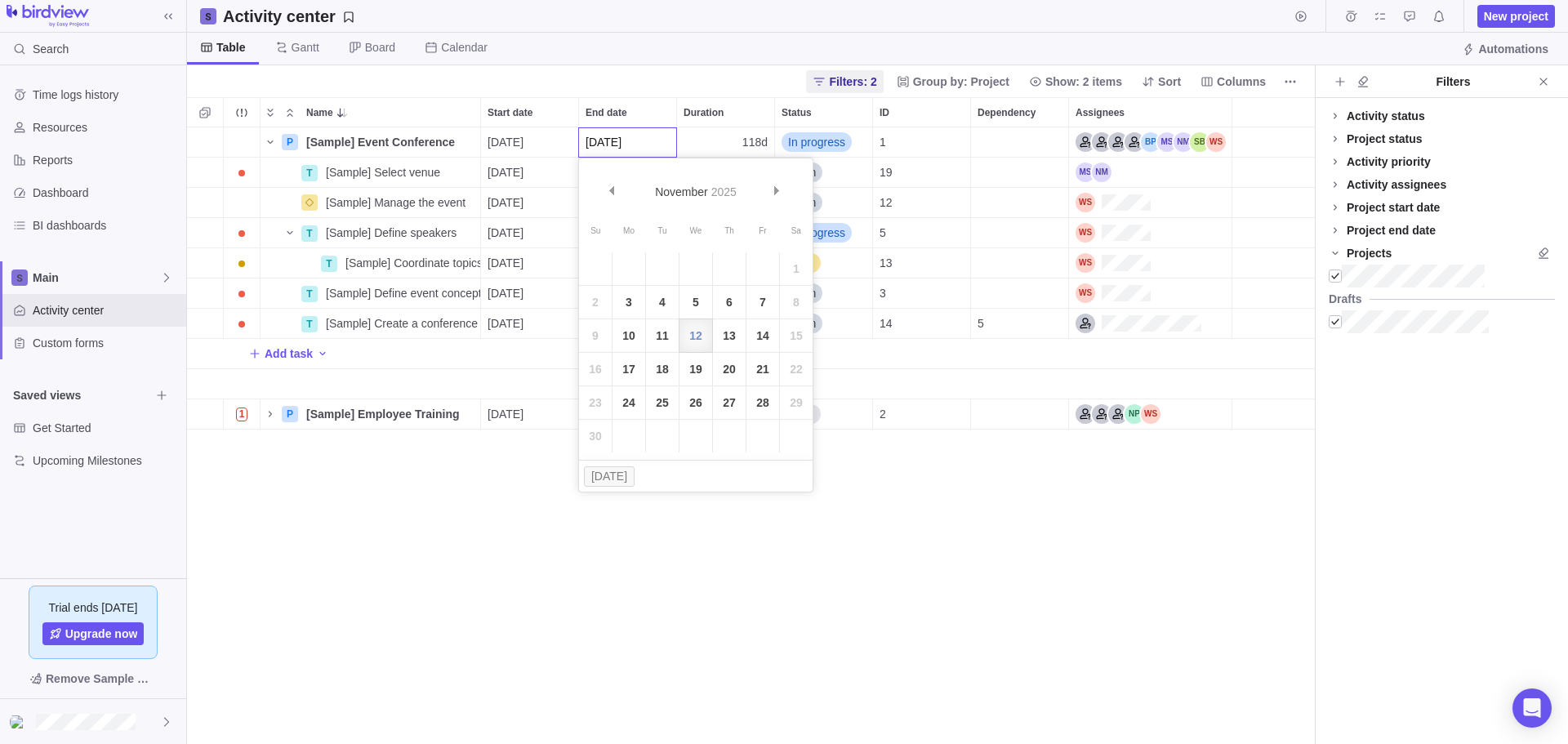 click on "[DATE]" at bounding box center (627, 142) 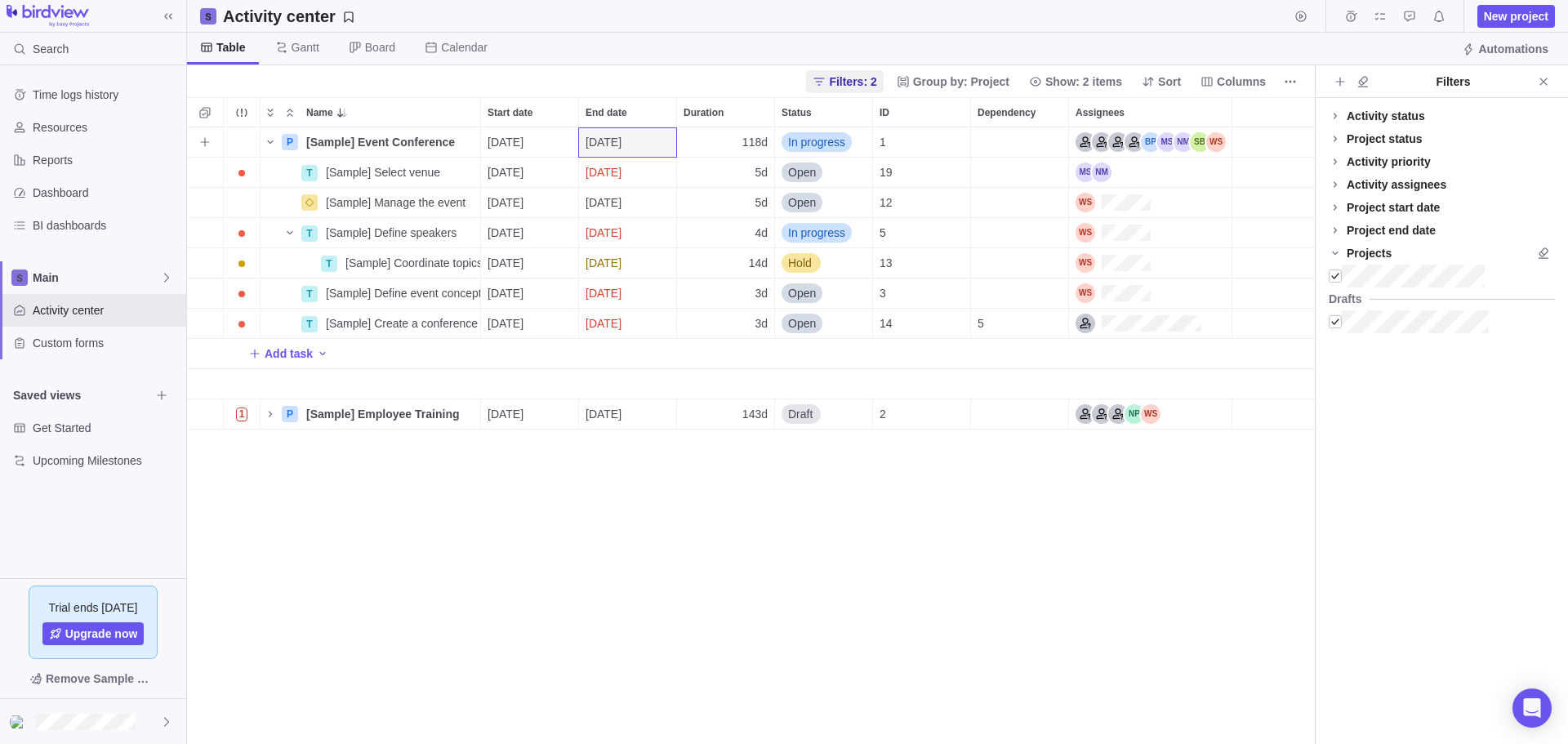 click on "118d" at bounding box center (725, 142) 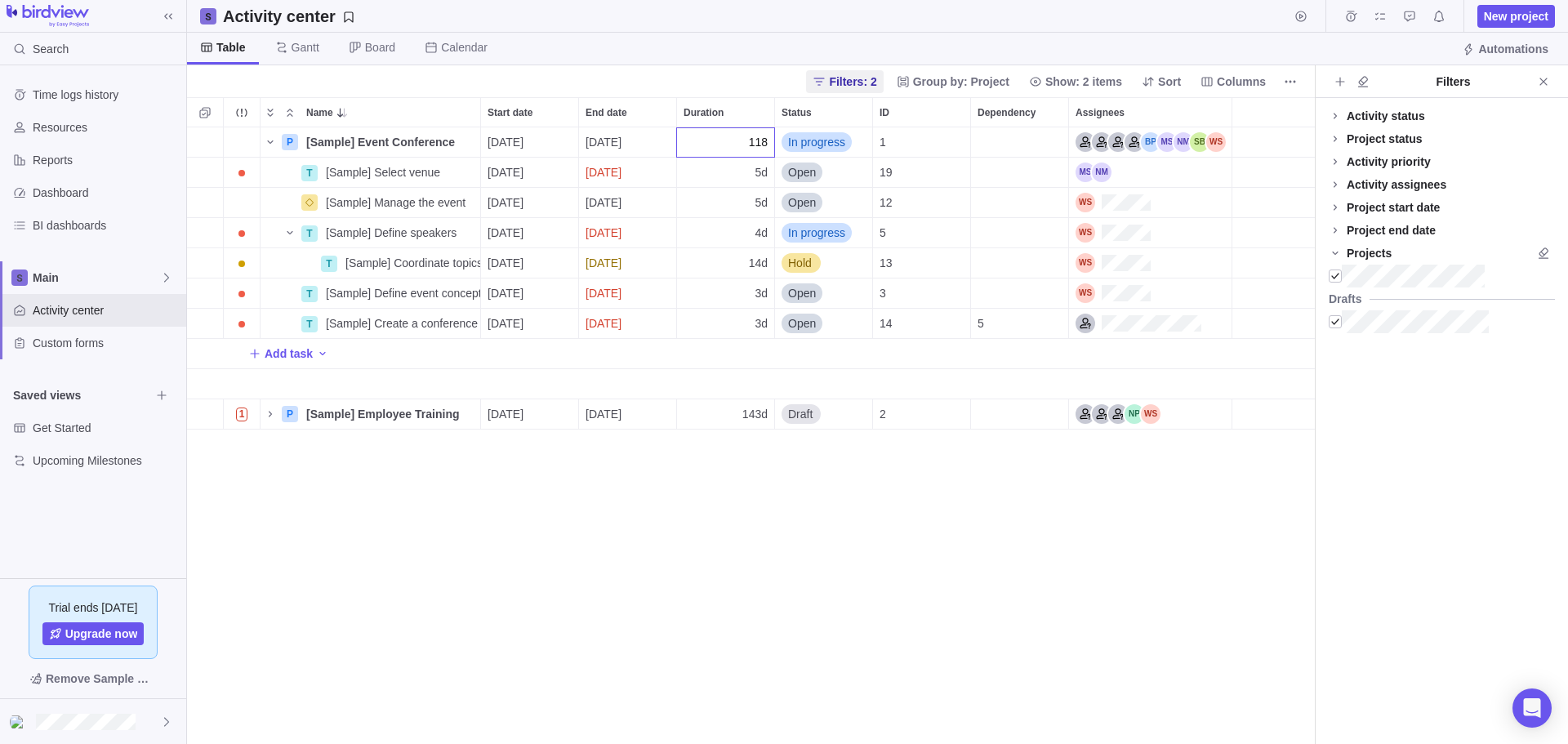 click on "118" at bounding box center (725, 142) 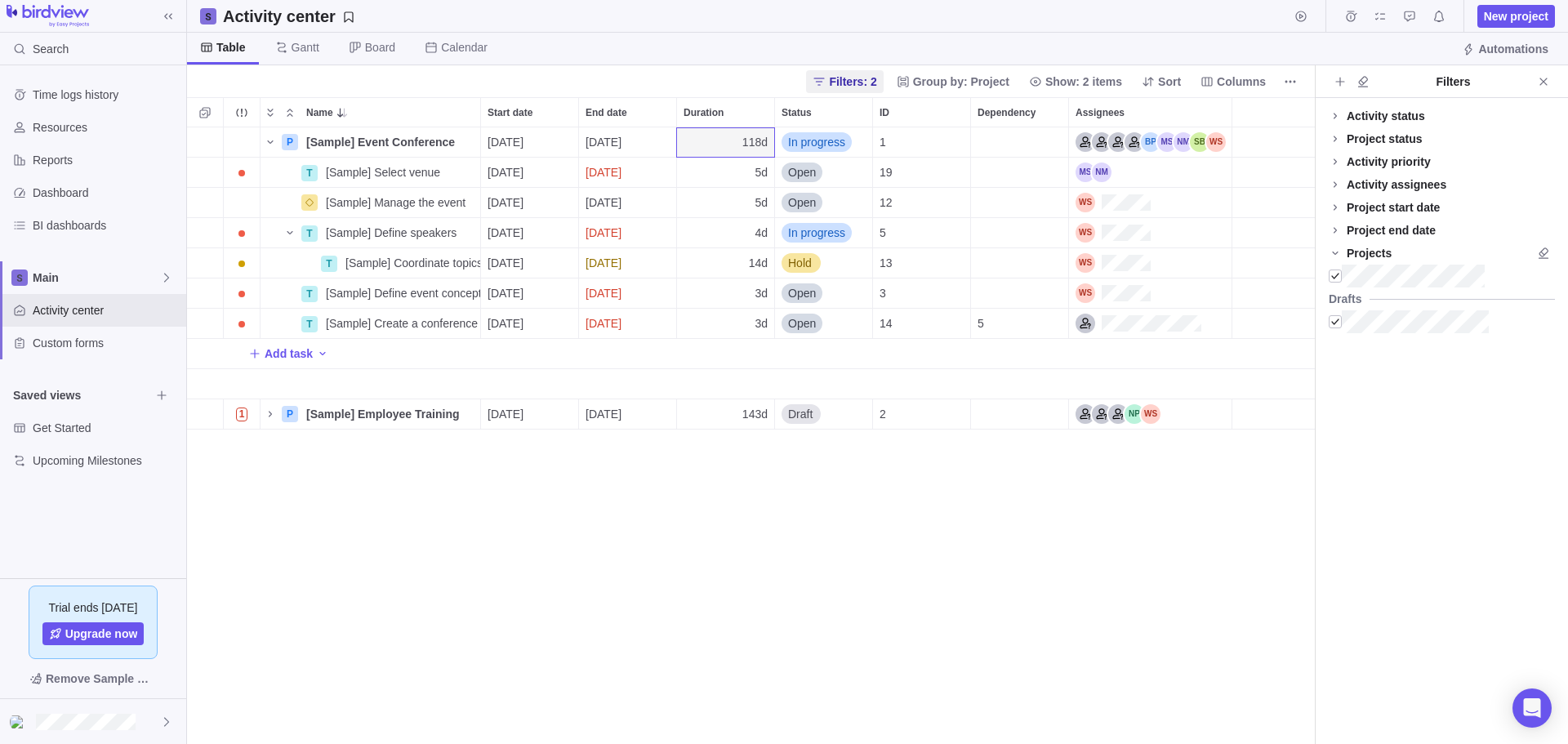 click on "P [Sample] Event Conference Details [DATE] [DATE] 118d In progress 1 T [Sample] Select venue Details [DATE] [DATE] 5d Open 19 [Sample] Manage the event Details [DATE] [DATE] 5d Open 12 T [Sample] Define speakers Details [DATE] [DATE] 4d In progress 5 T [Sample] Coordinate topics with speakers Details [DATE] [DATE] 14d Hold 13 T [Sample] Define event concept Details [DATE] [DATE] 3d Open 3 T [Sample] Create a conference program Details [DATE] [DATE] 3d Open 14 5 Add task 1 P [Sample] Employee Training Details [DATE] [DATE] 143d Draft 2" at bounding box center [751, 435] 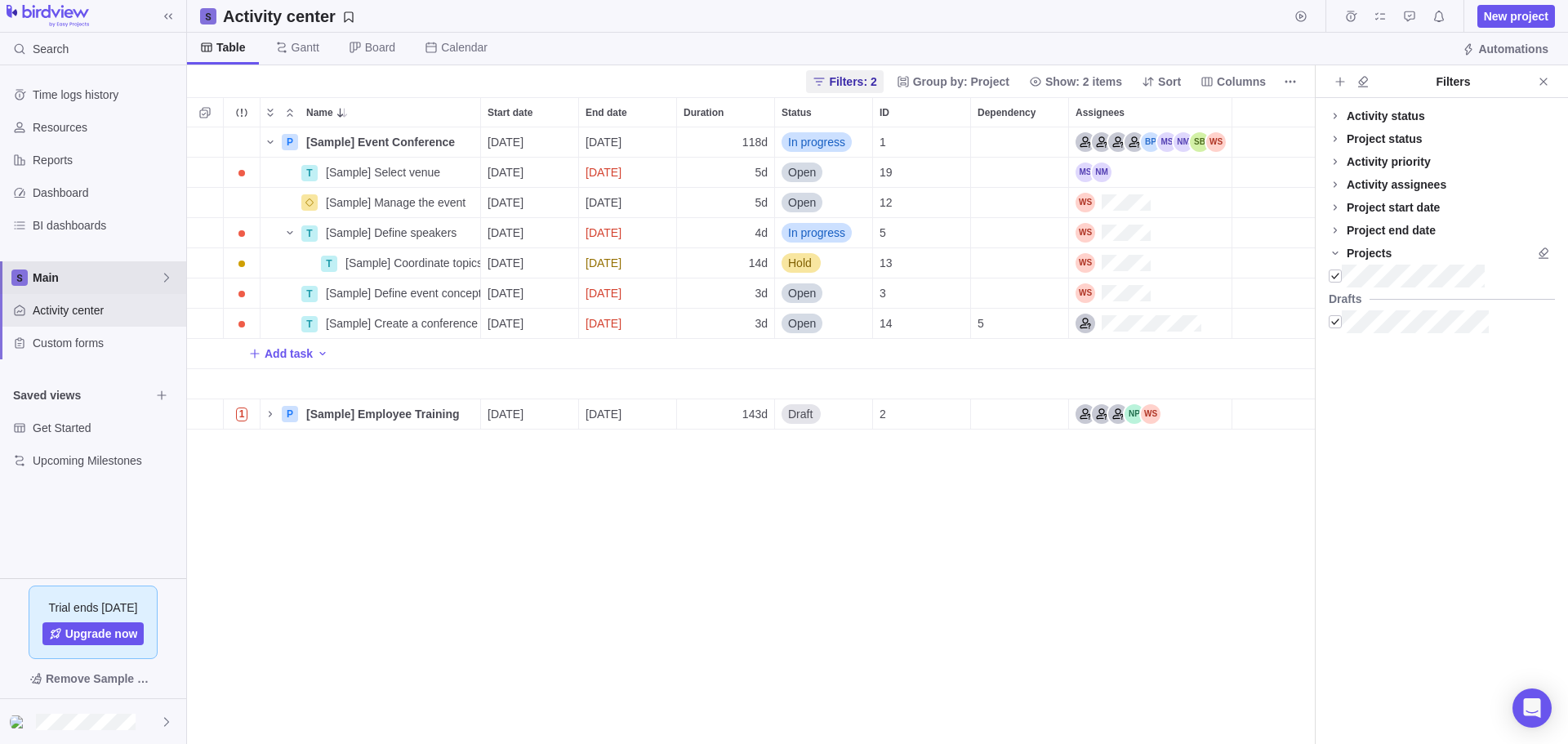 click on "Main" at bounding box center (96, 278) 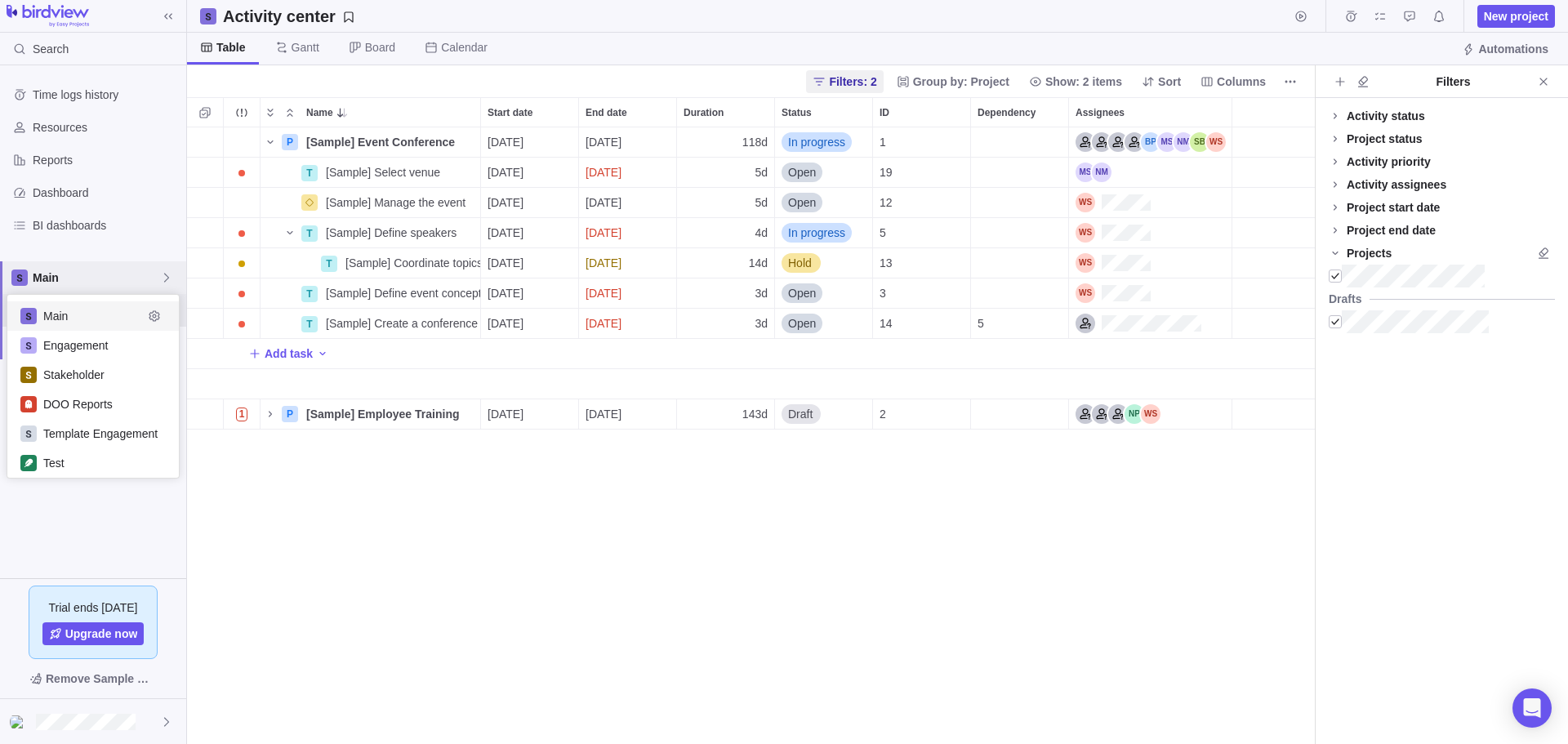 scroll, scrollTop: 13, scrollLeft: 13, axis: both 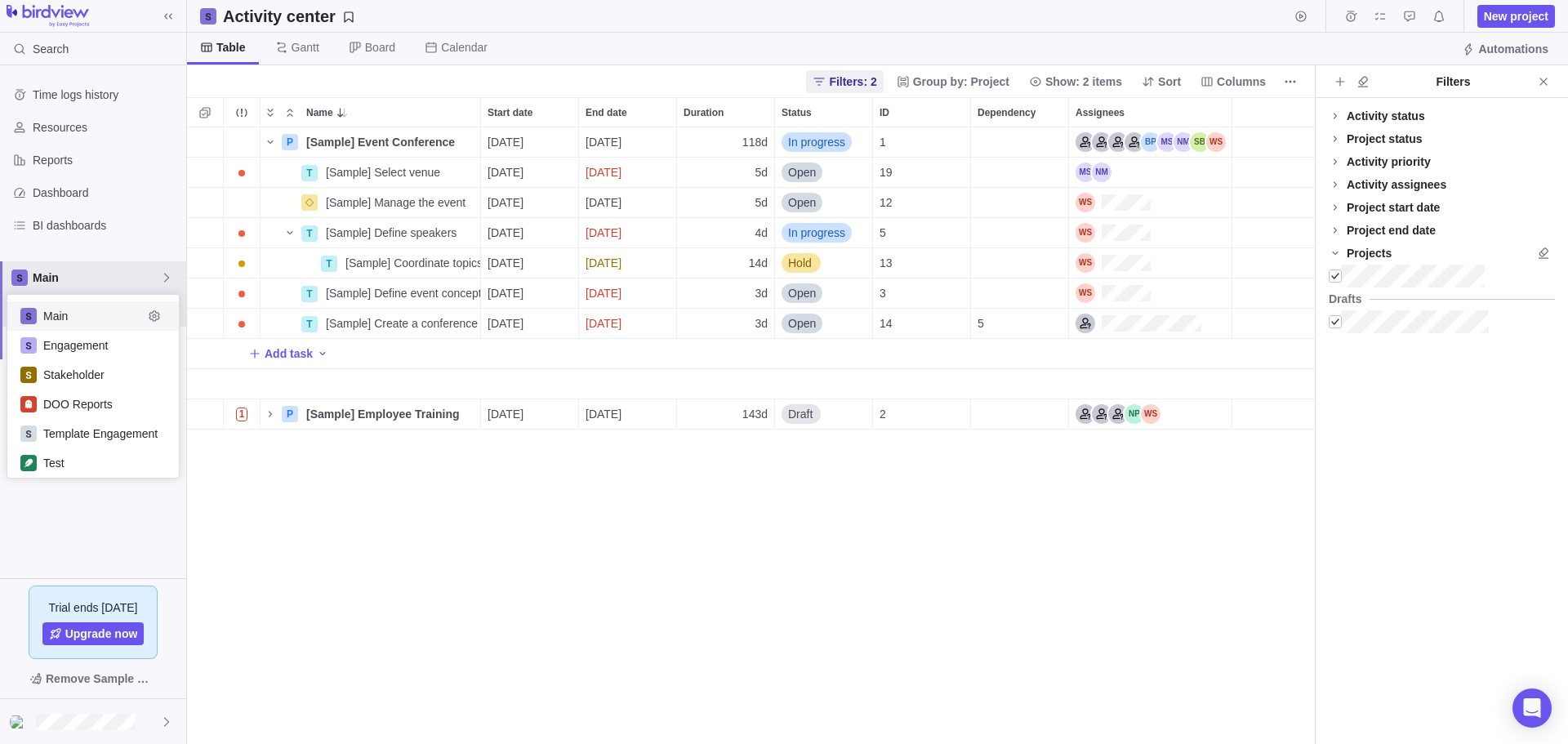 click on "Main" at bounding box center (93, 316) 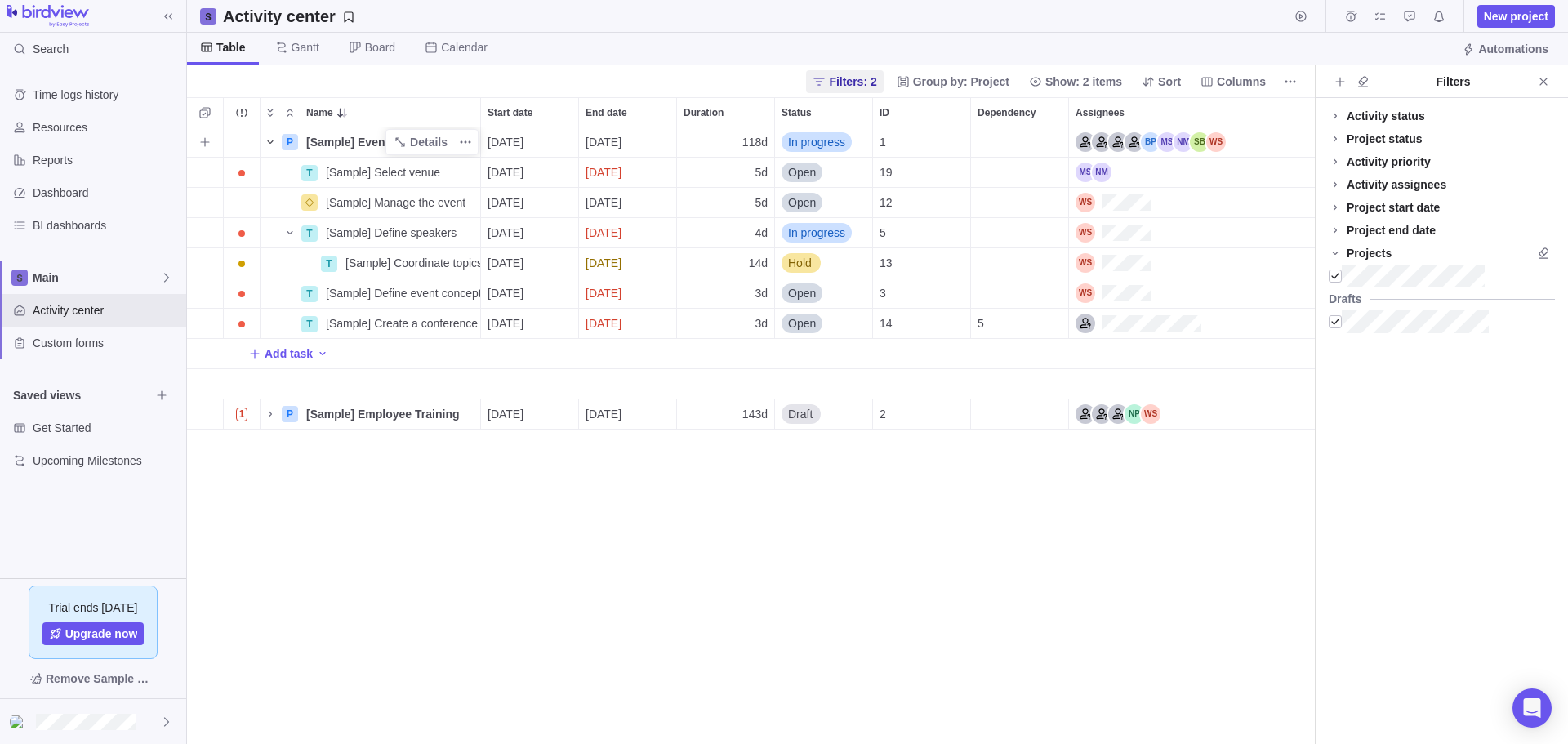 click 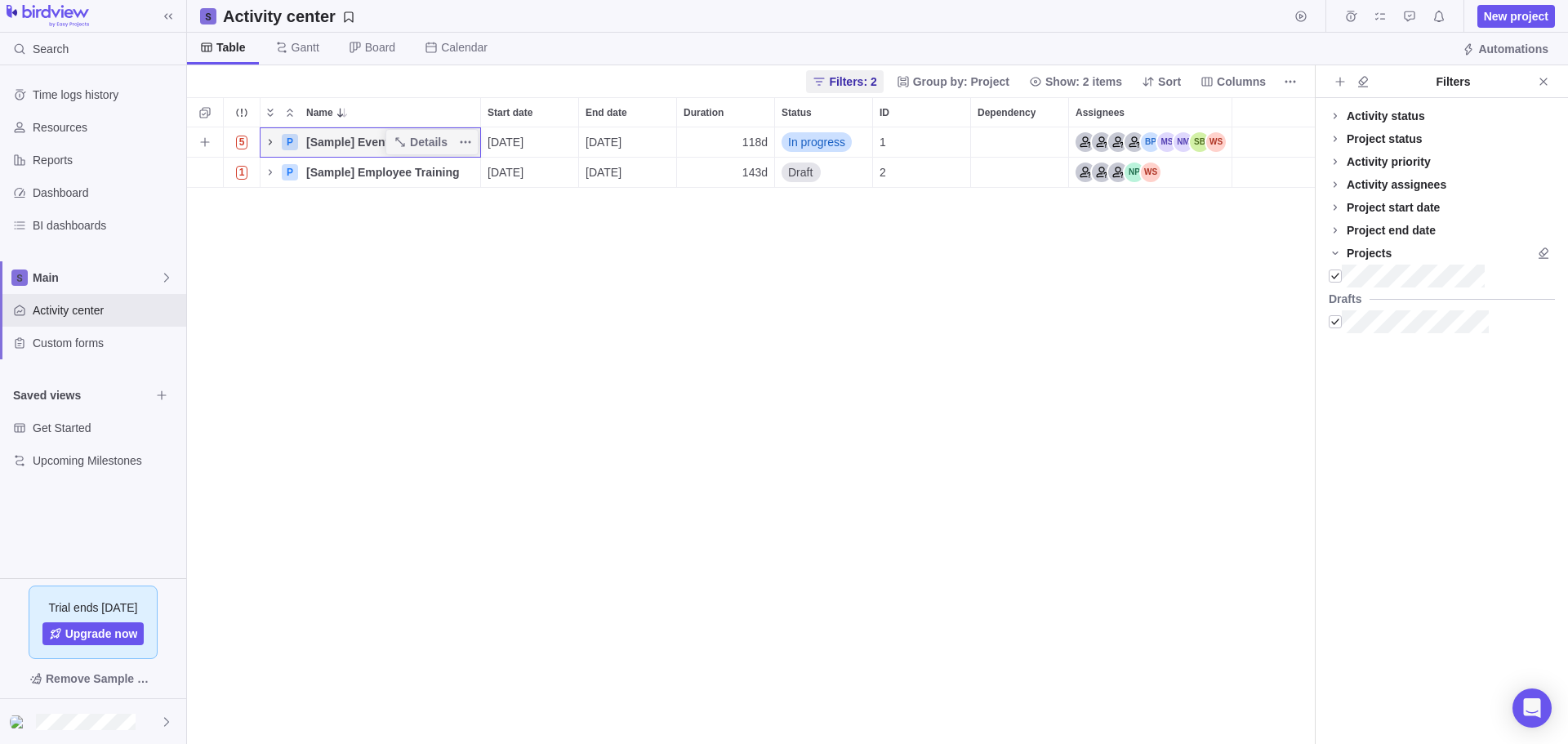 click 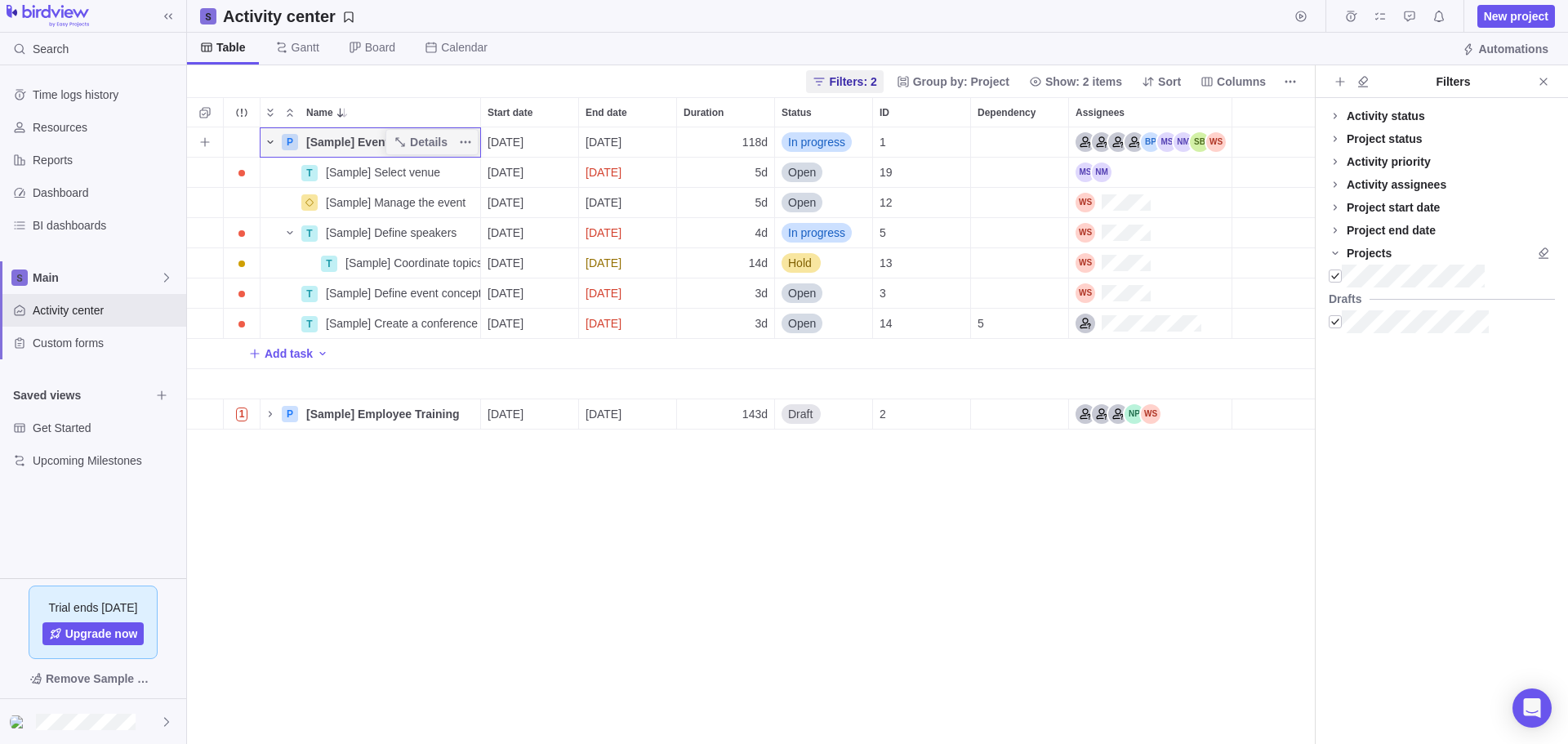click at bounding box center [270, 142] 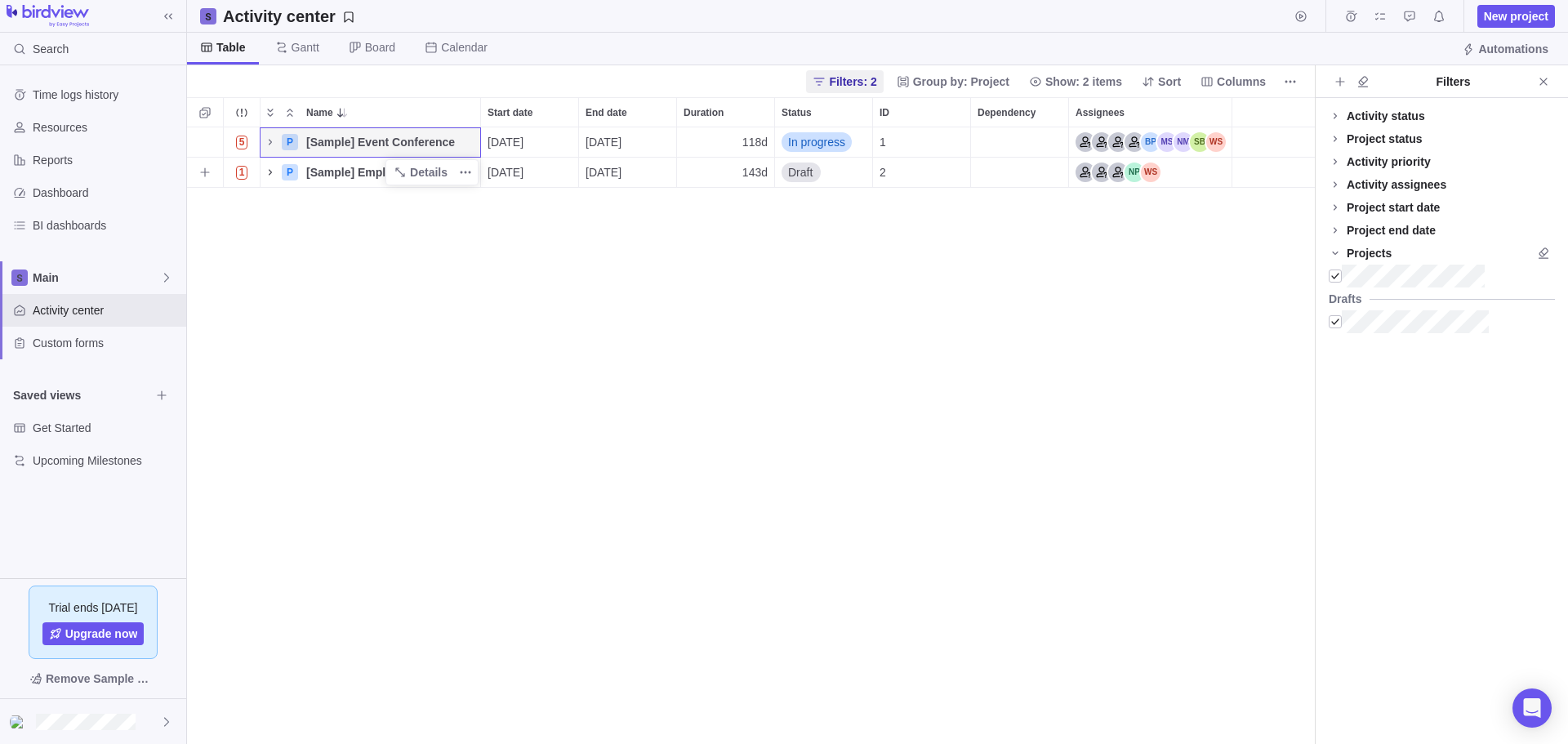click 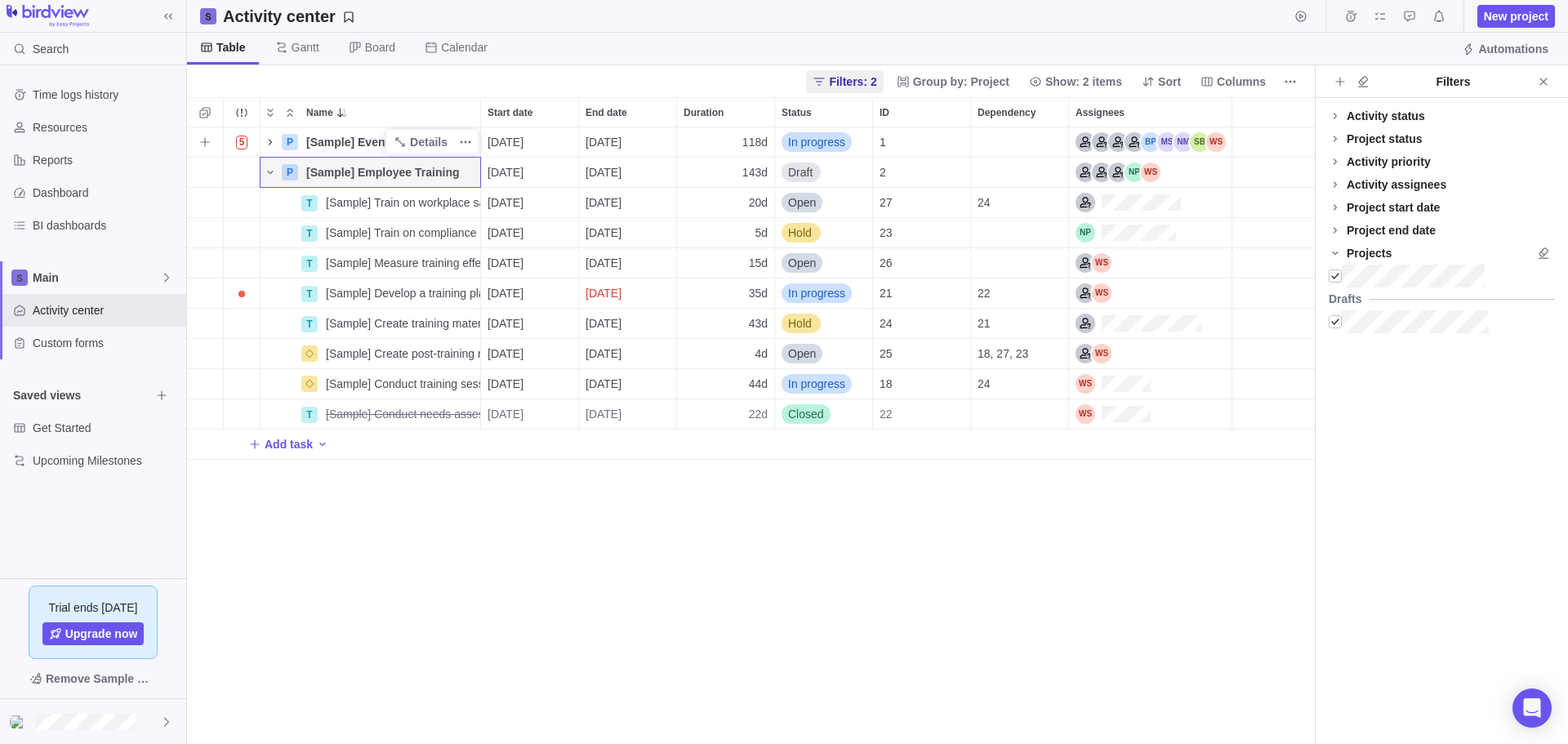 click 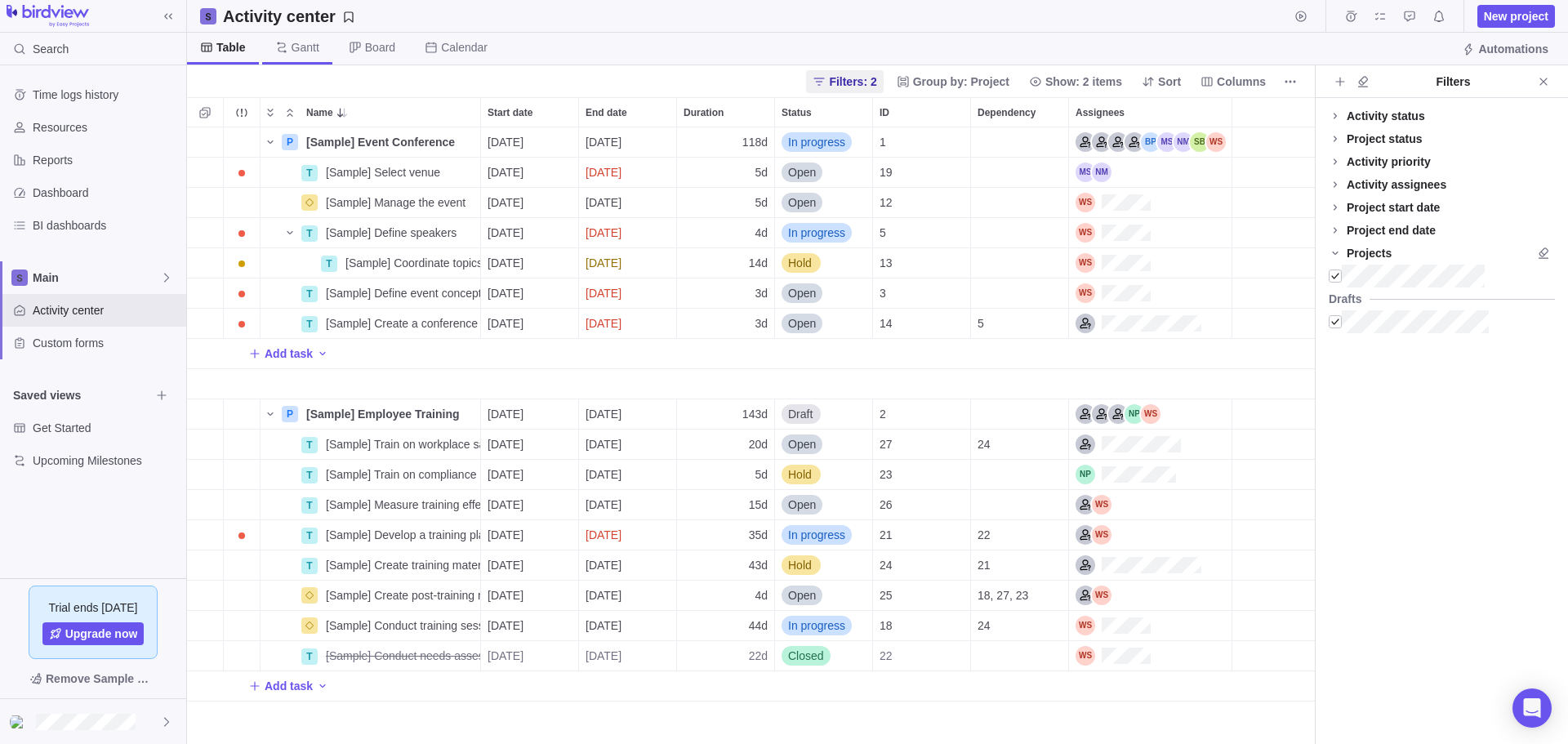 click on "Gantt" at bounding box center [305, 47] 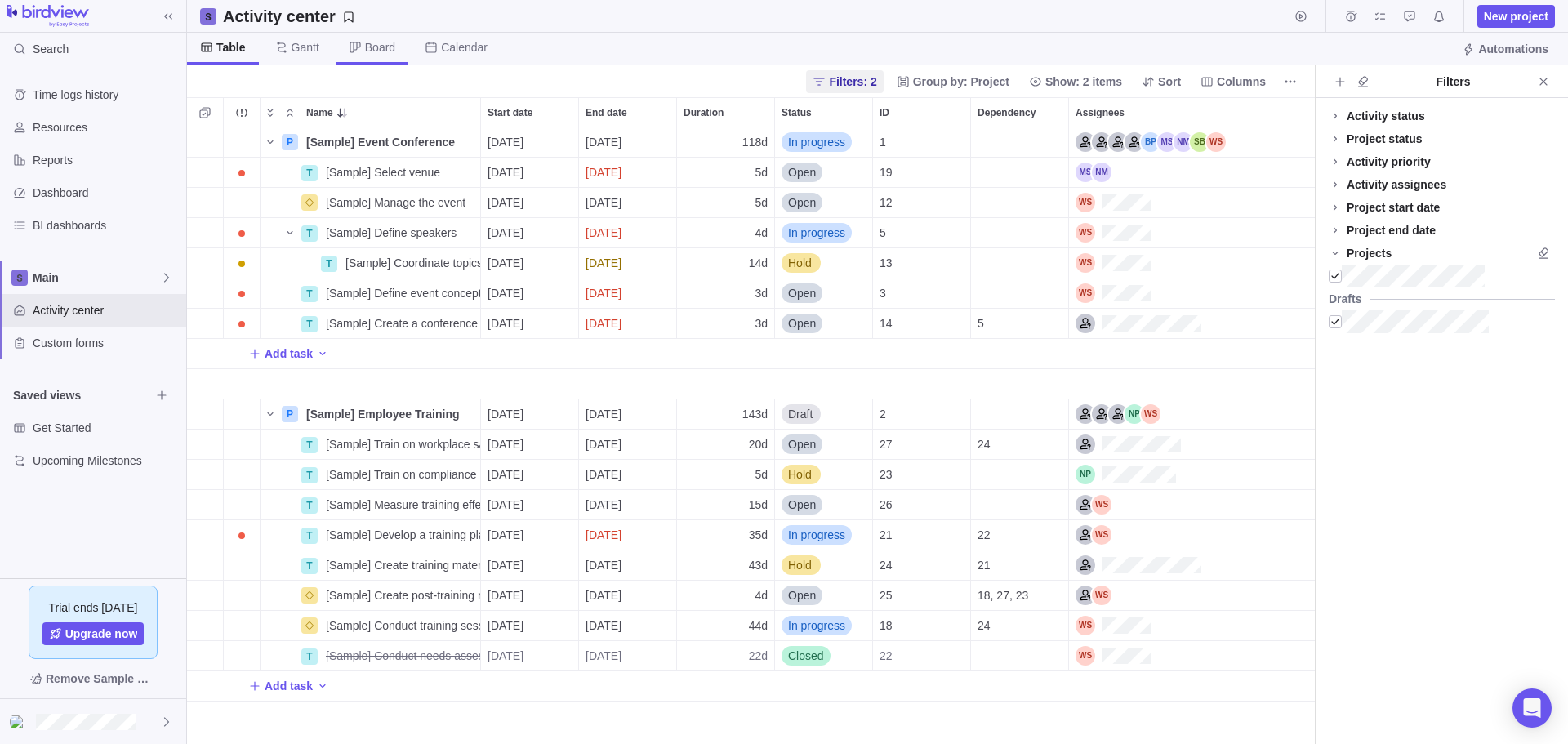 scroll, scrollTop: 604, scrollLeft: 720, axis: both 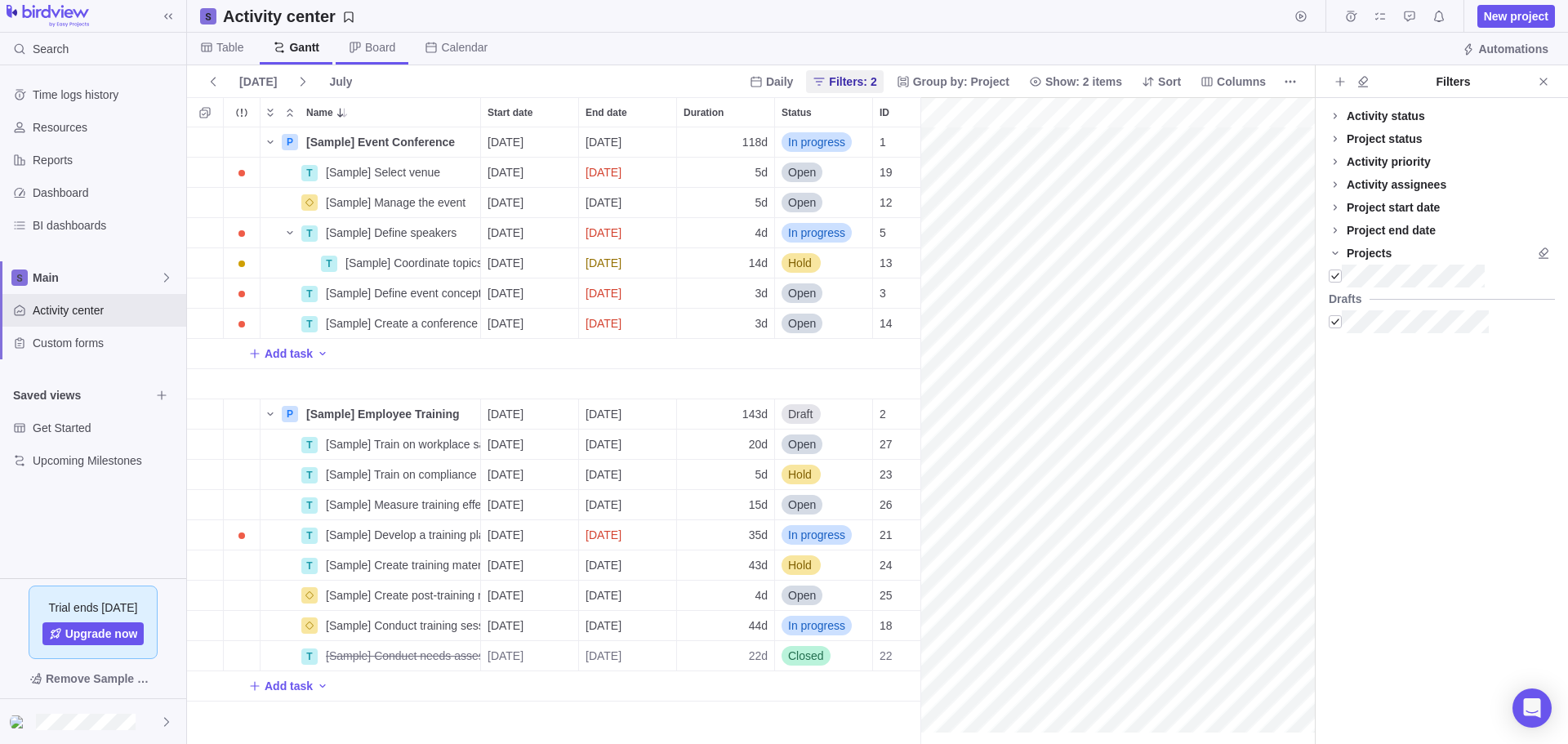 click on "Board" at bounding box center (380, 47) 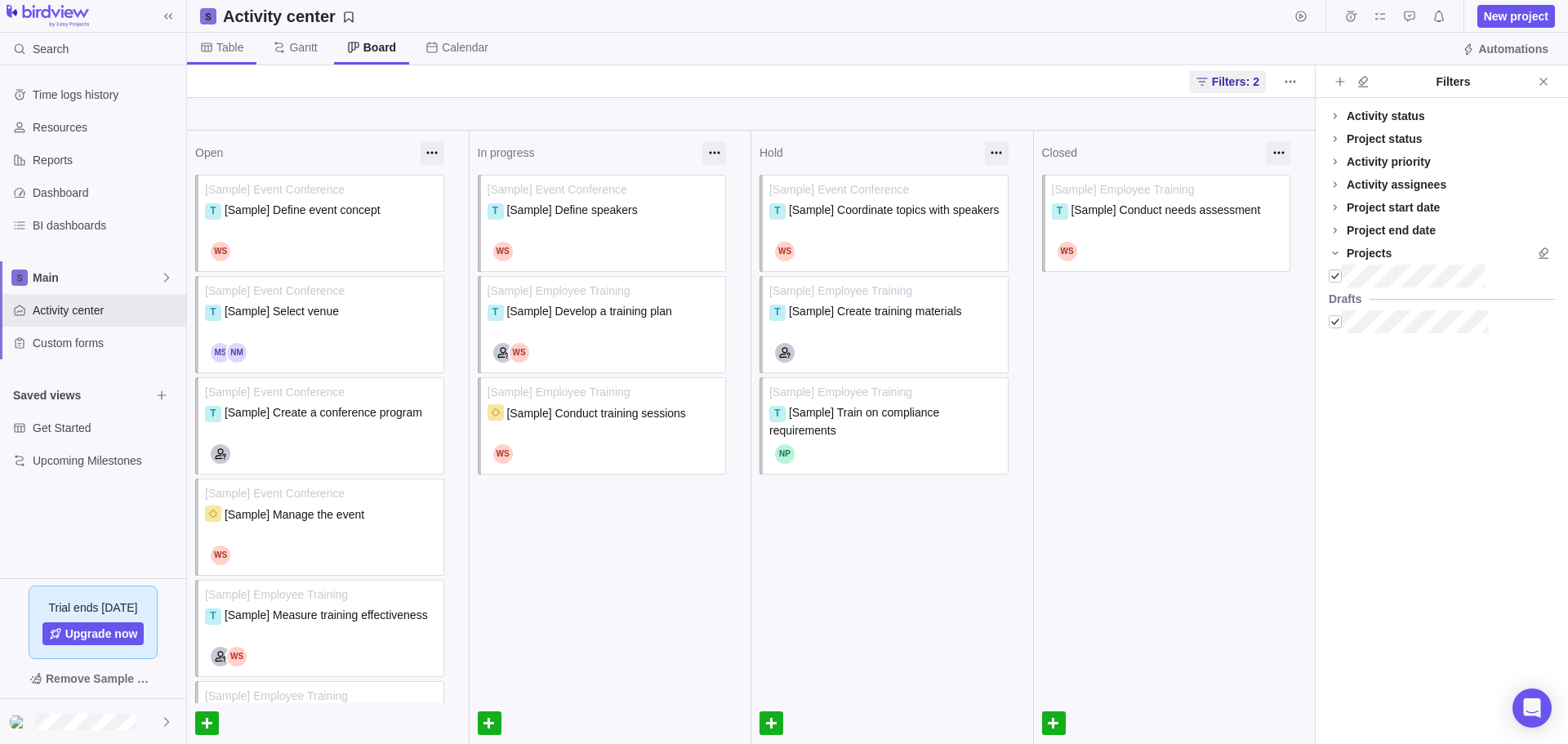 click on "Table" at bounding box center (221, 48) 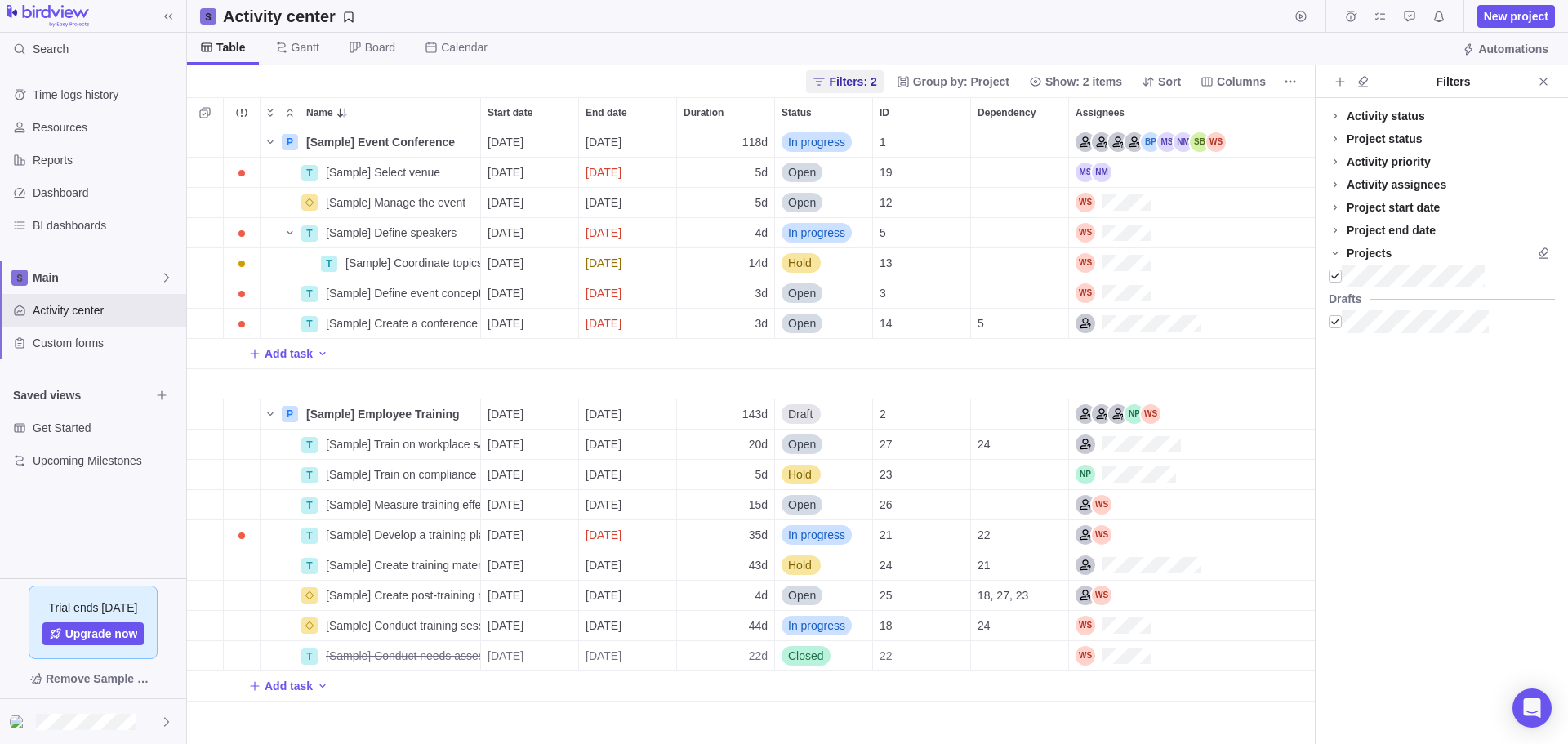 scroll, scrollTop: 13, scrollLeft: 13, axis: both 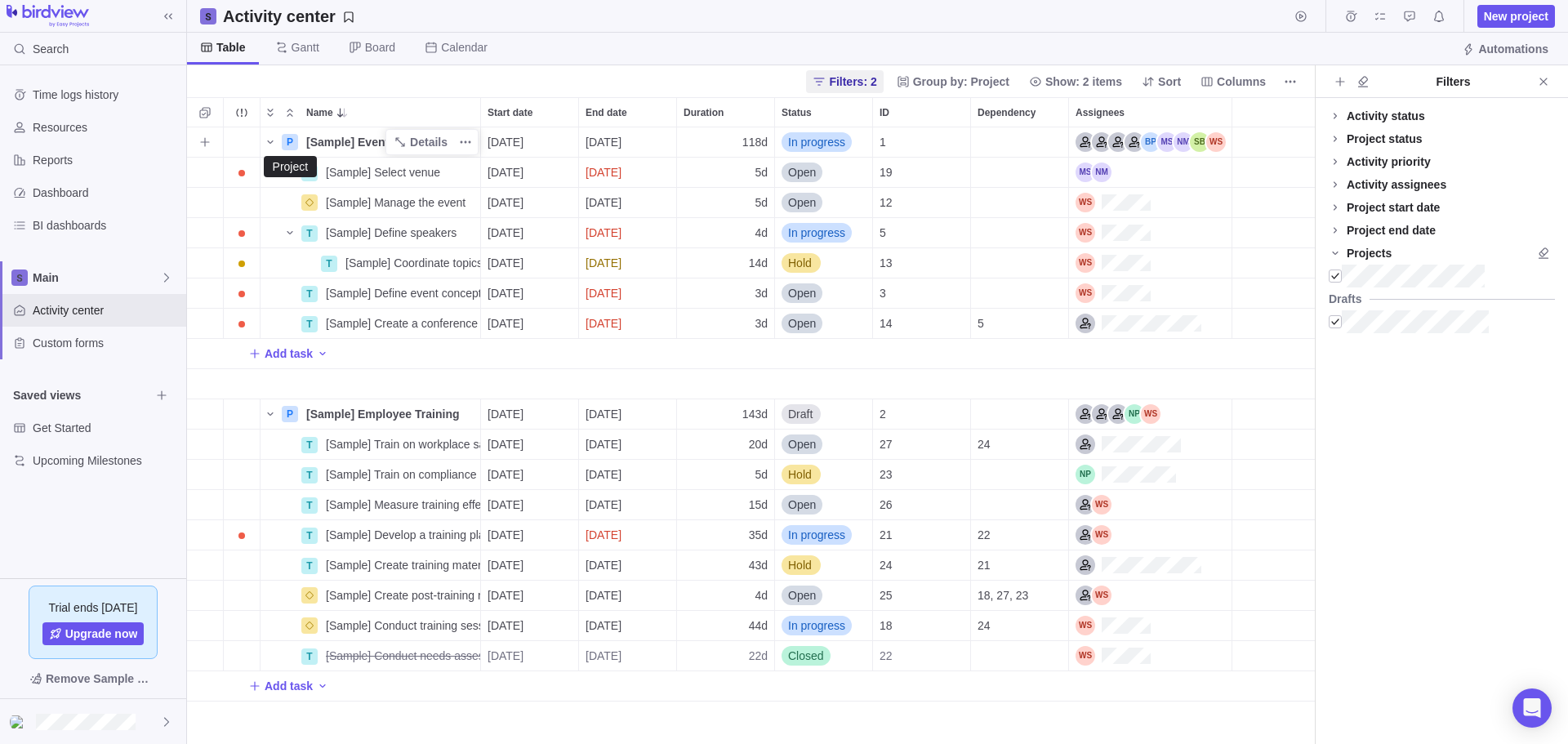 click on "P" at bounding box center [290, 142] 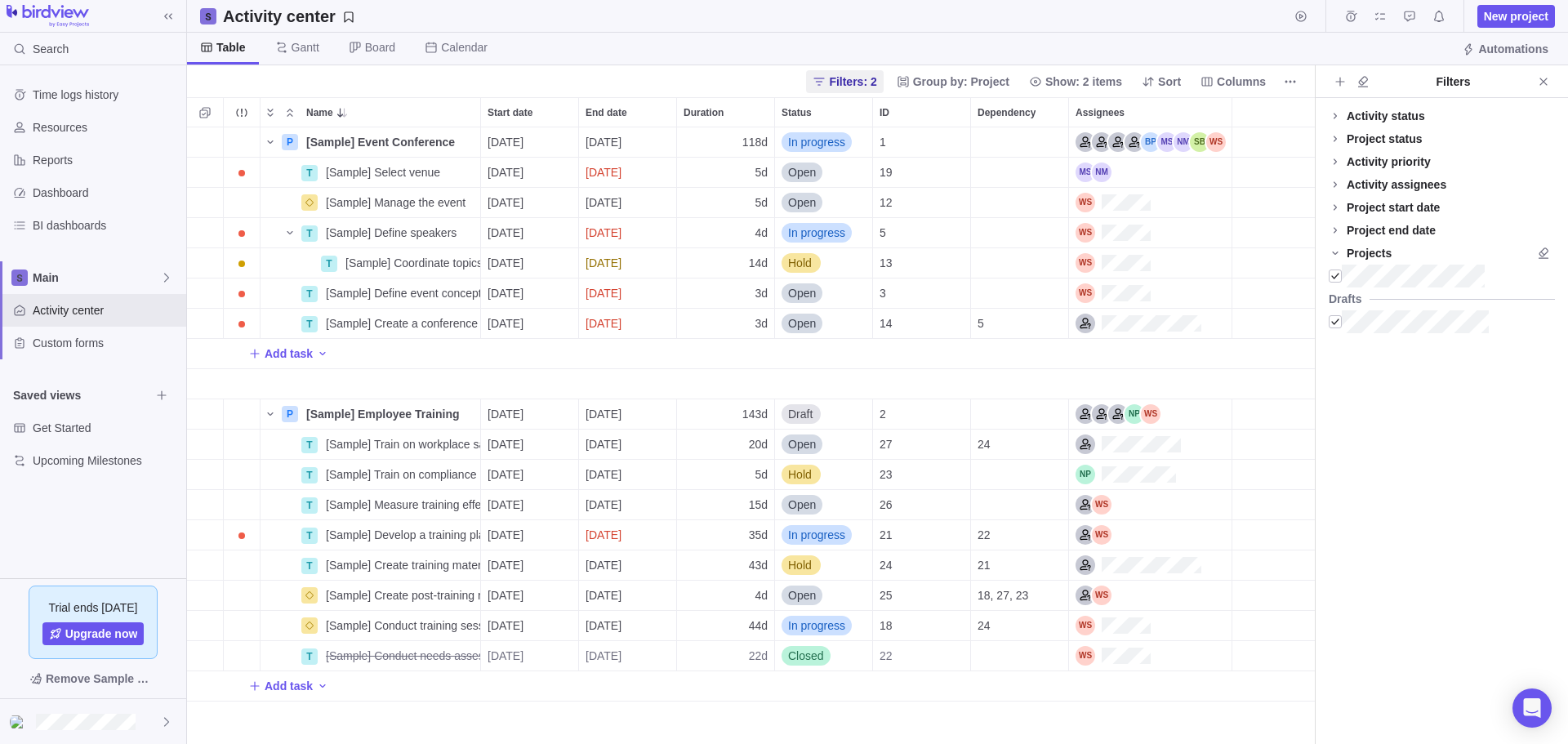 click on "Filters: 2 Group by: Project Show: 2 items Sort Columns" at bounding box center [751, 81] 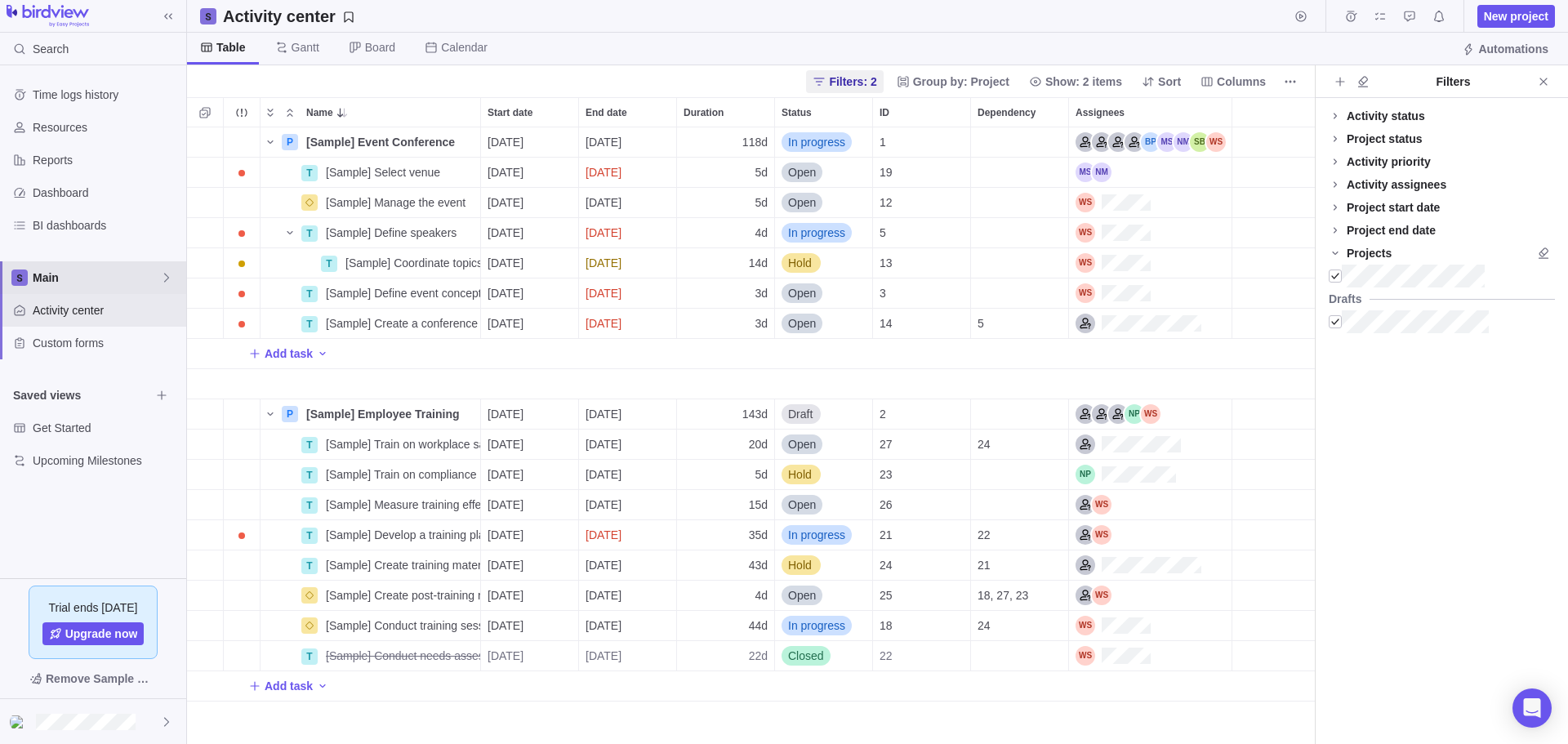 click on "Main" at bounding box center (96, 278) 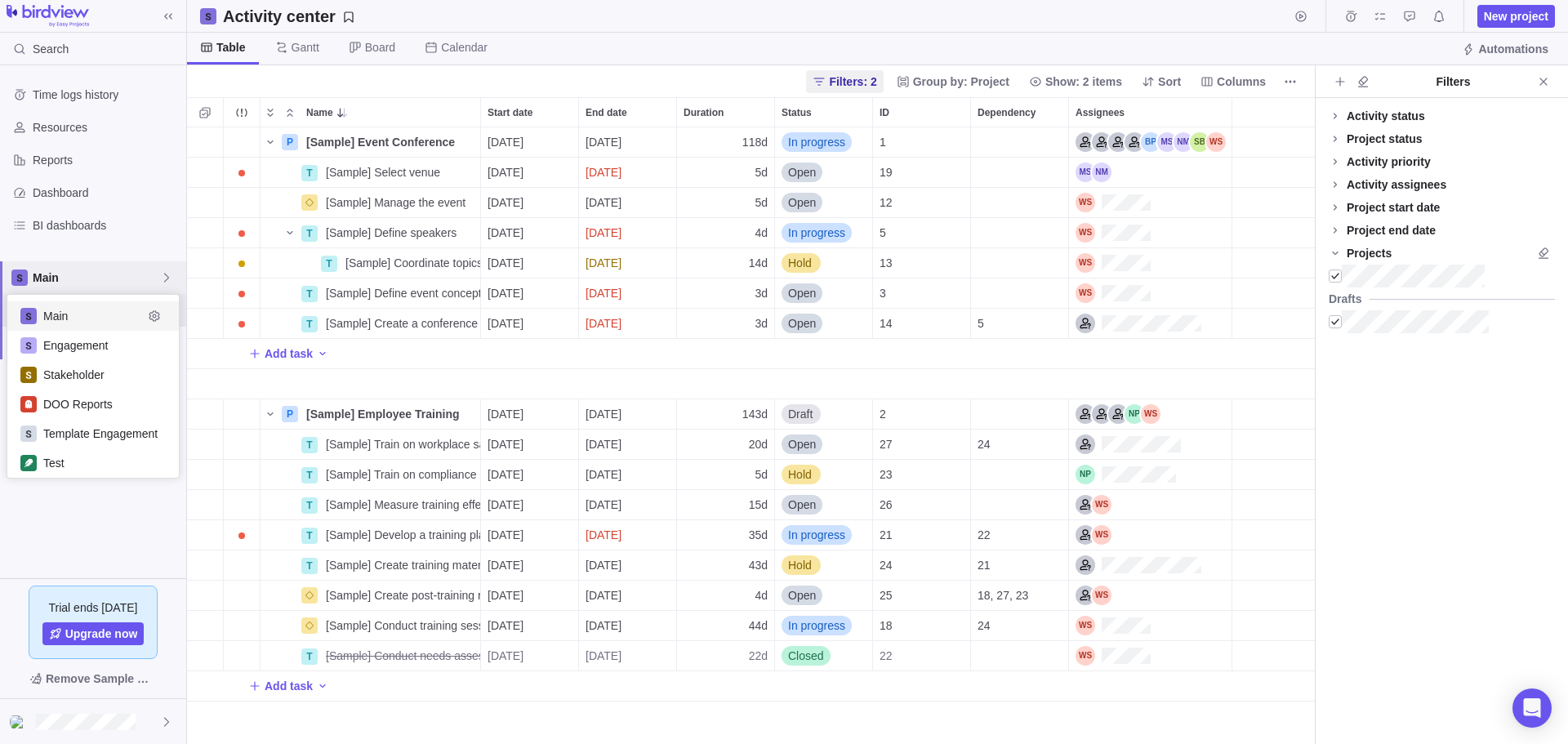 scroll, scrollTop: 13, scrollLeft: 13, axis: both 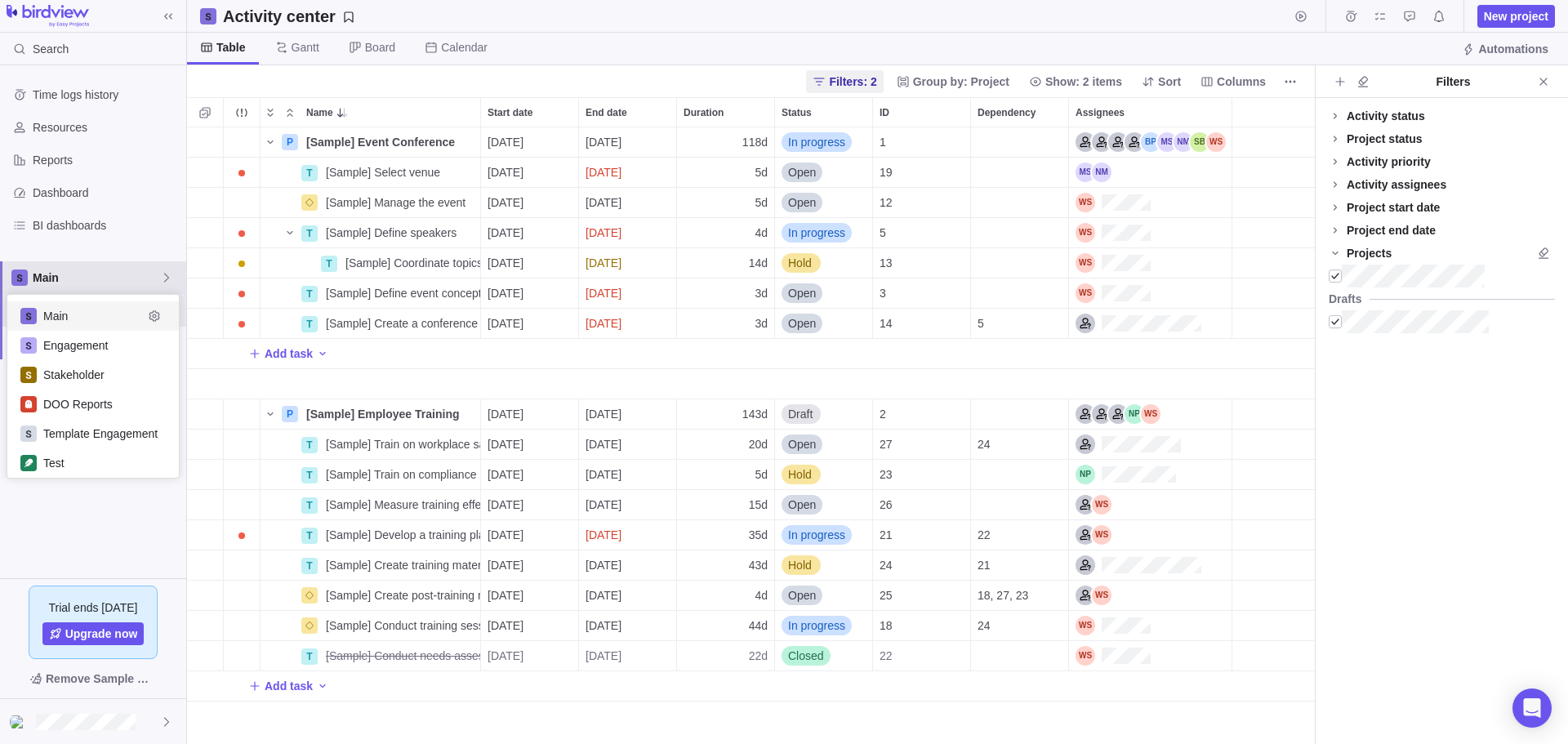 click on "Main" at bounding box center [96, 278] 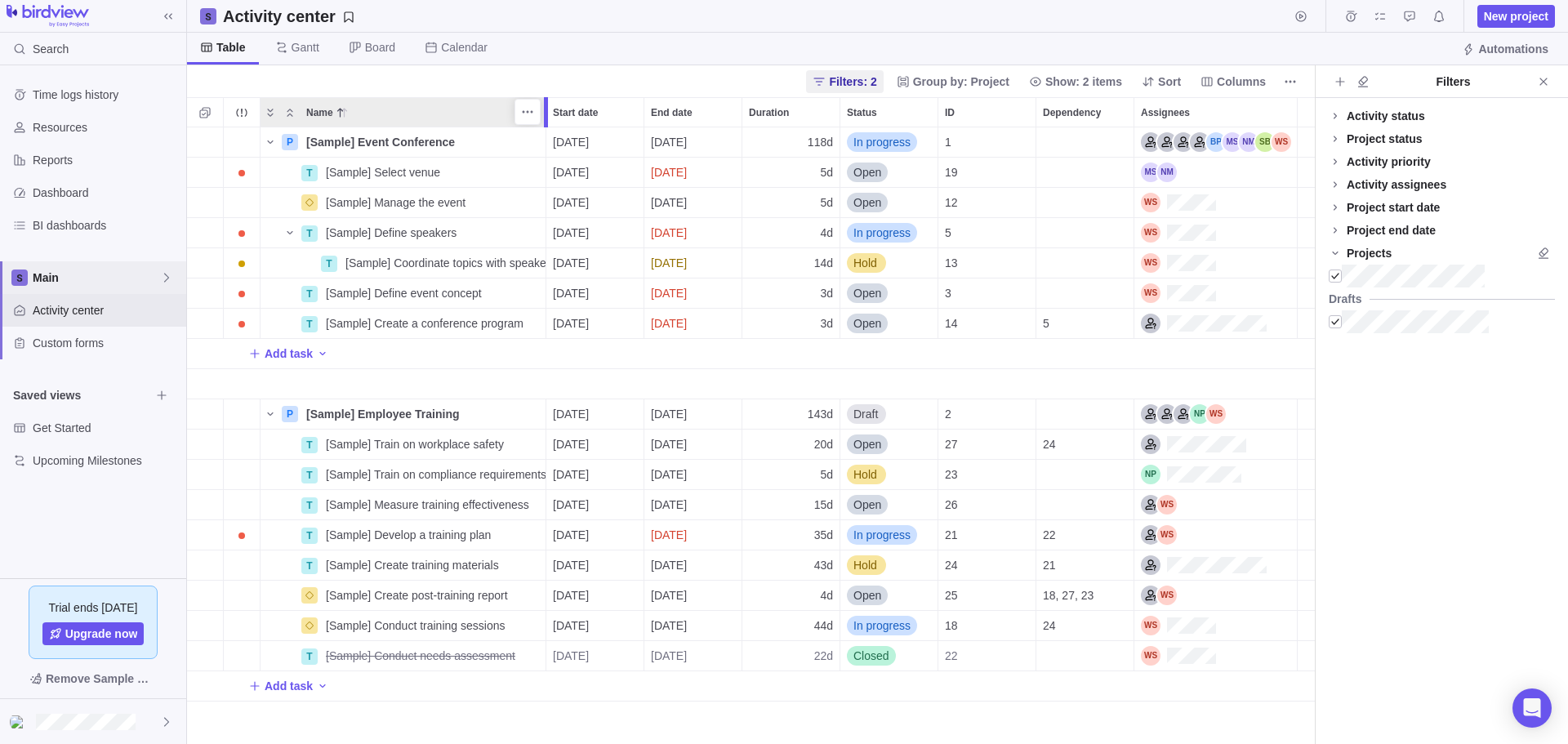 drag, startPoint x: 481, startPoint y: 124, endPoint x: 547, endPoint y: 124, distance: 66 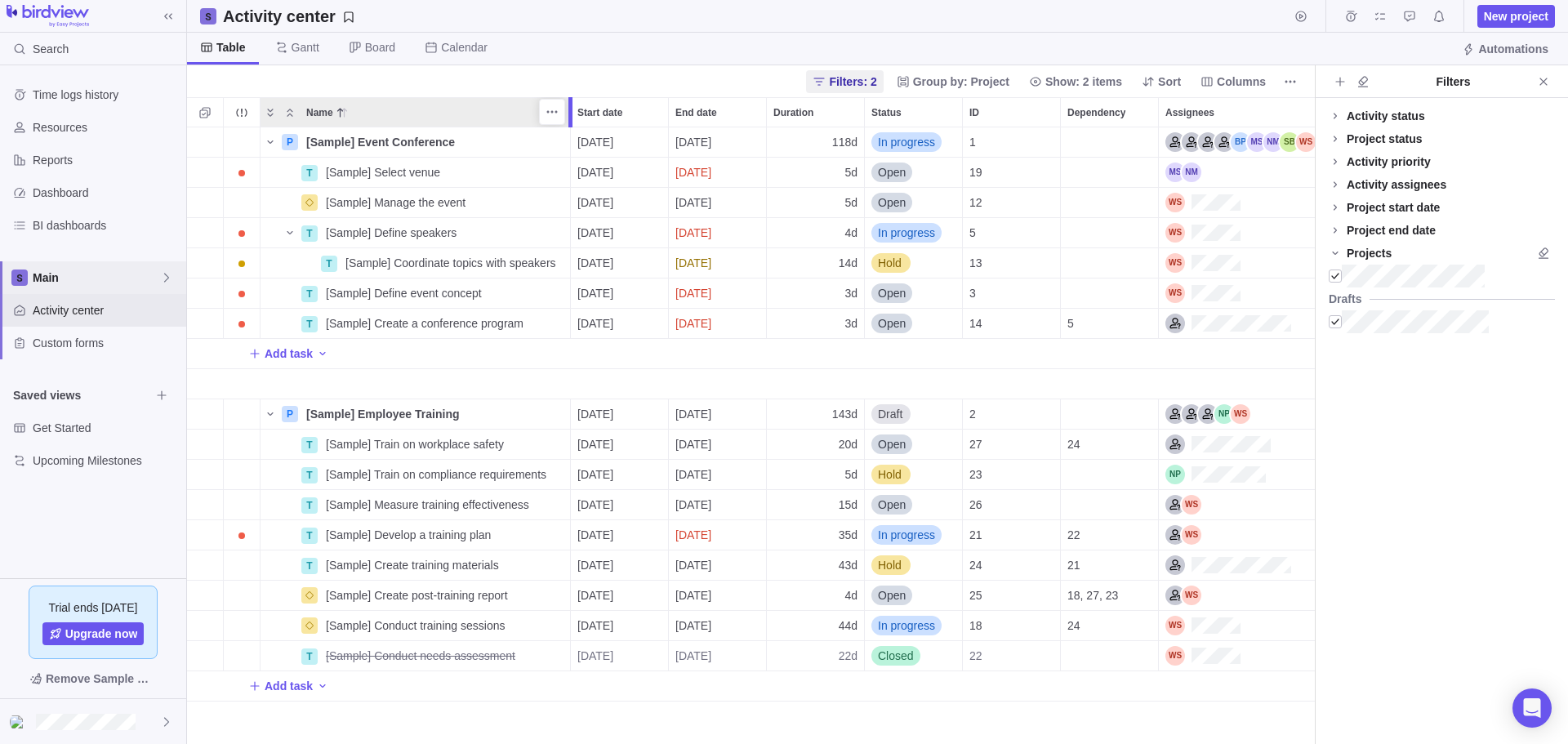 drag, startPoint x: 547, startPoint y: 124, endPoint x: 575, endPoint y: 124, distance: 28 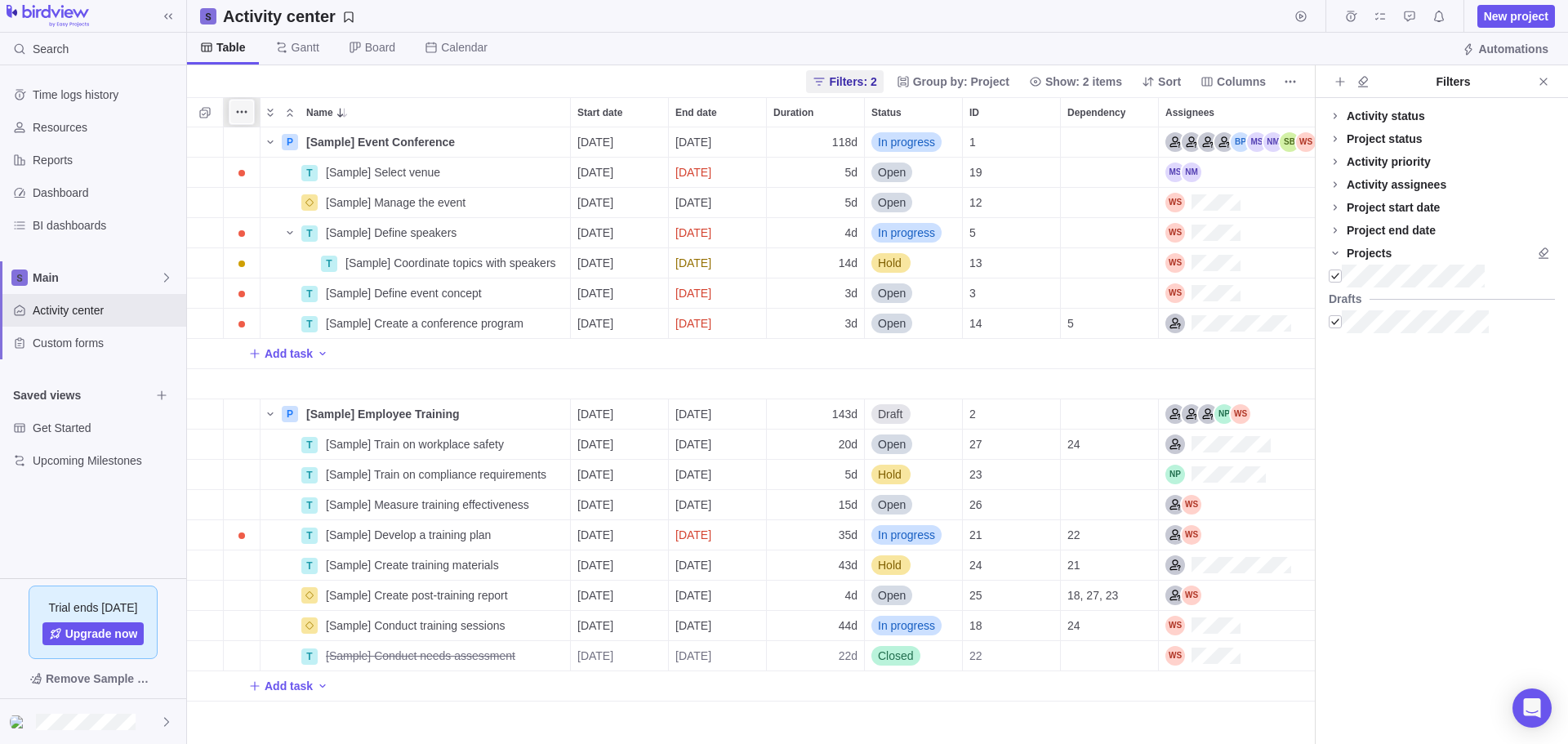 click at bounding box center (242, 112) 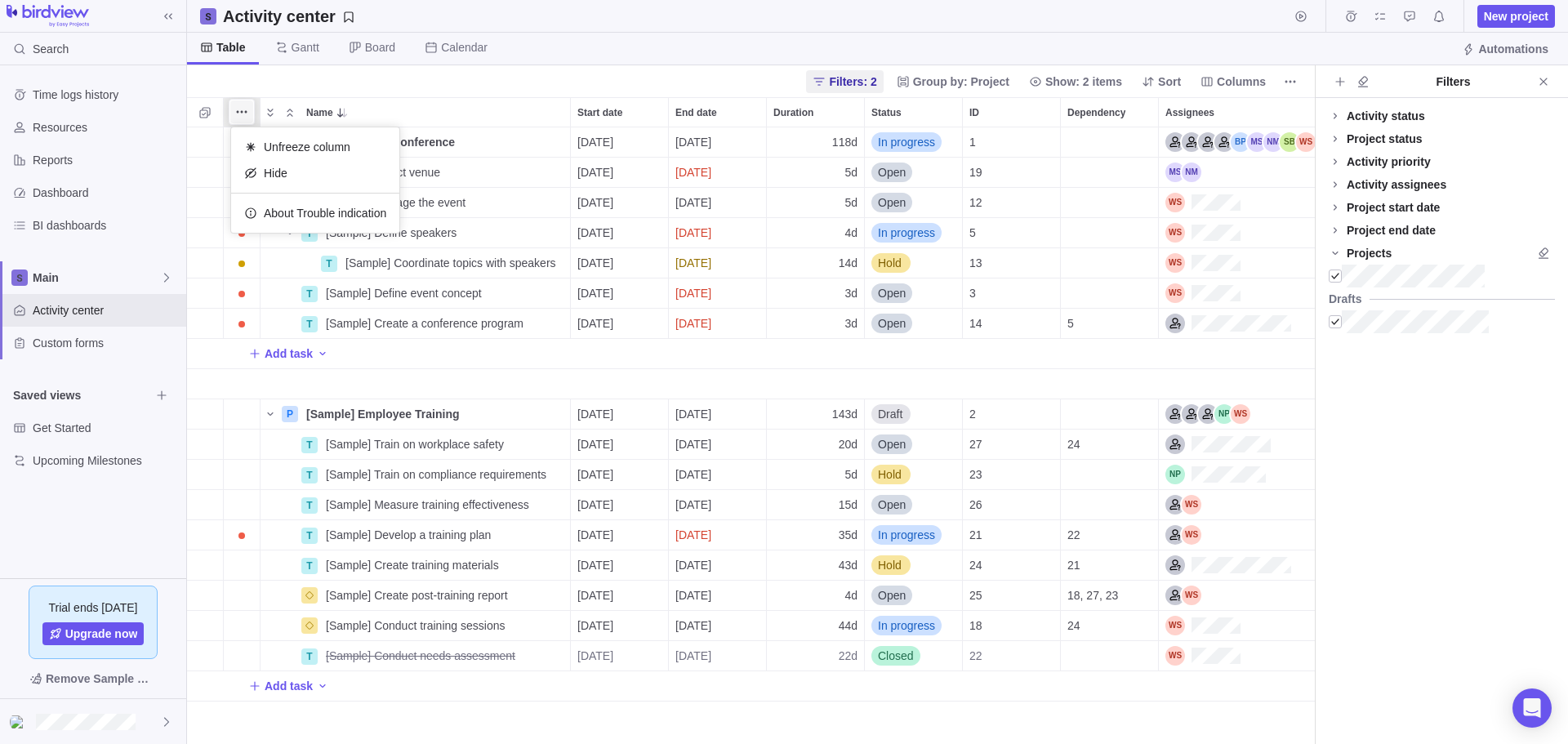 click at bounding box center [242, 112] 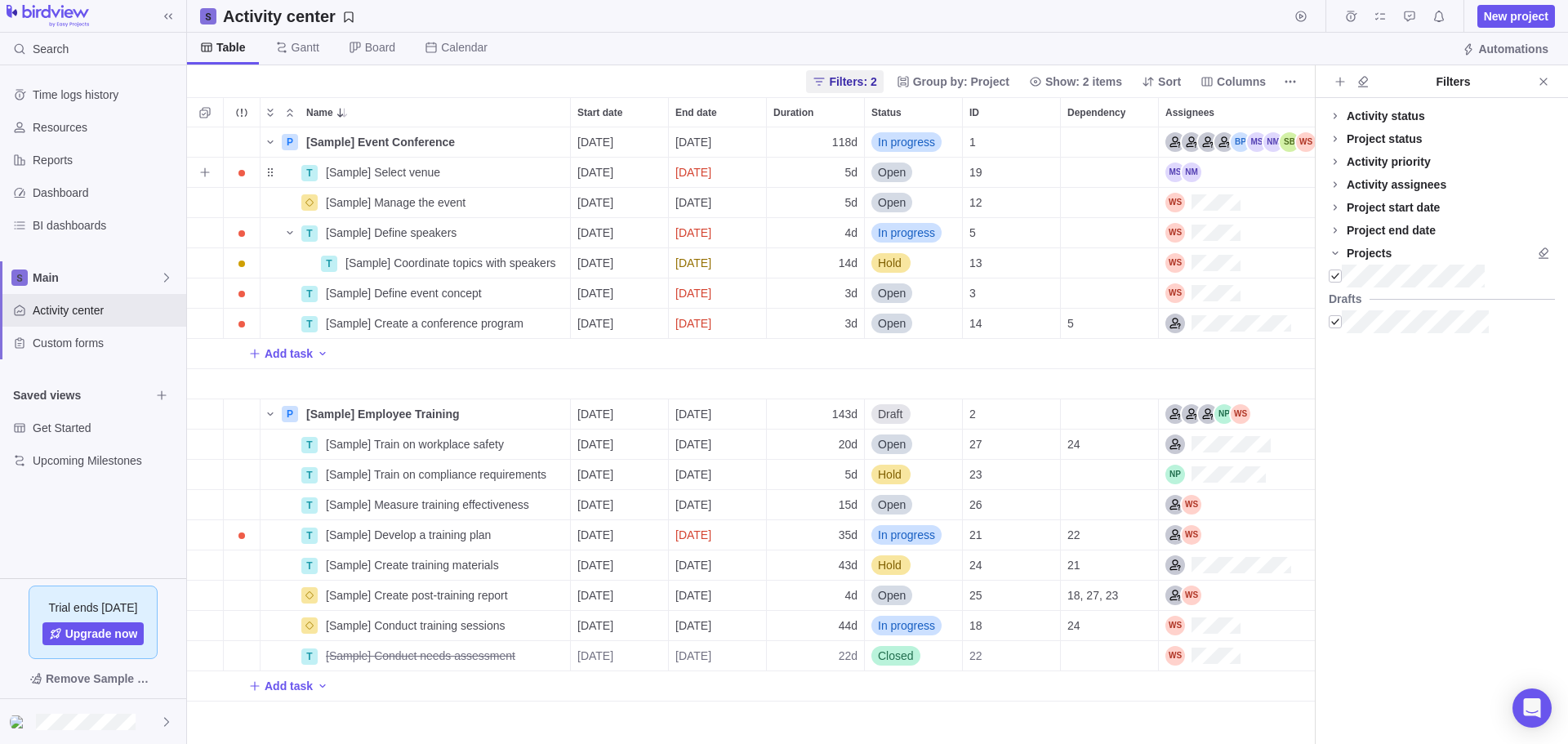click on "Open" at bounding box center (892, 172) 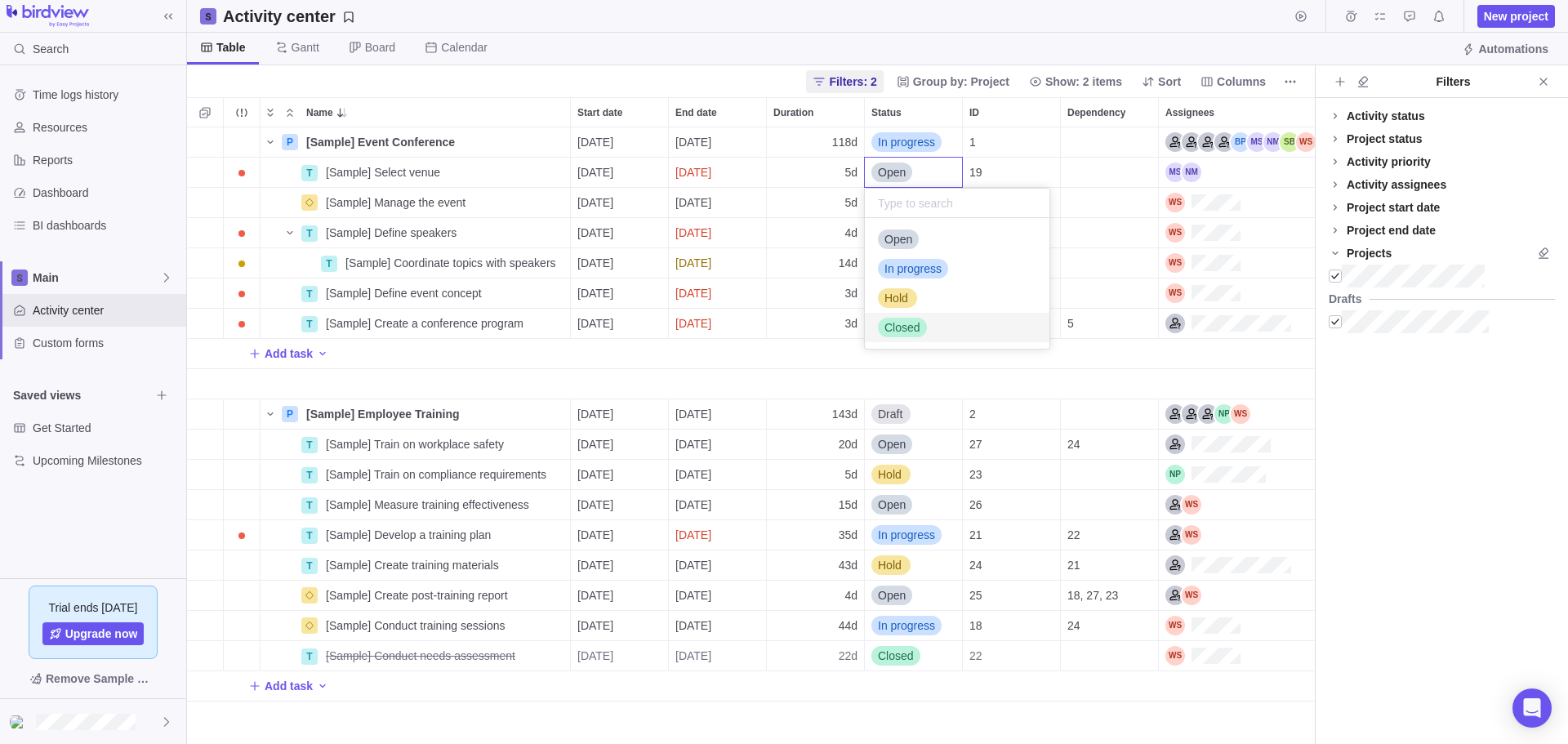 click on "Closed" at bounding box center (902, 327) 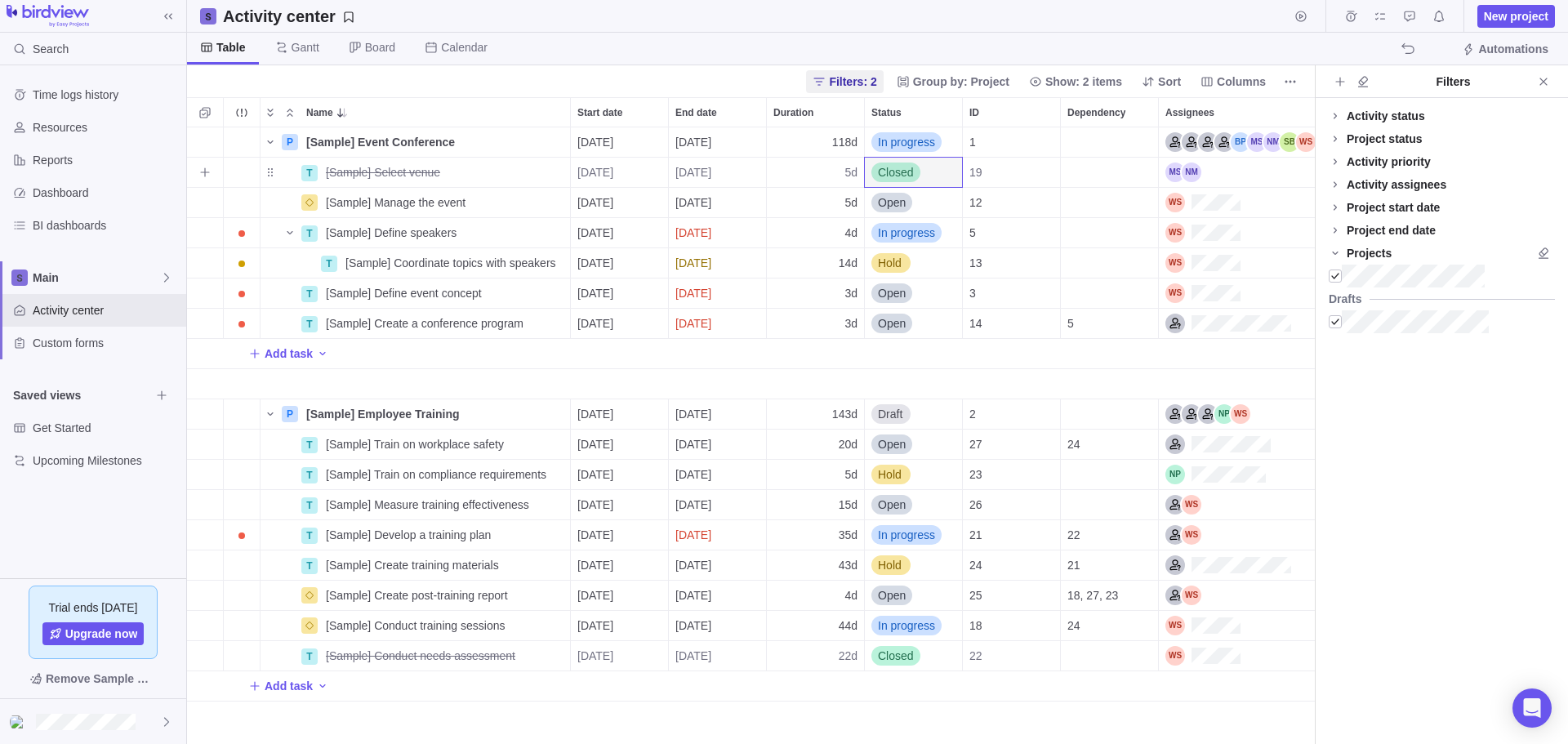 click on "Closed" at bounding box center (896, 172) 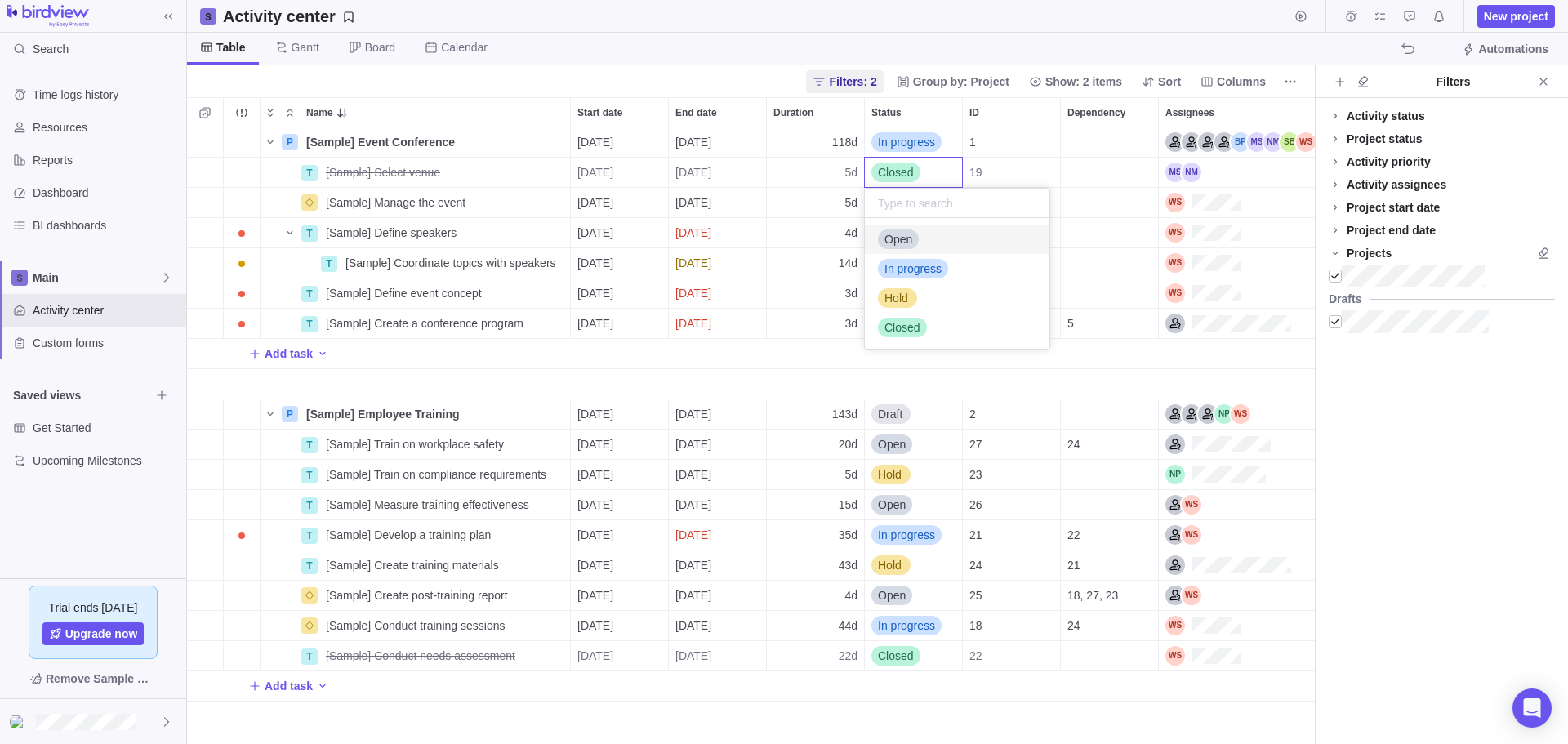 click on "Open" at bounding box center [898, 239] 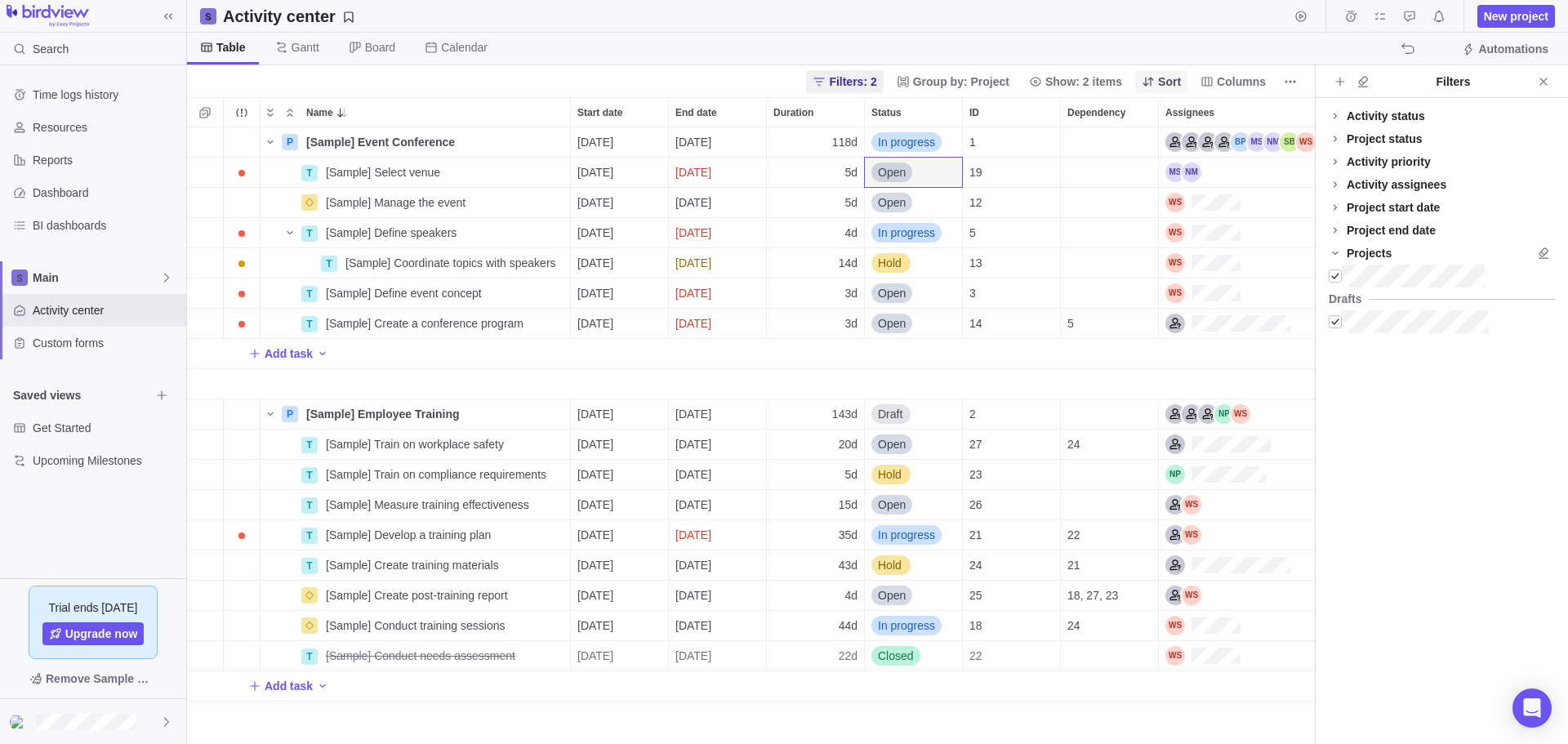 click on "Sort" at bounding box center [1169, 82] 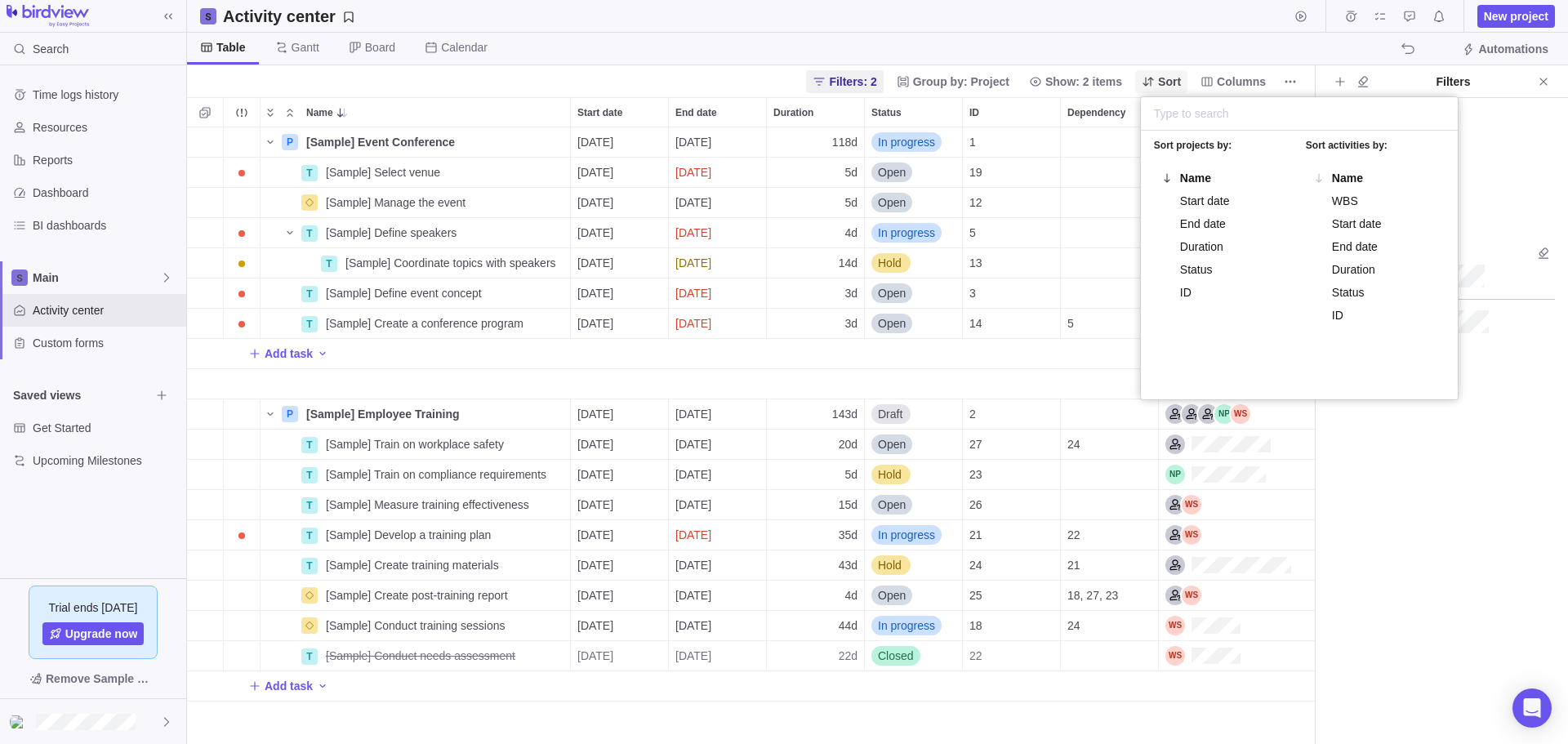 click on "Sort" at bounding box center [1169, 82] 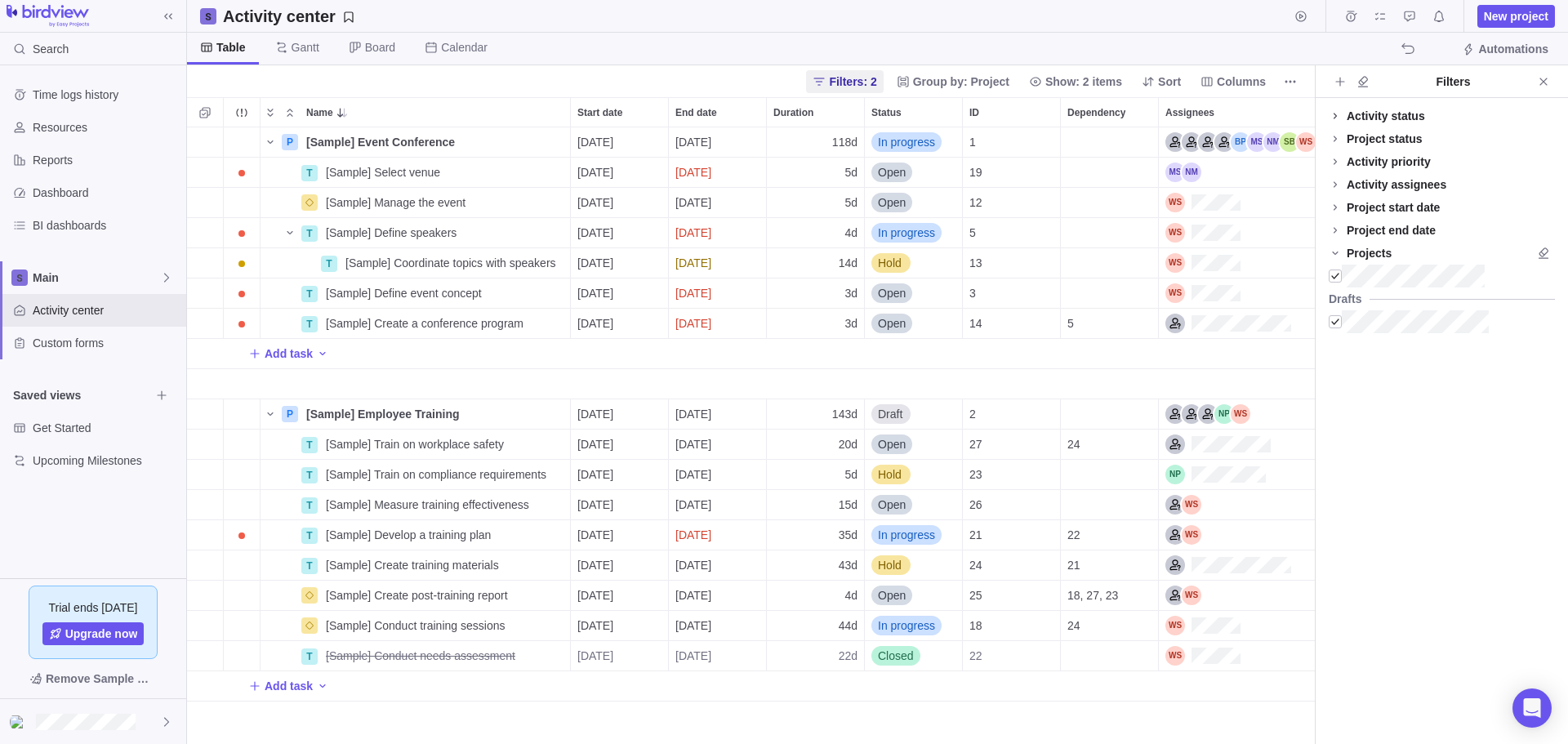 click 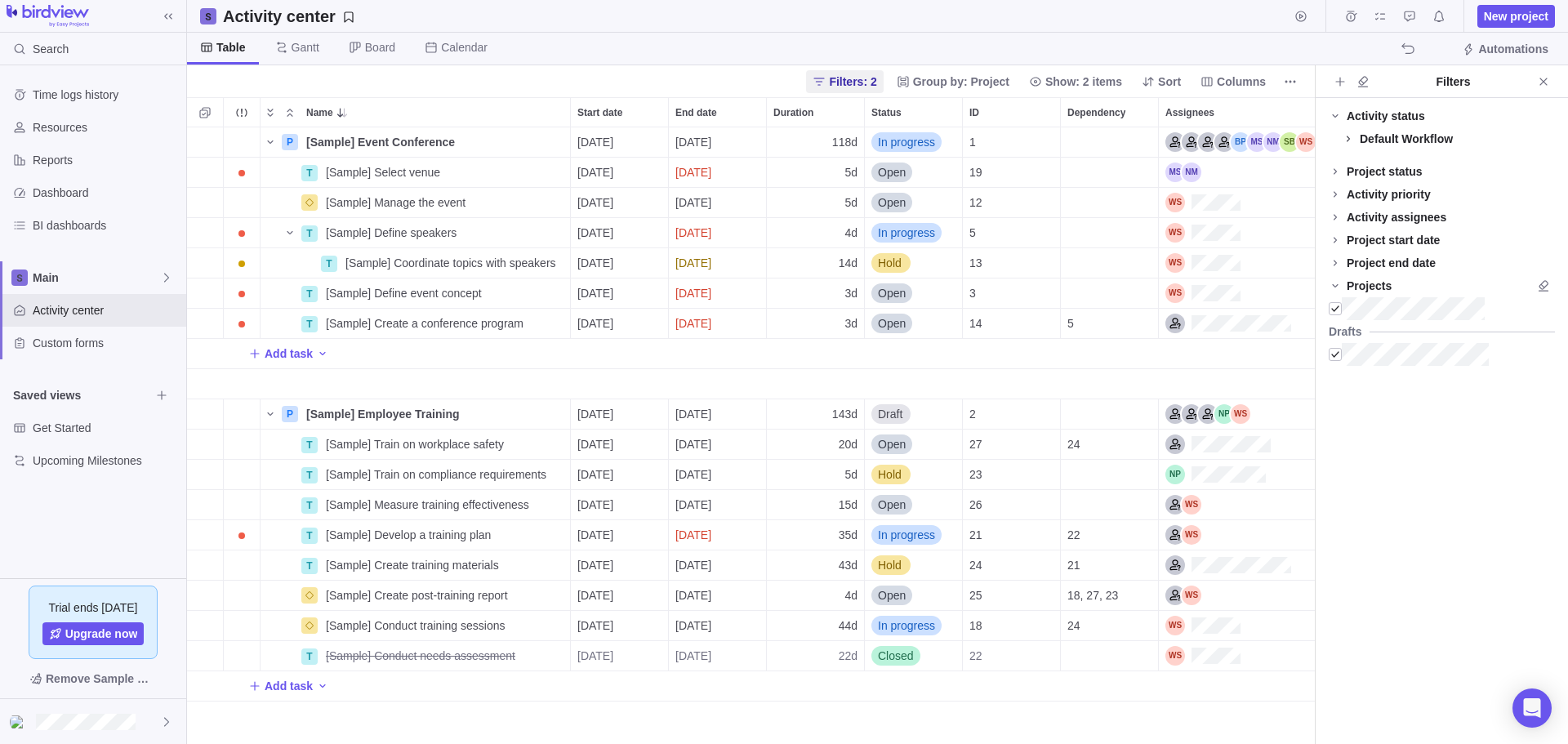 click 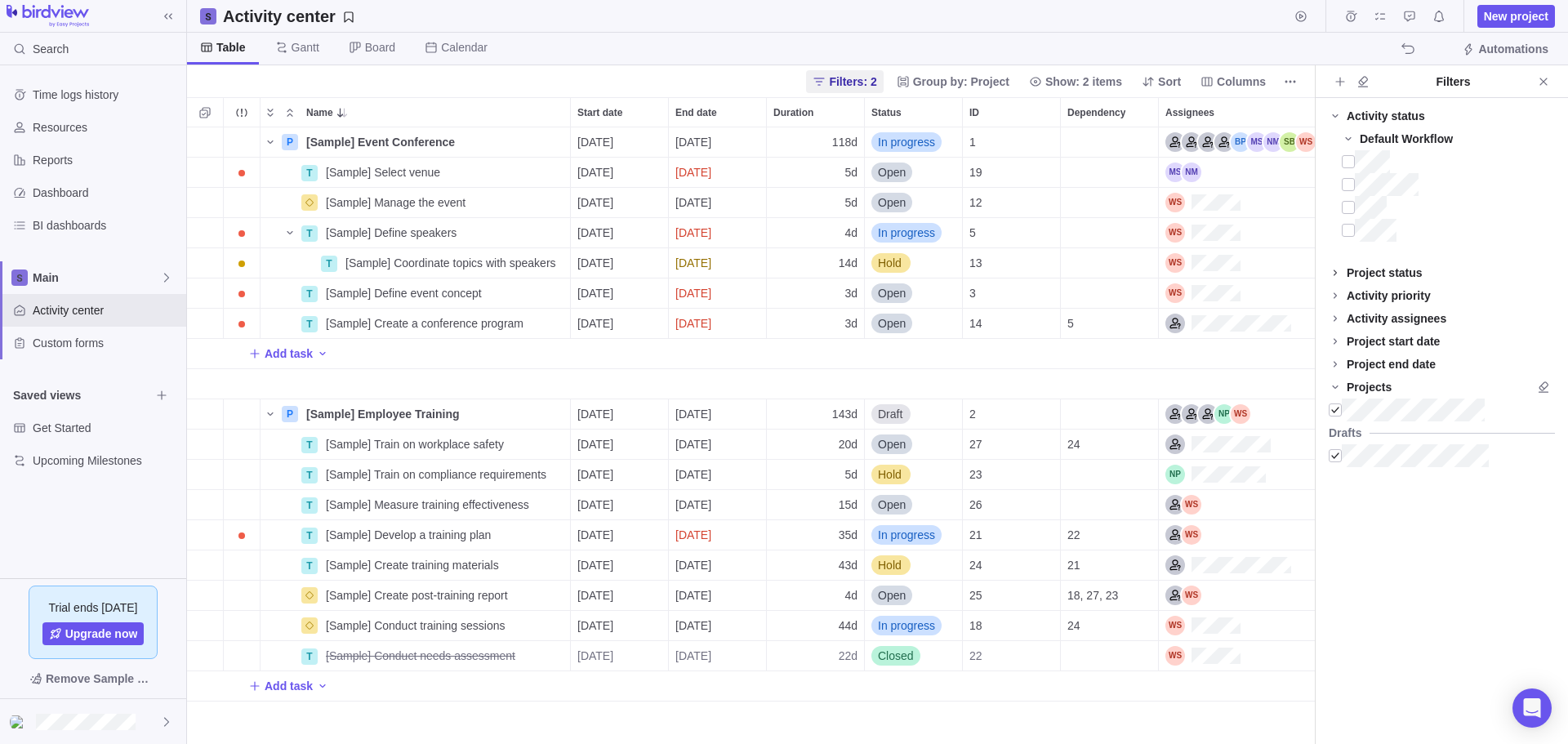 click 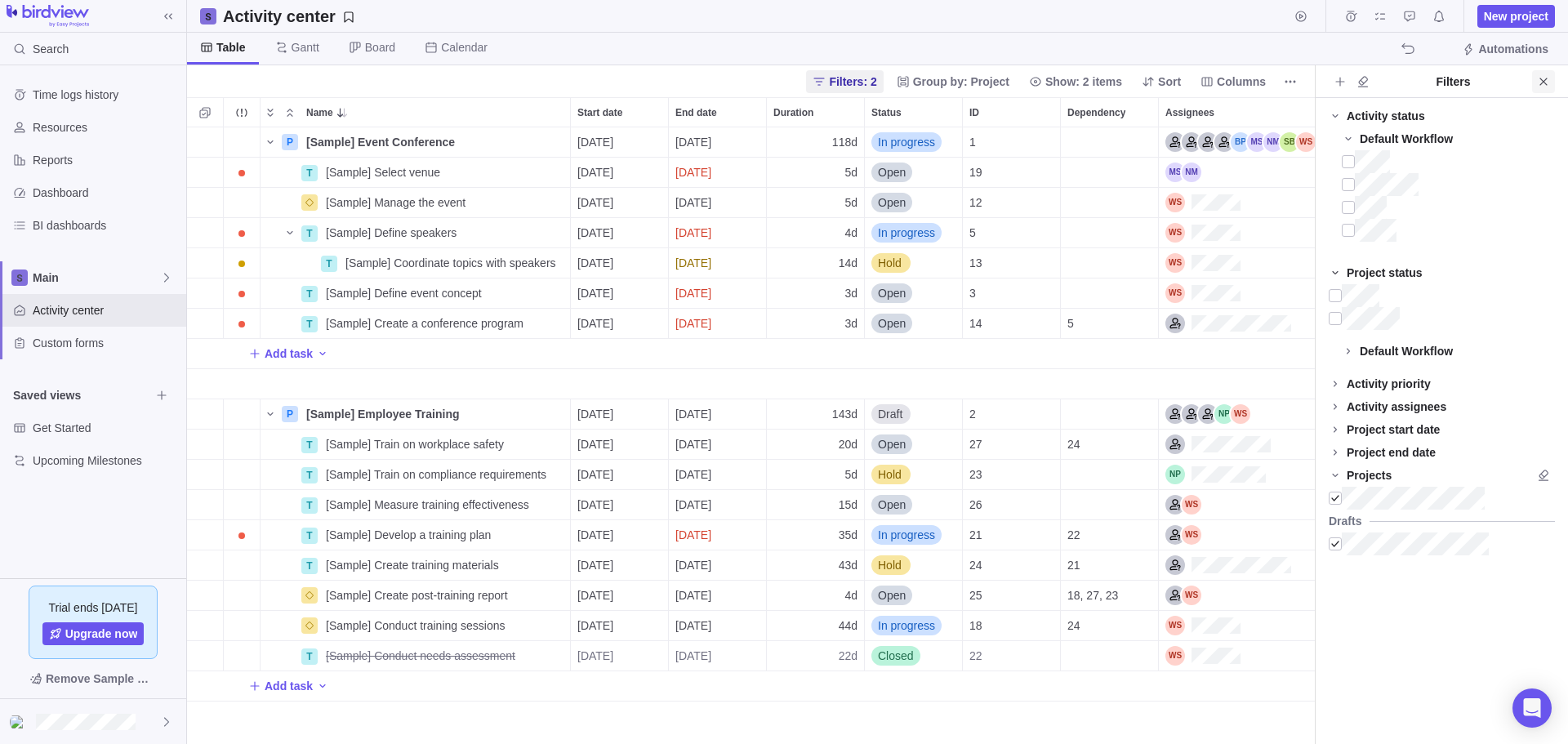 click 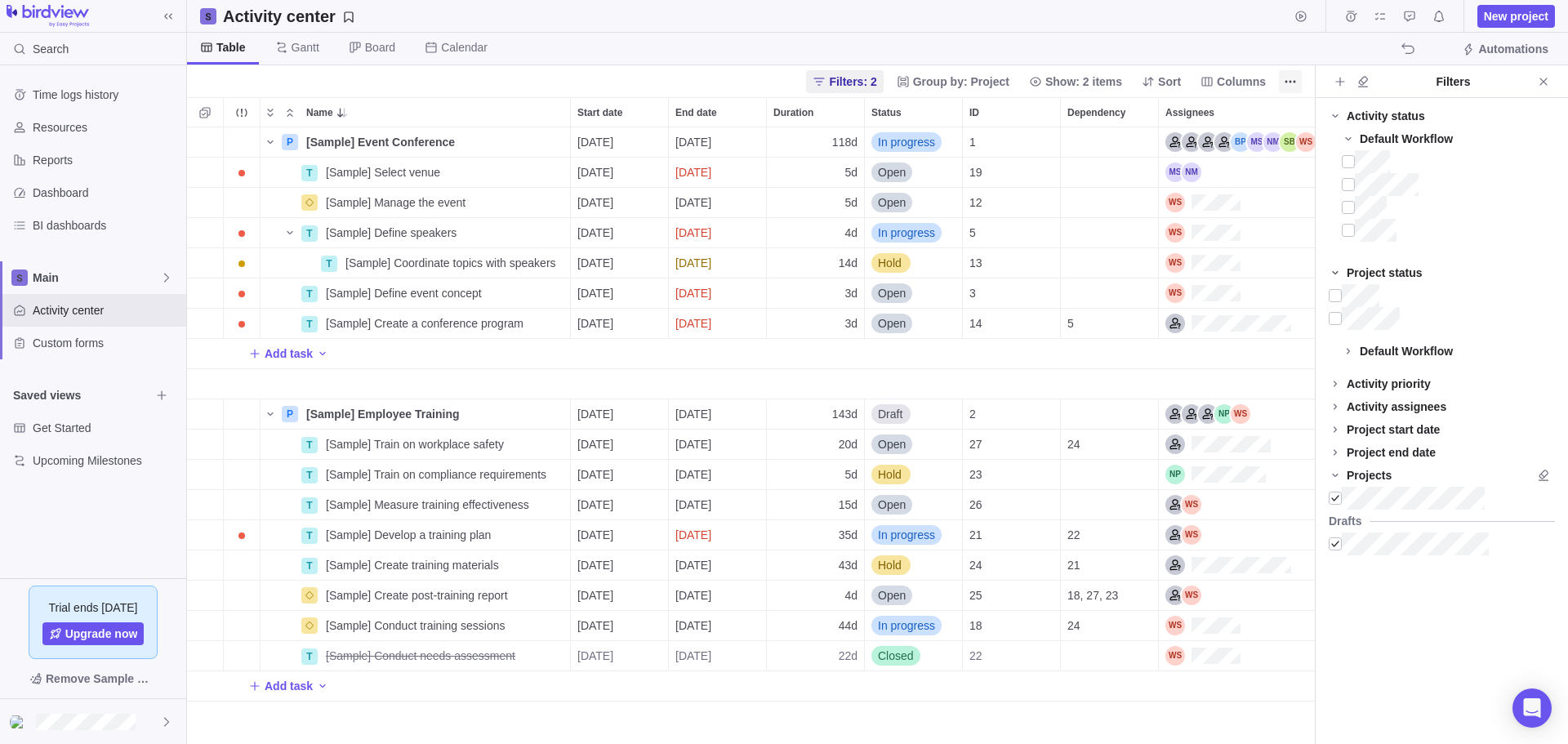 scroll, scrollTop: 13, scrollLeft: 13, axis: both 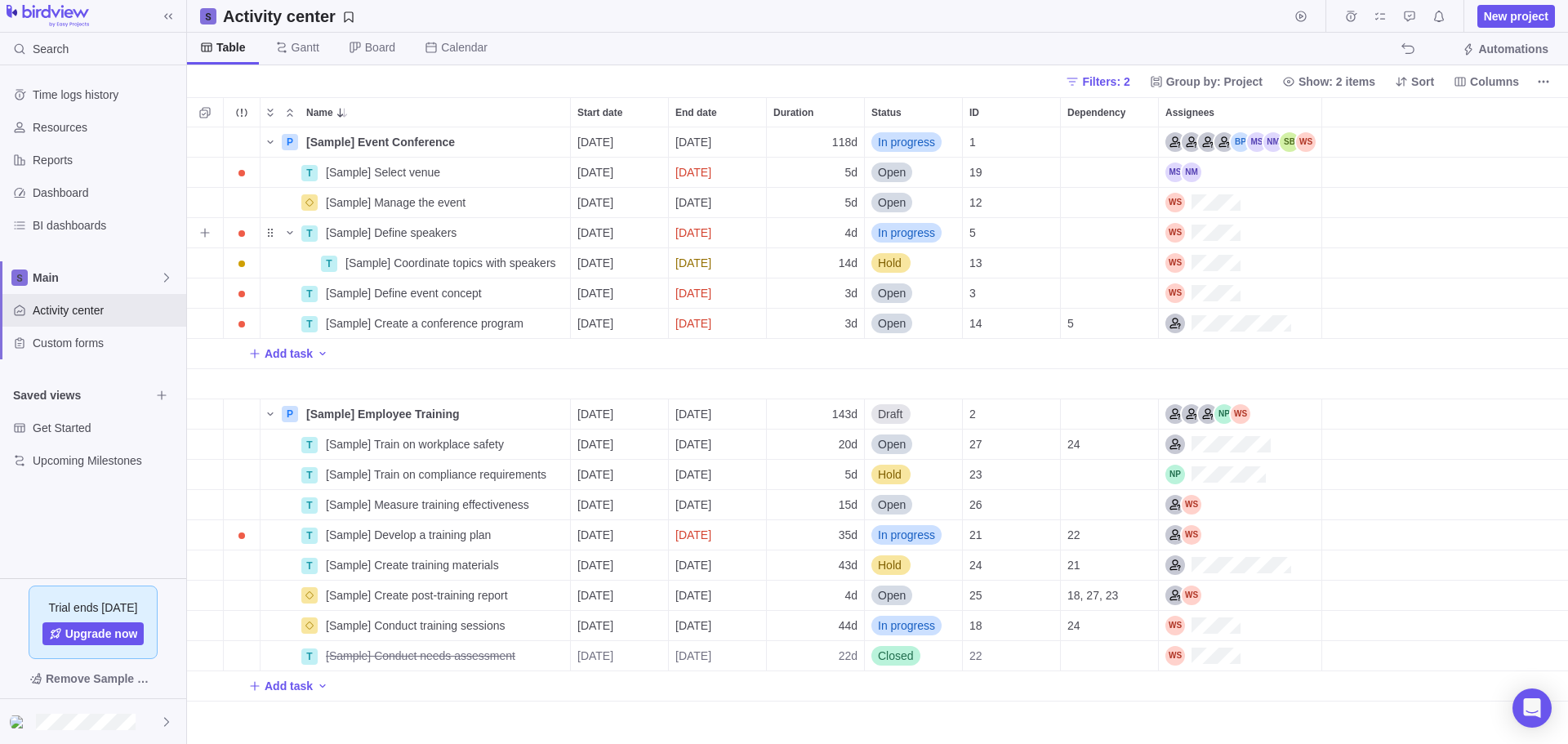 click at bounding box center (1445, 233) 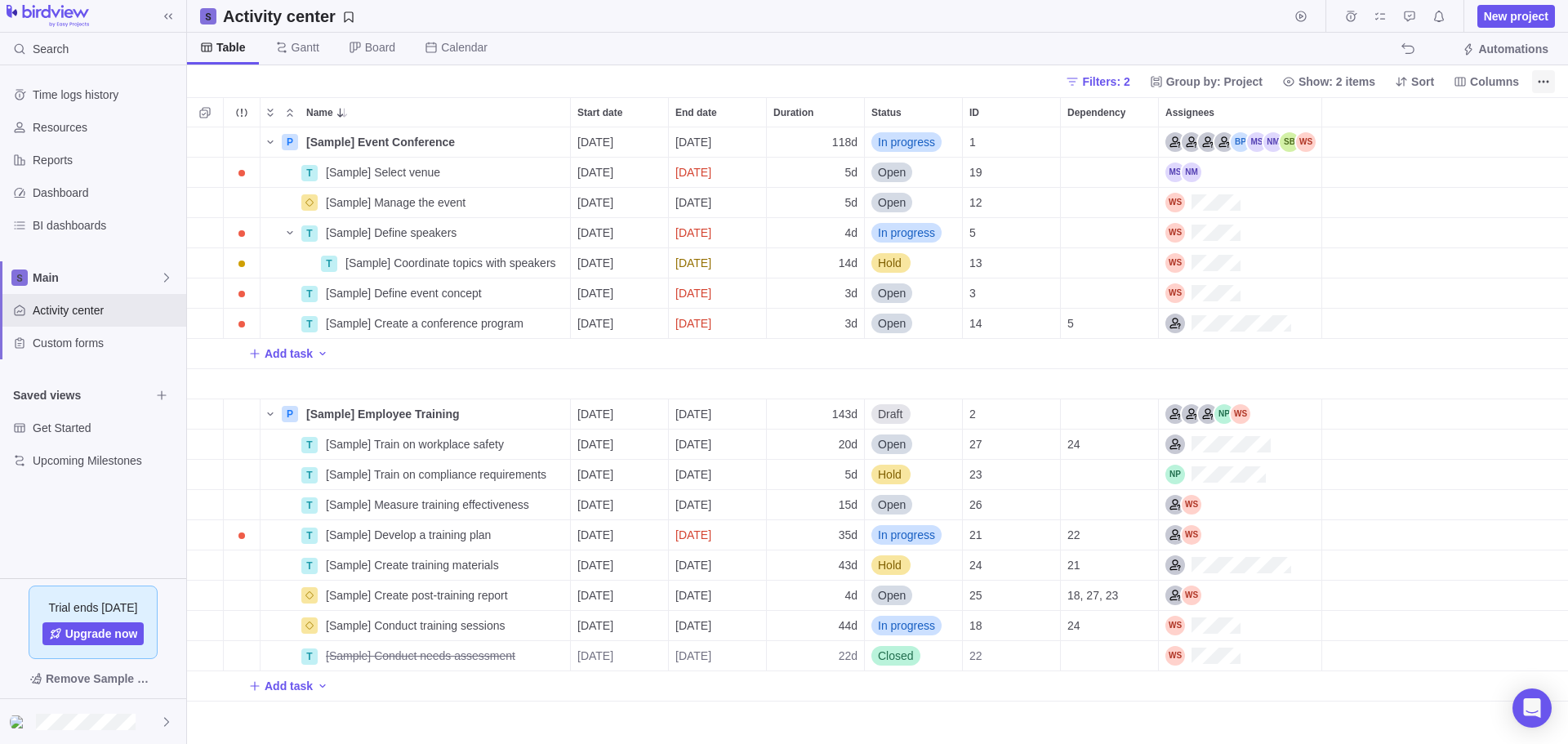 click 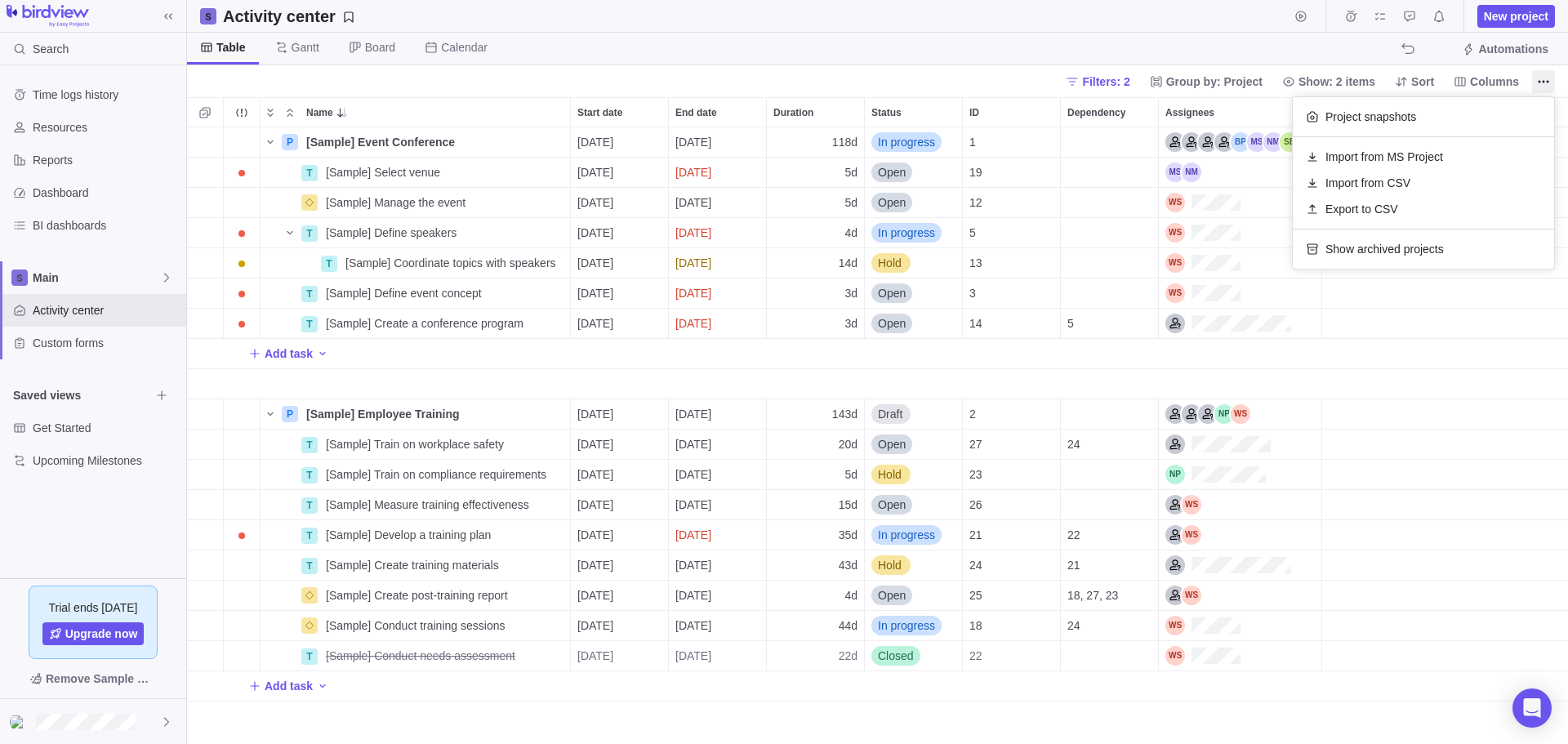click on "Search Time logs history Resources Reports Dashboard BI dashboards Main Activity center Custom forms Saved views Get Started Upcoming Milestones Trial ends [DATE] Upgrade now Remove Sample Data Activity center New project Table [PERSON_NAME] Board Calendar Automations Filters: 2 Group by: Project Show: 2 items Sort Columns Name Start date End date Duration Status ID Dependency Assignees P [Sample] Event Conference Details [DATE] [DATE] 118d In progress 1 T [Sample] Select venue Details [DATE] [DATE] 5d Open 19 [Sample] Manage the event Details [DATE] [DATE] 5d Open 12 T [Sample] Define speakers Details [DATE] [DATE] 4d In progress 5 T [Sample] Coordinate topics with speakers Details [DATE] [DATE] 14d Hold 13 T [Sample] Define event concept Details [DATE] [DATE] 3d Open 3 T [Sample] Create a conference program Details [DATE] [DATE] 3d Open 14 5 Add task P [Sample] Employee Training Details [DATE] [DATE] 143d Draft 2 T Details [DATE] 20d" at bounding box center (784, 372) 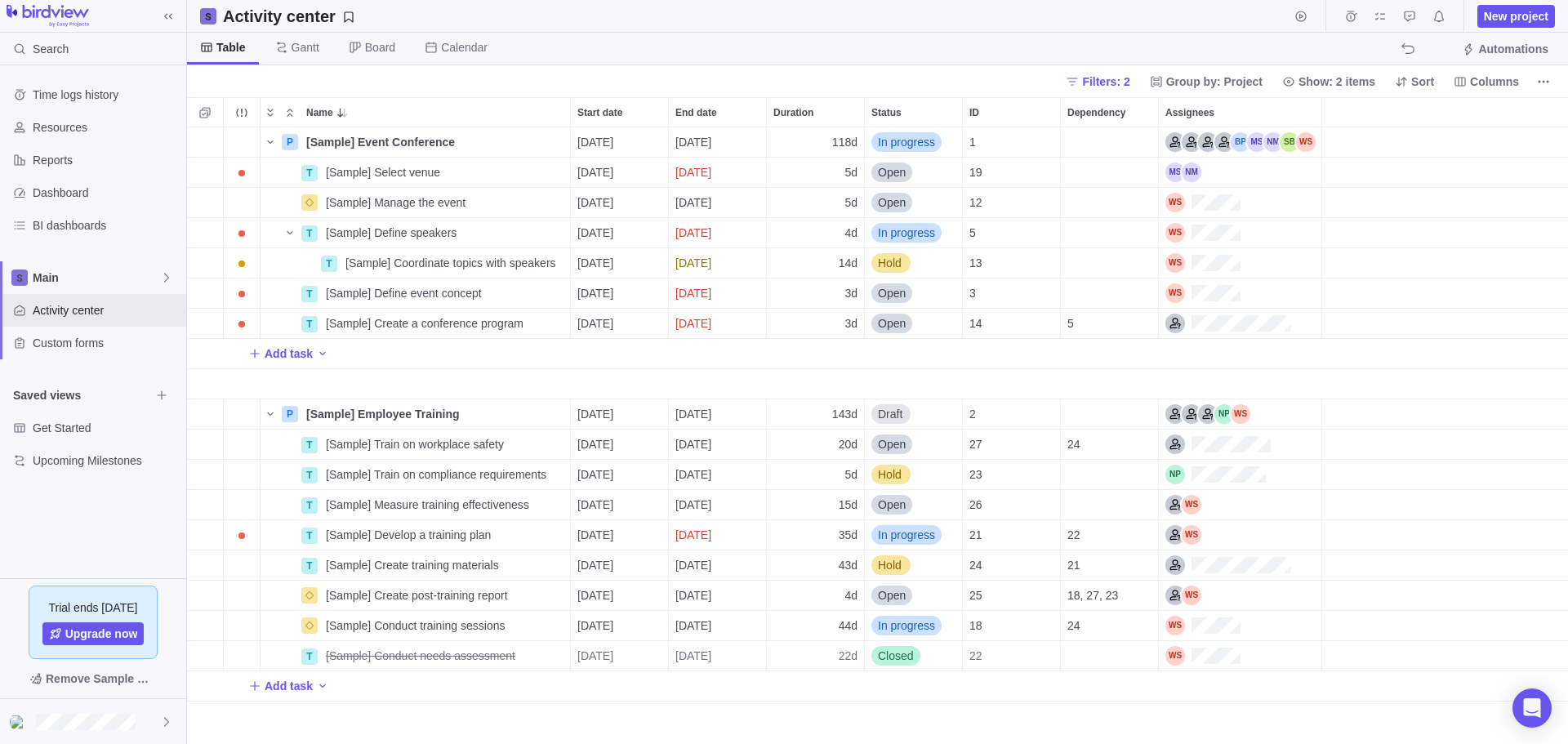 click on "Columns" at bounding box center (1494, 82) 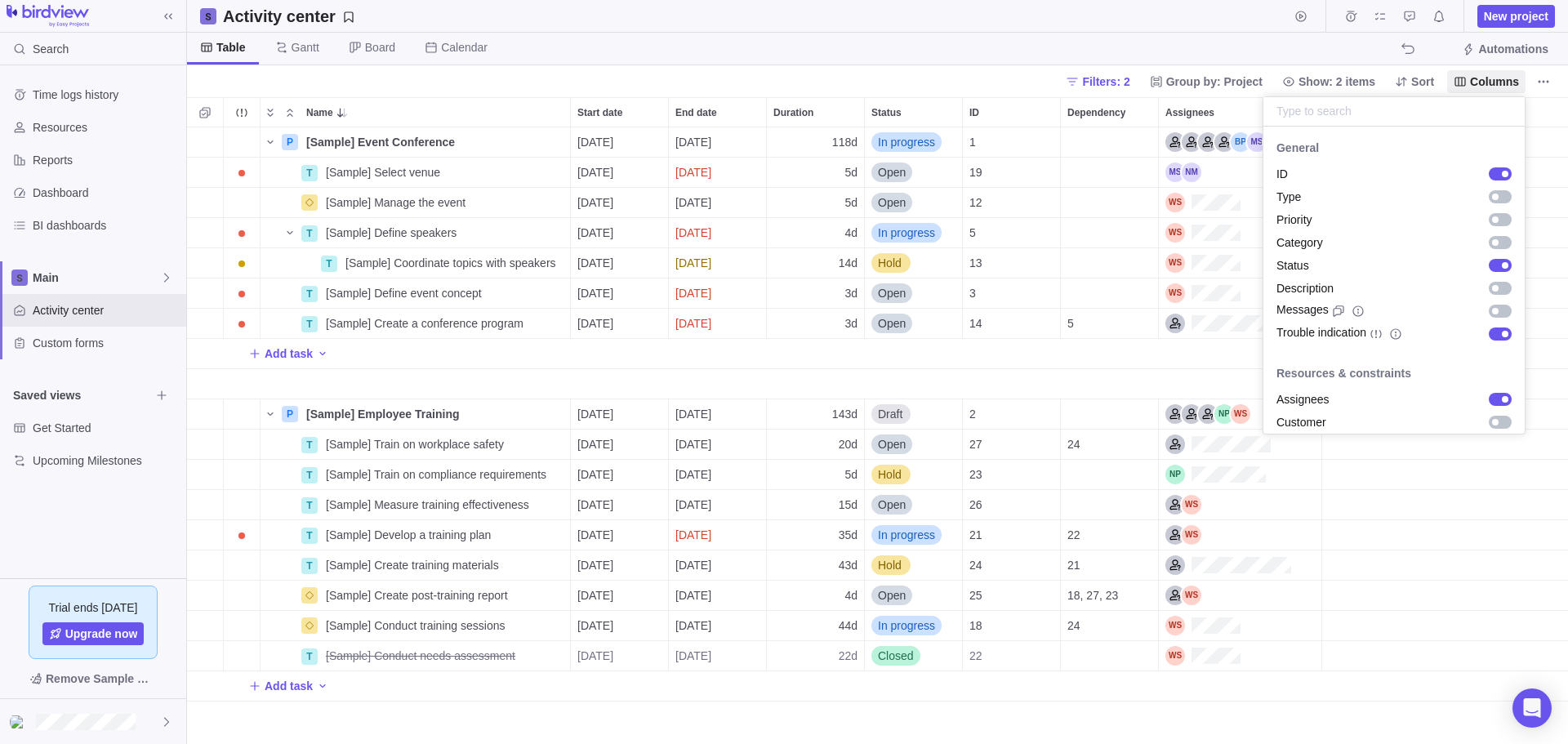 click on "Columns" at bounding box center [1494, 82] 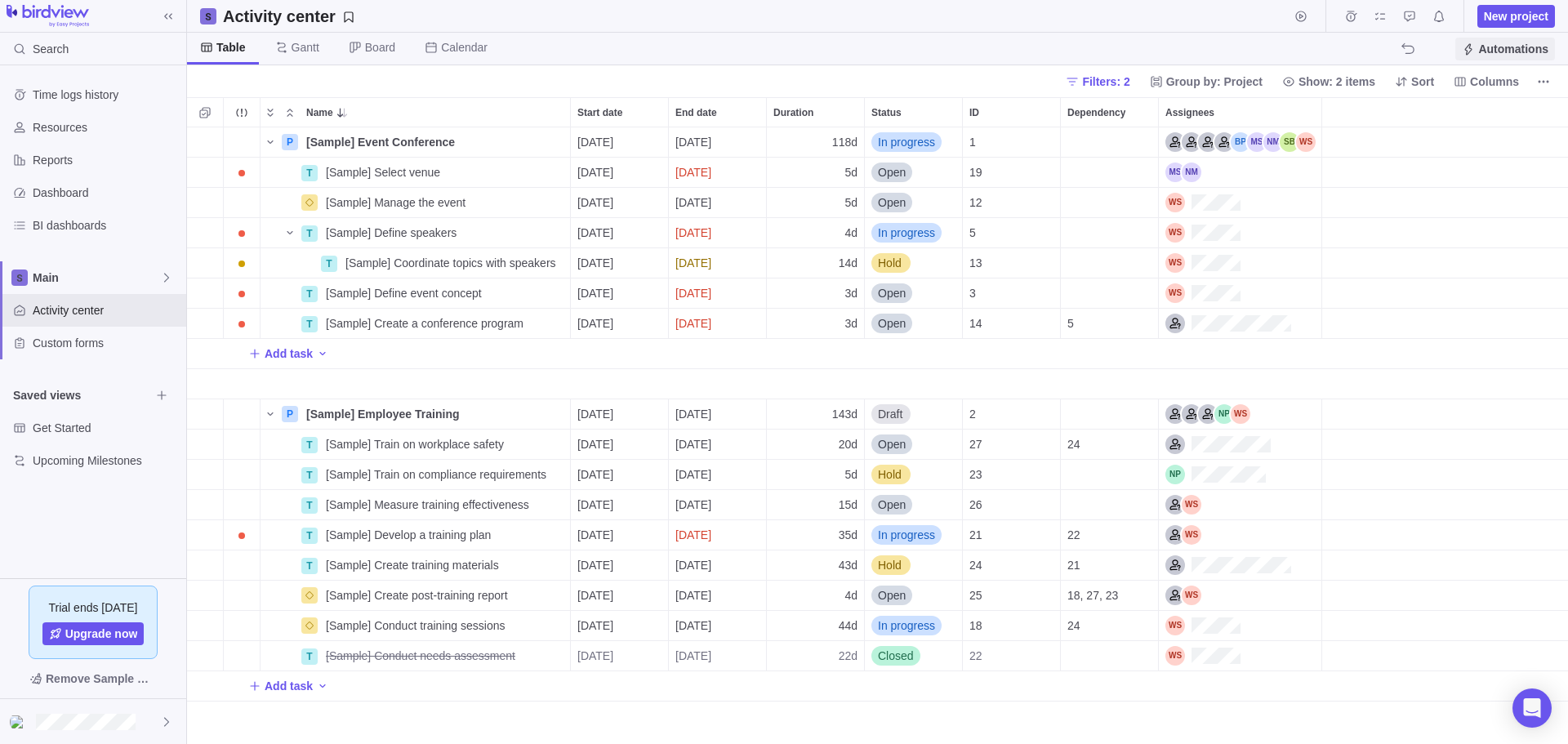 click on "Automations" at bounding box center (1513, 49) 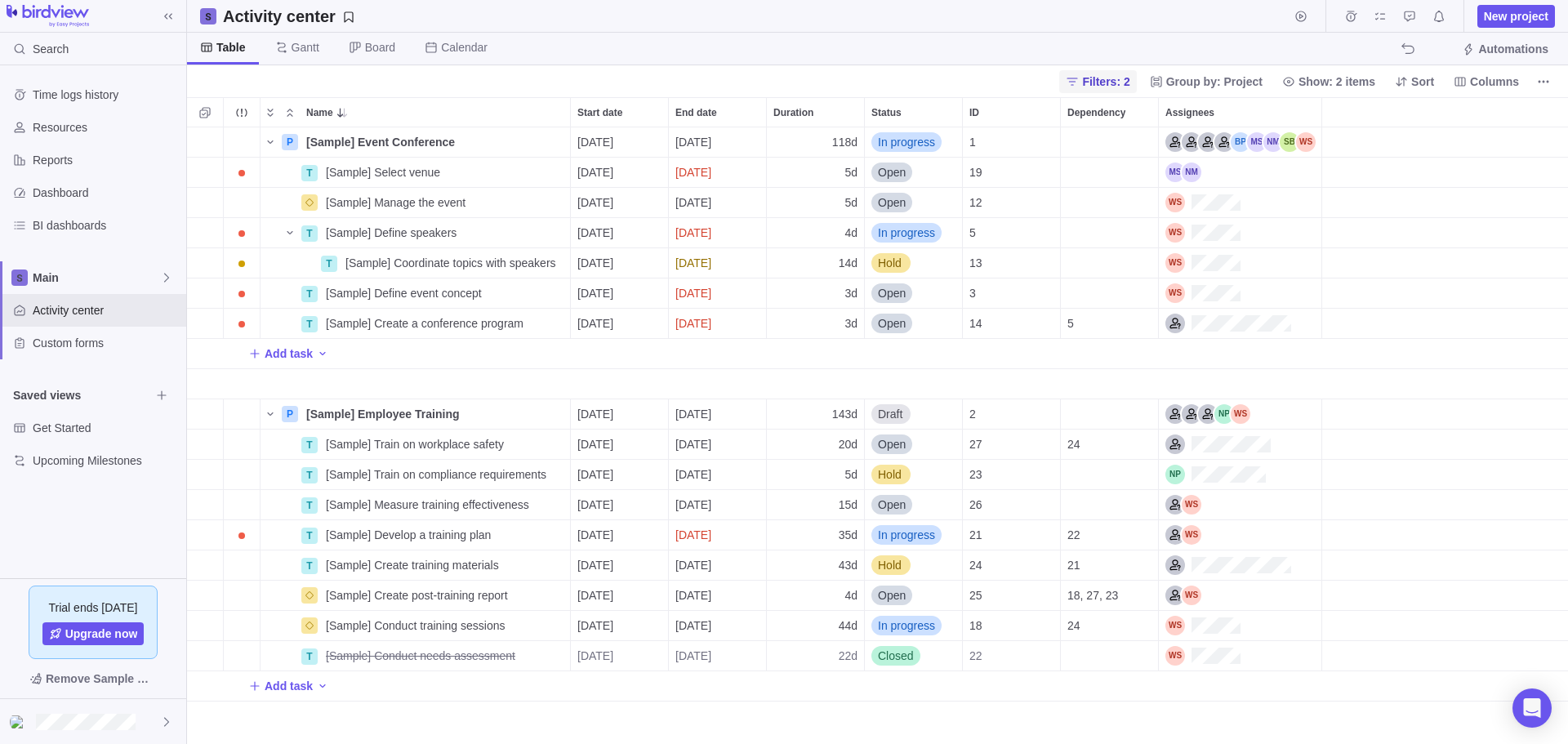 click on "Filters: 2" at bounding box center (1106, 82) 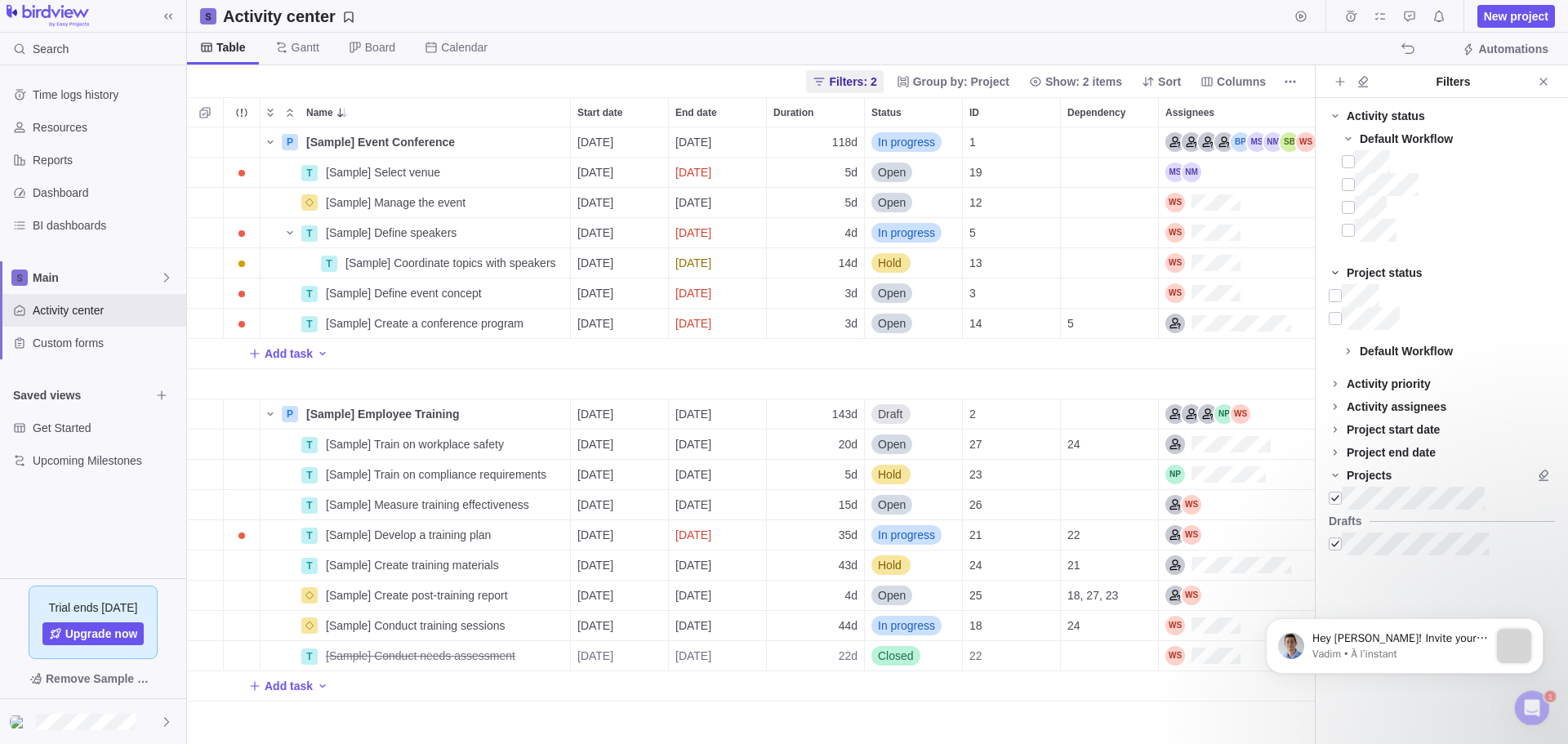 scroll, scrollTop: 0, scrollLeft: 0, axis: both 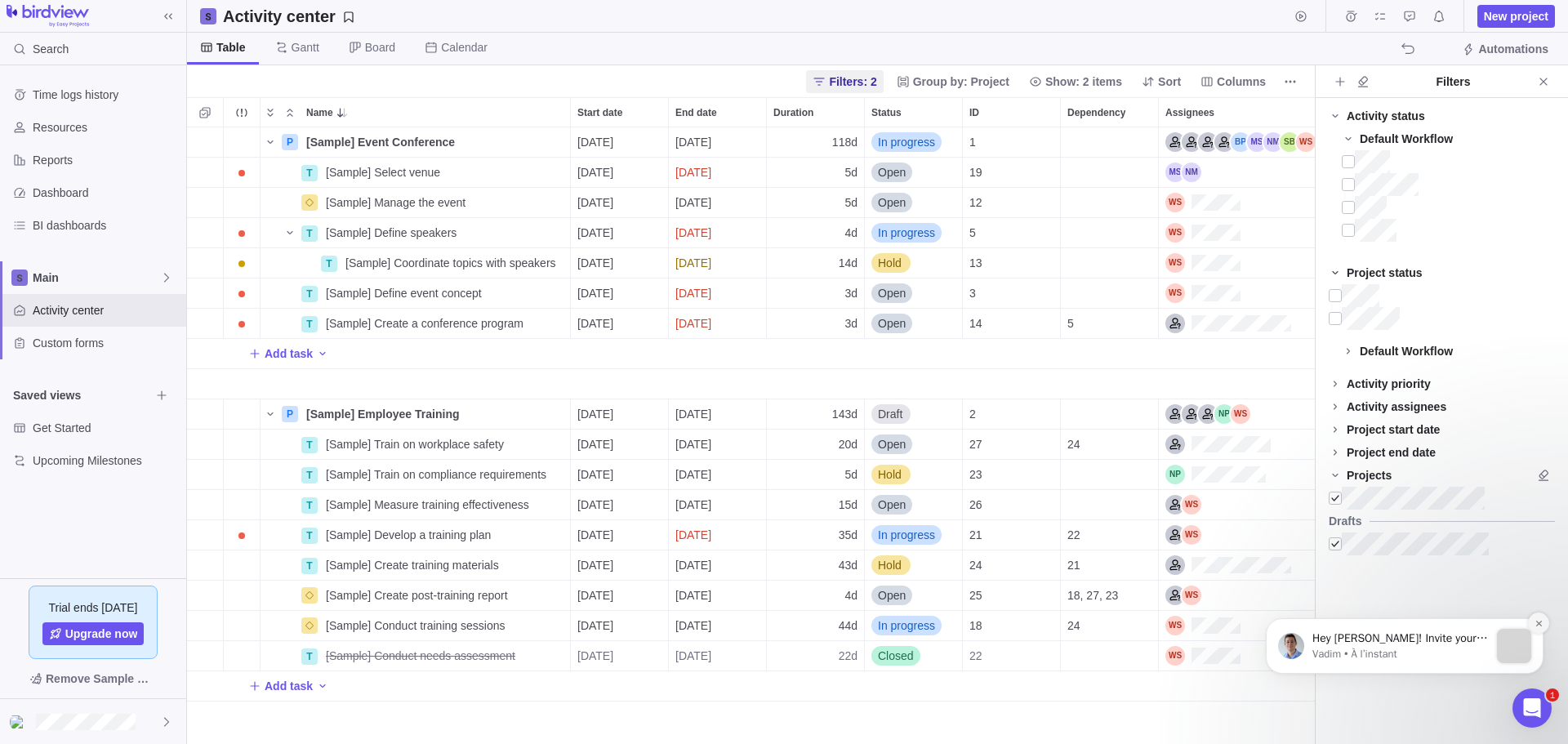 click 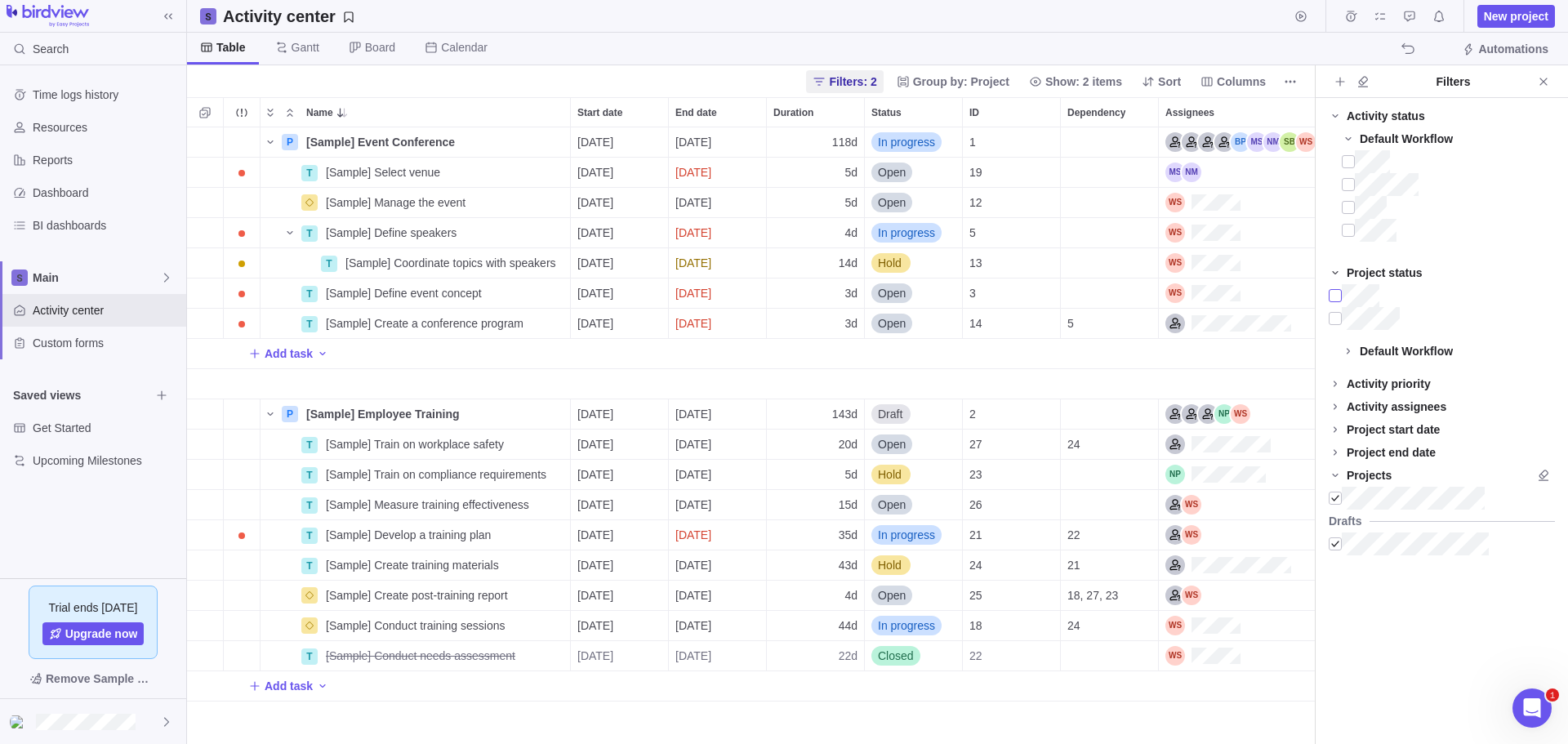 click at bounding box center (1335, 296) 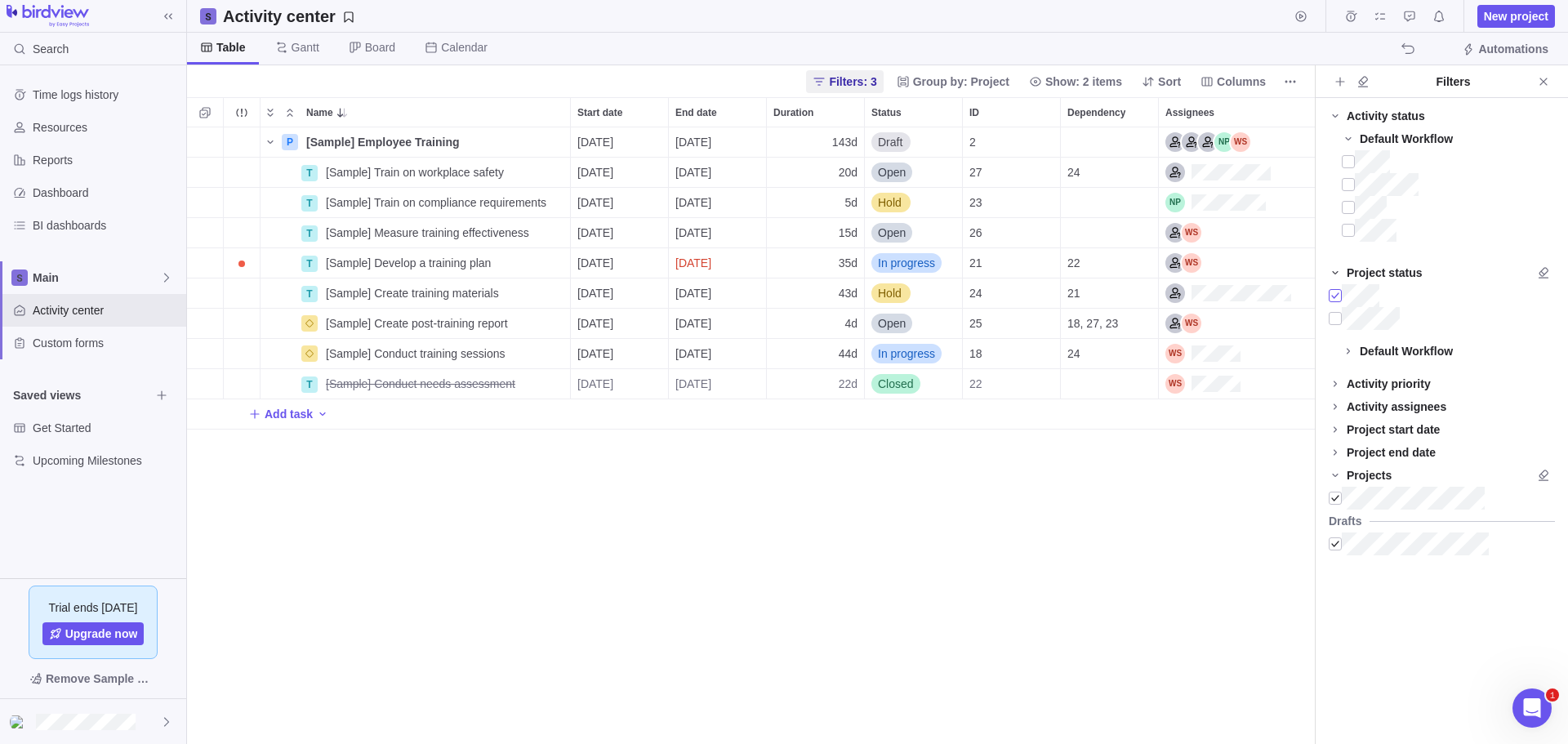 scroll, scrollTop: 13, scrollLeft: 13, axis: both 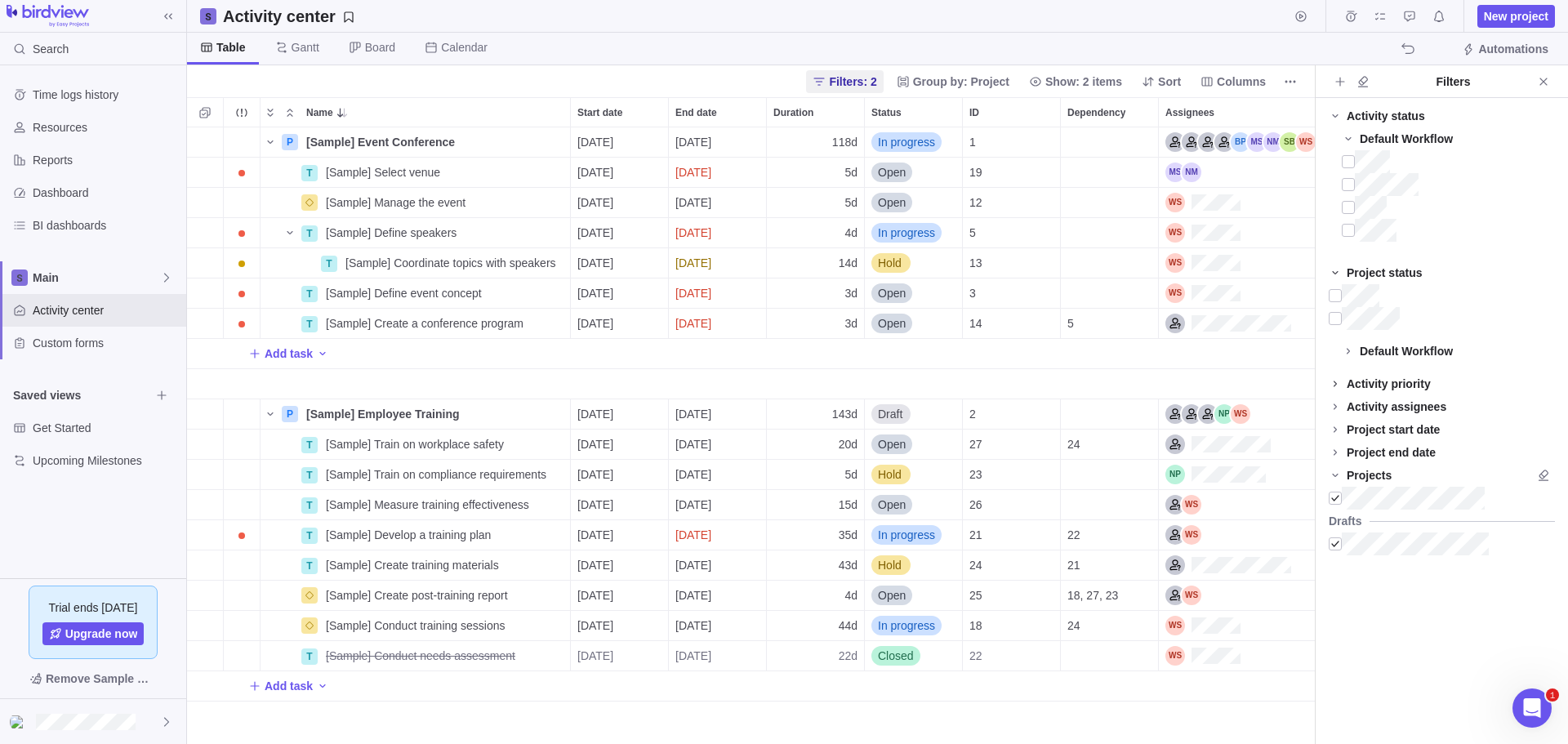 click 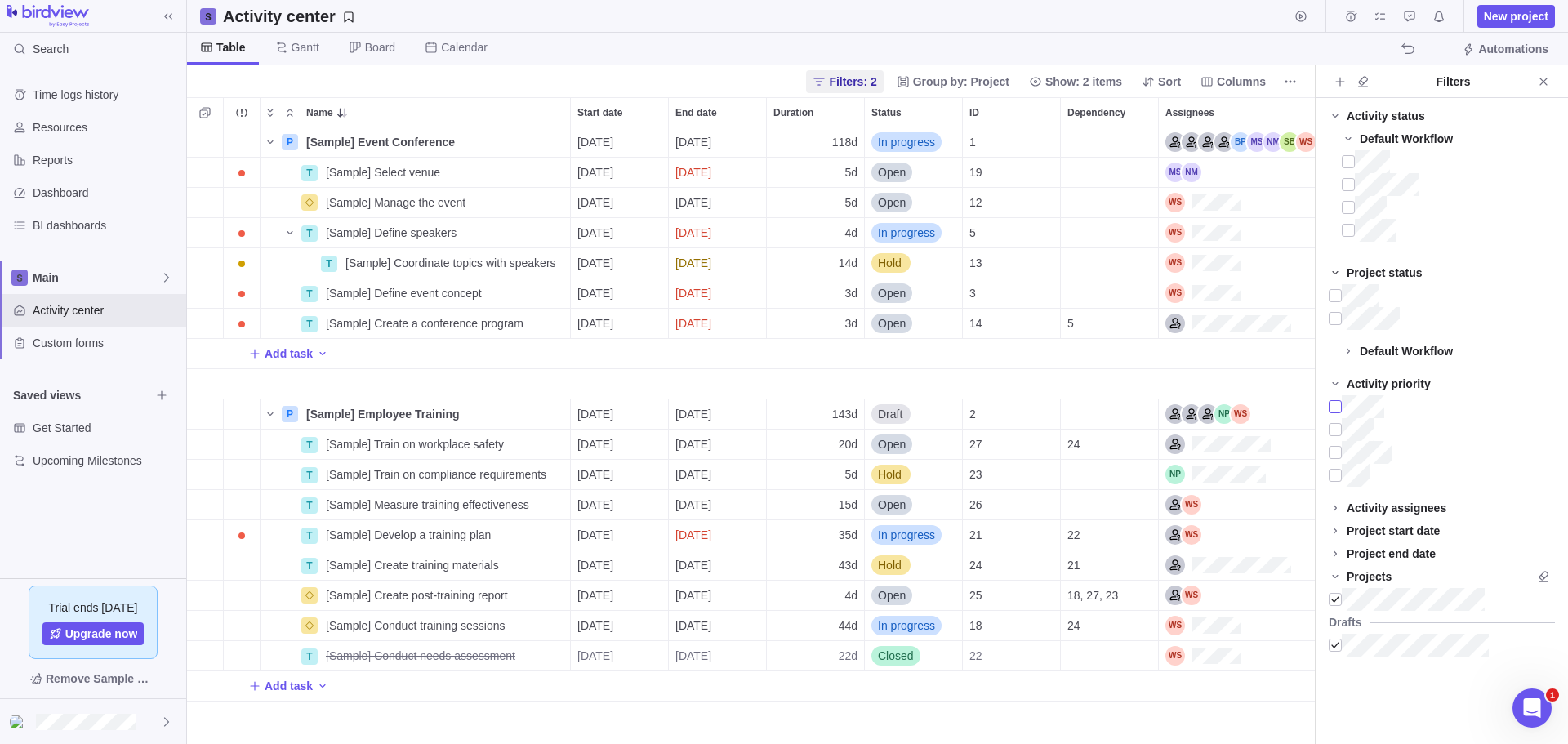 click at bounding box center (1335, 407) 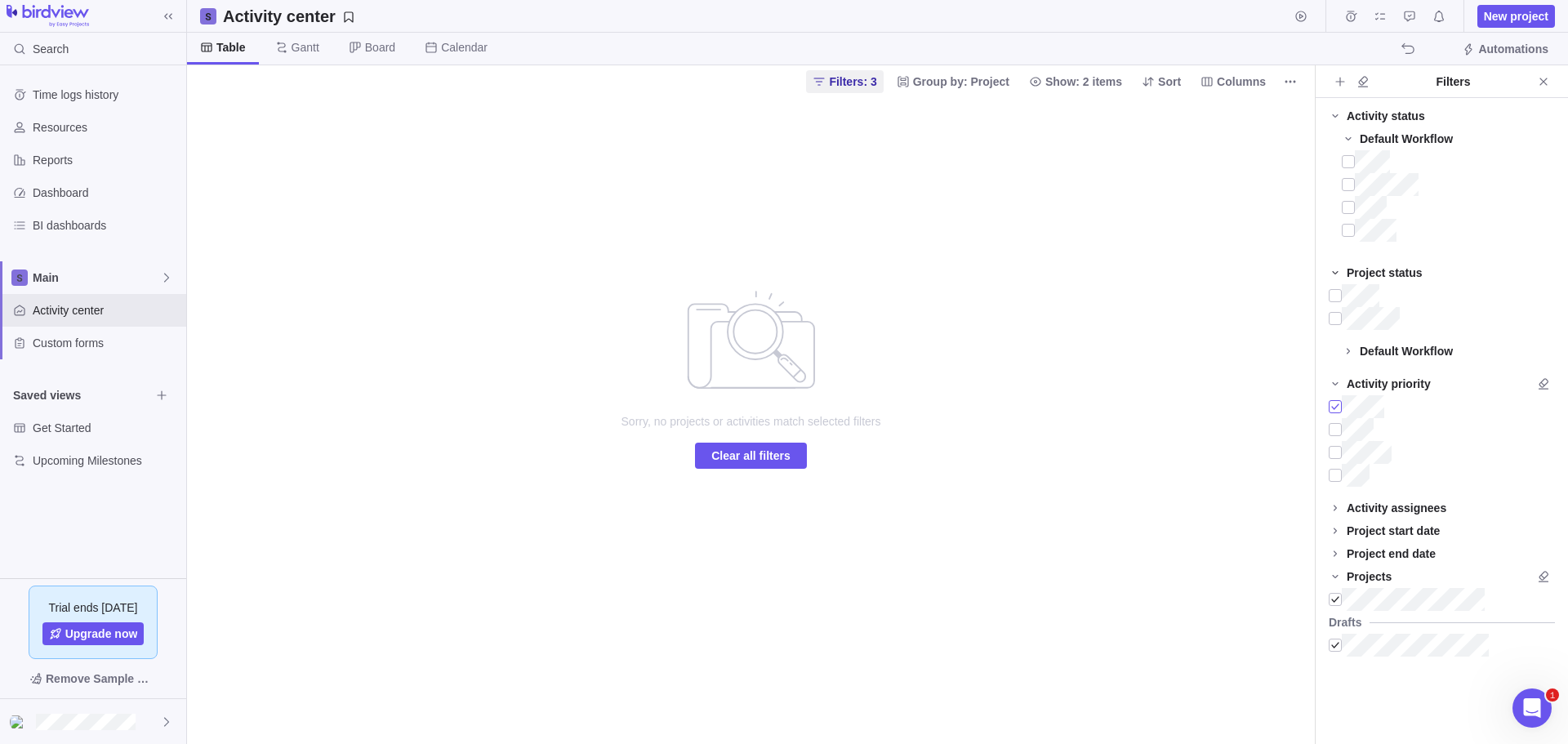 click at bounding box center [1335, 407] 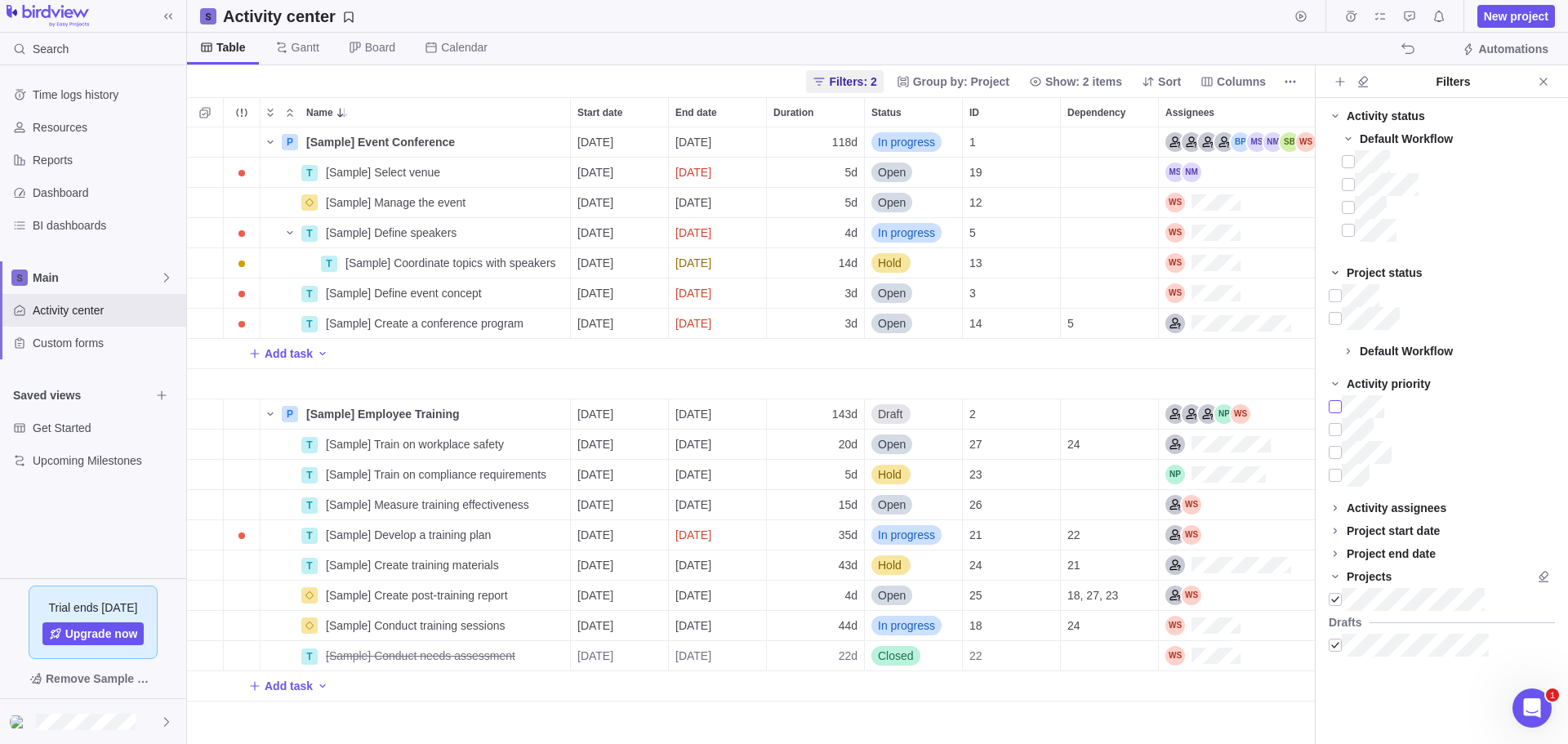 scroll, scrollTop: 13, scrollLeft: 13, axis: both 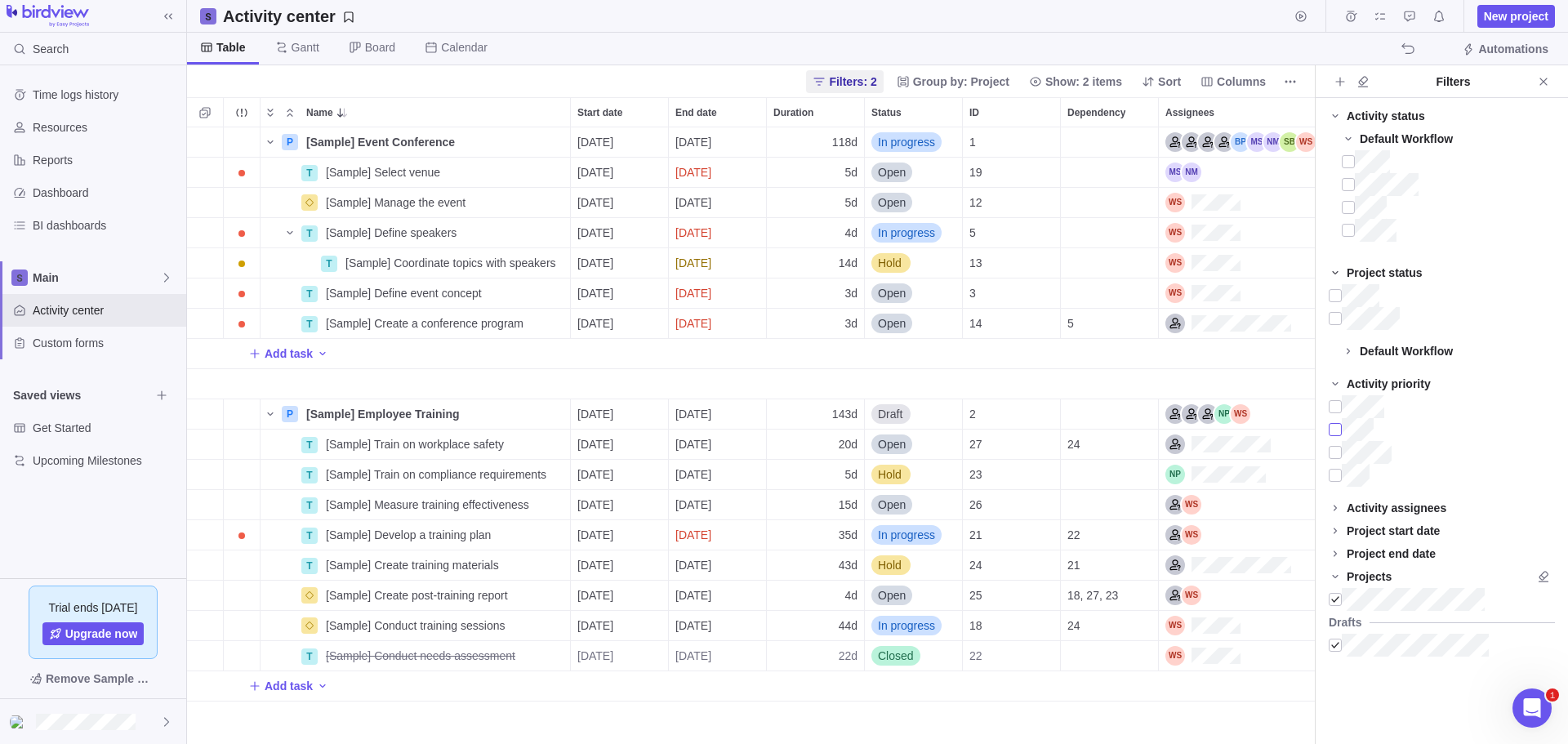 click at bounding box center (1335, 430) 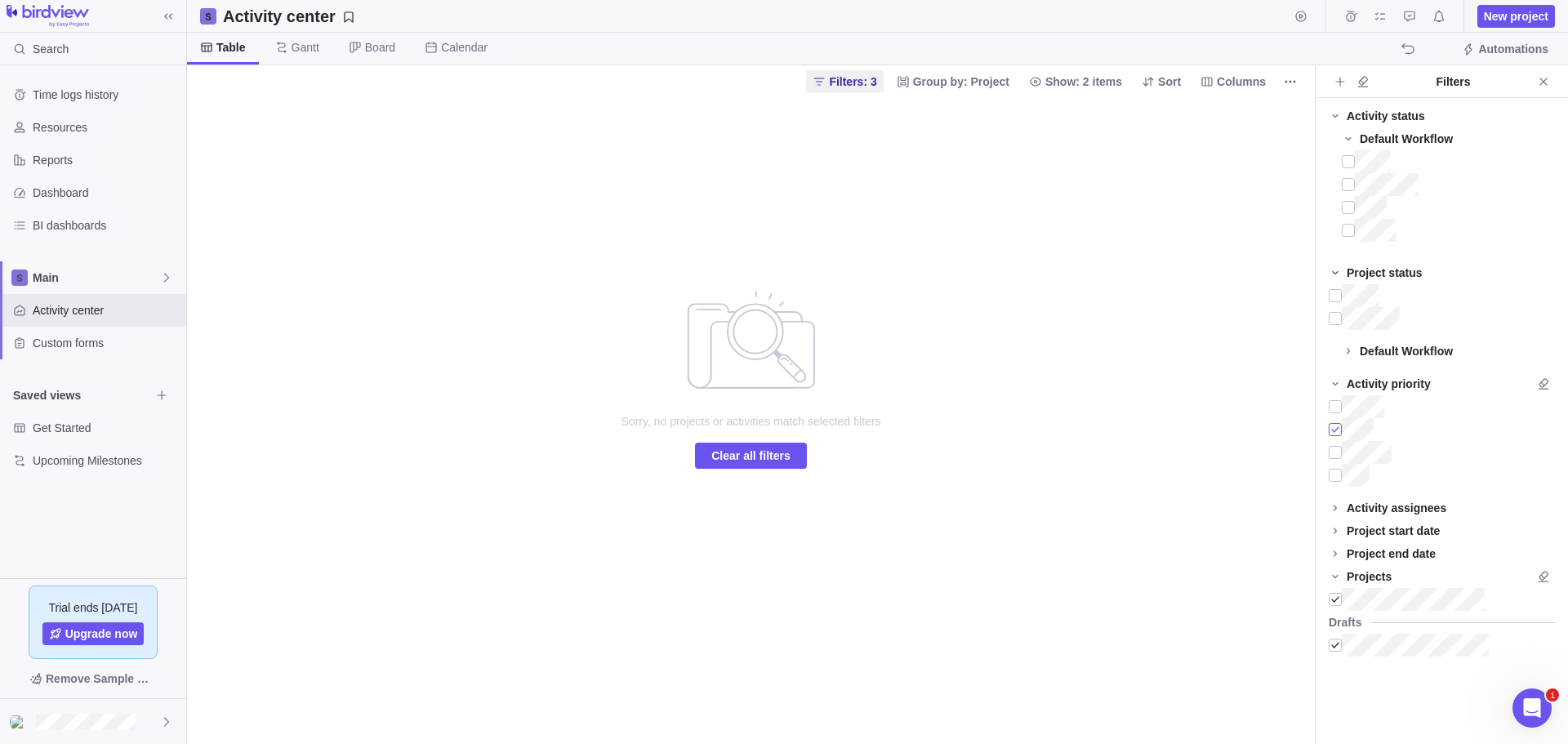 click at bounding box center (1335, 430) 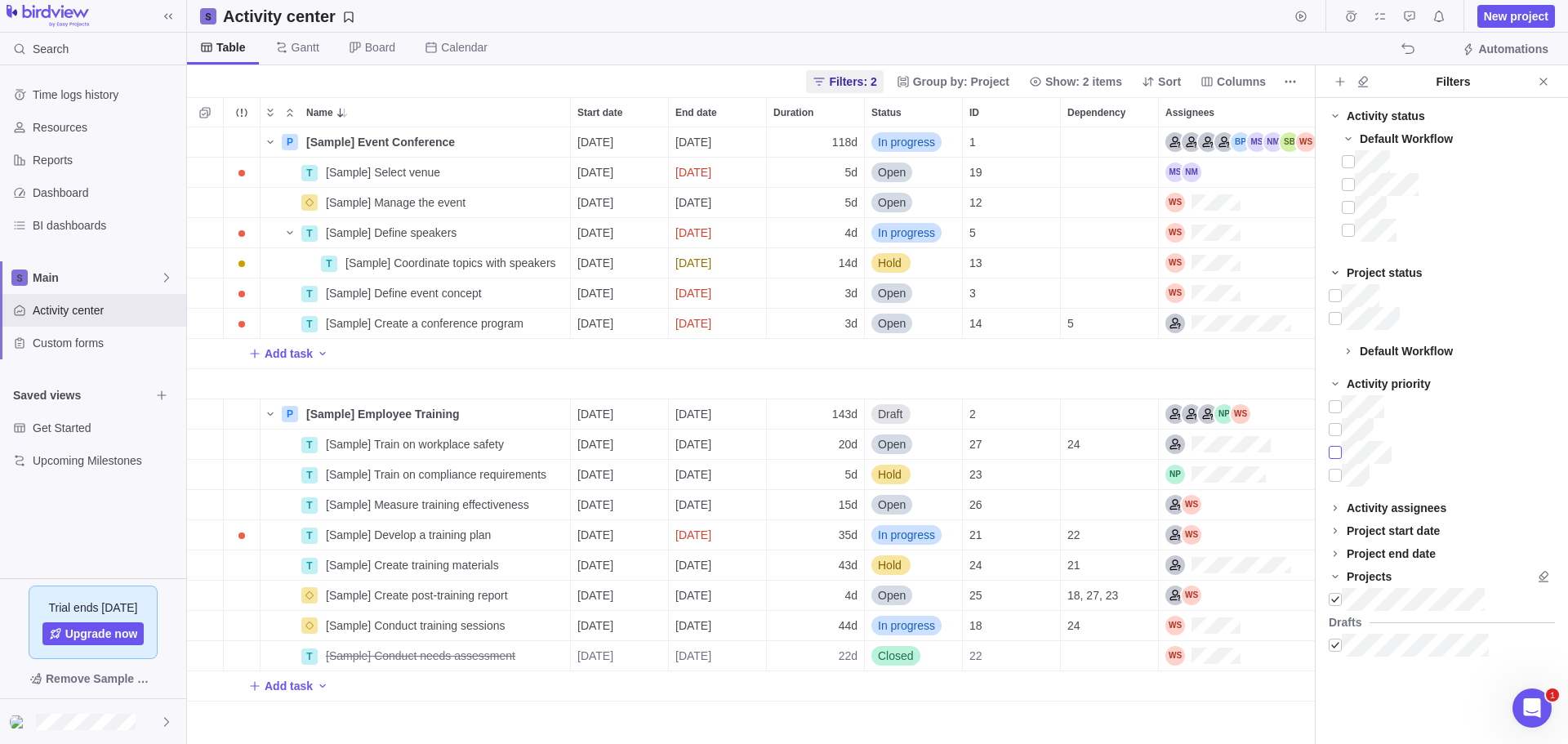 scroll, scrollTop: 13, scrollLeft: 13, axis: both 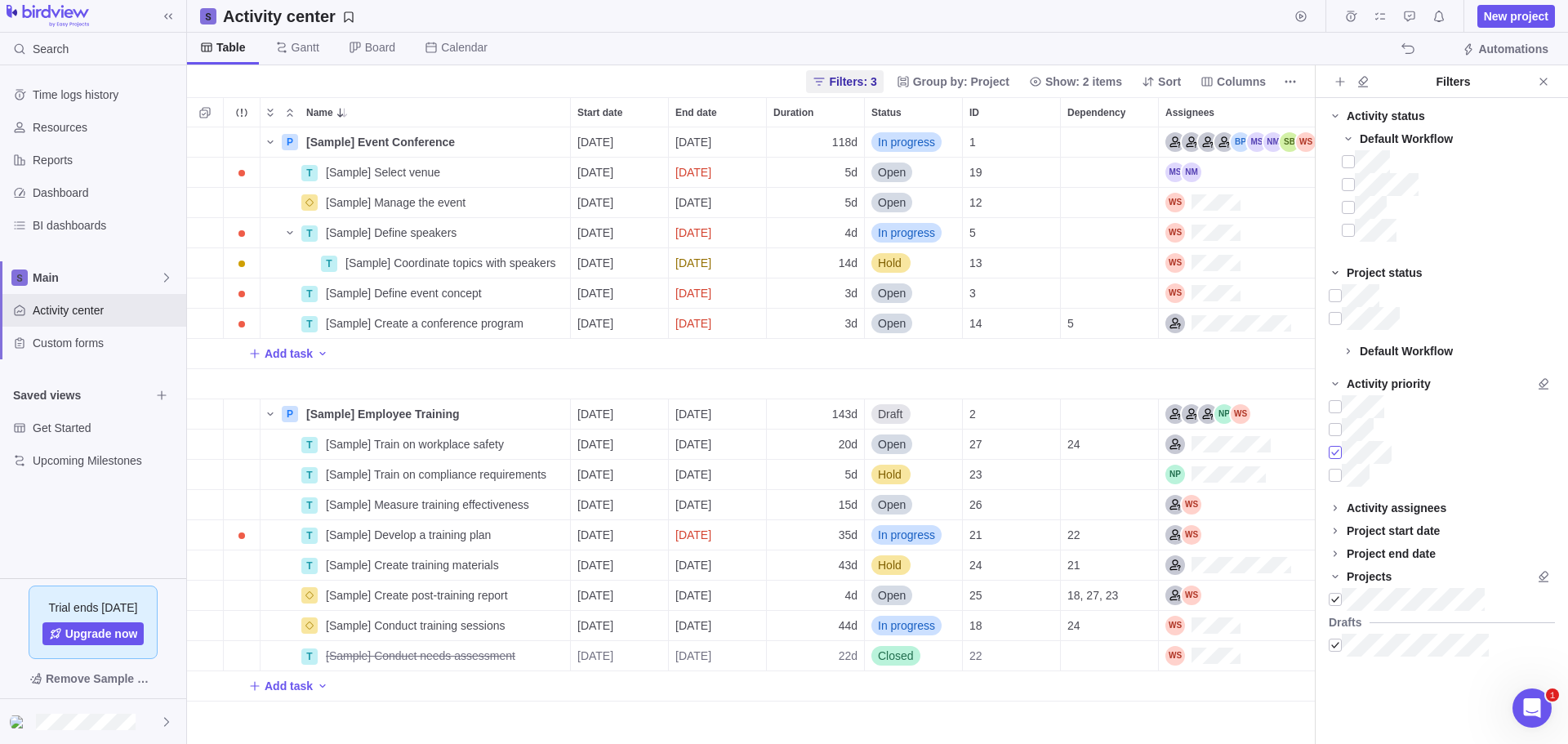 click at bounding box center (1335, 452) 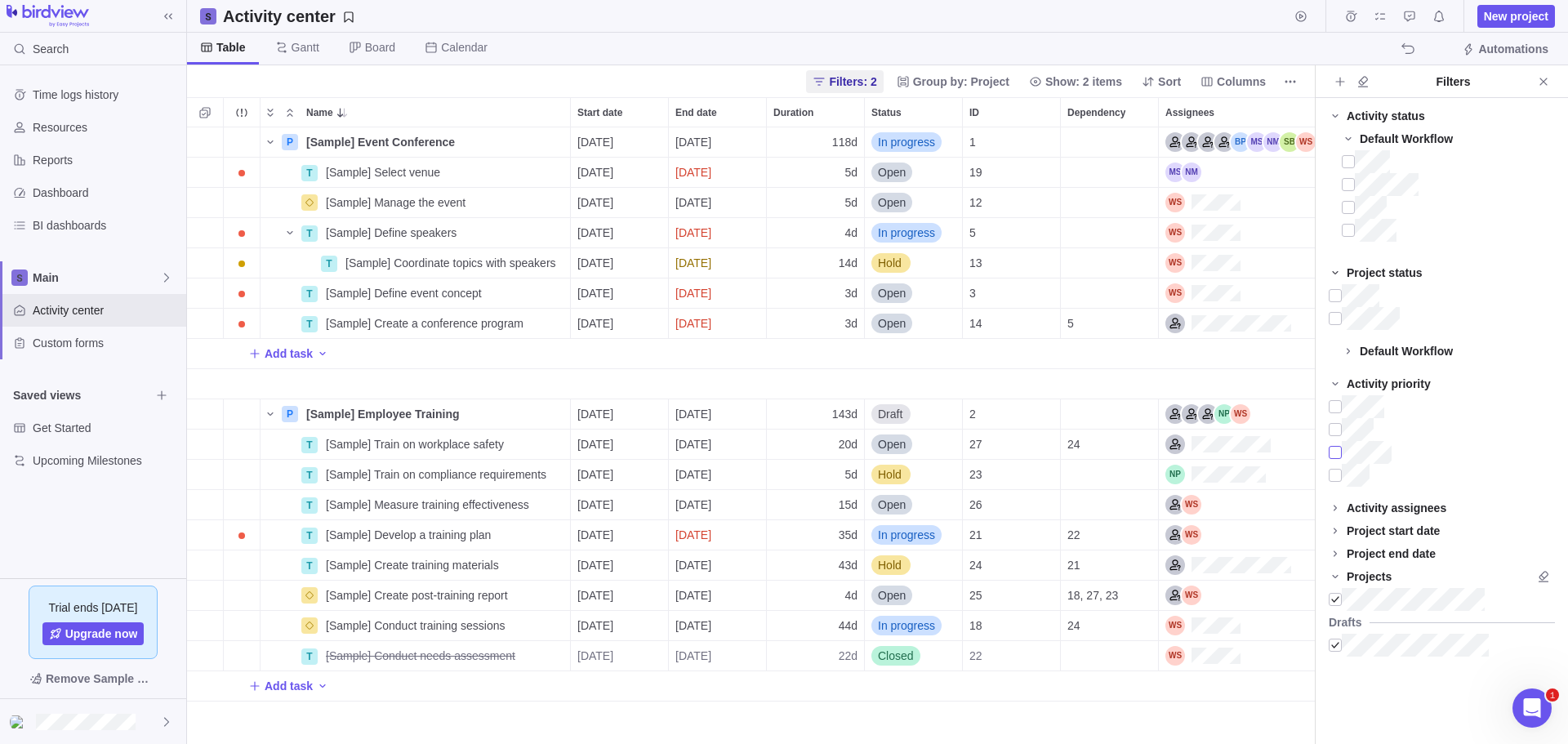 scroll, scrollTop: 13, scrollLeft: 13, axis: both 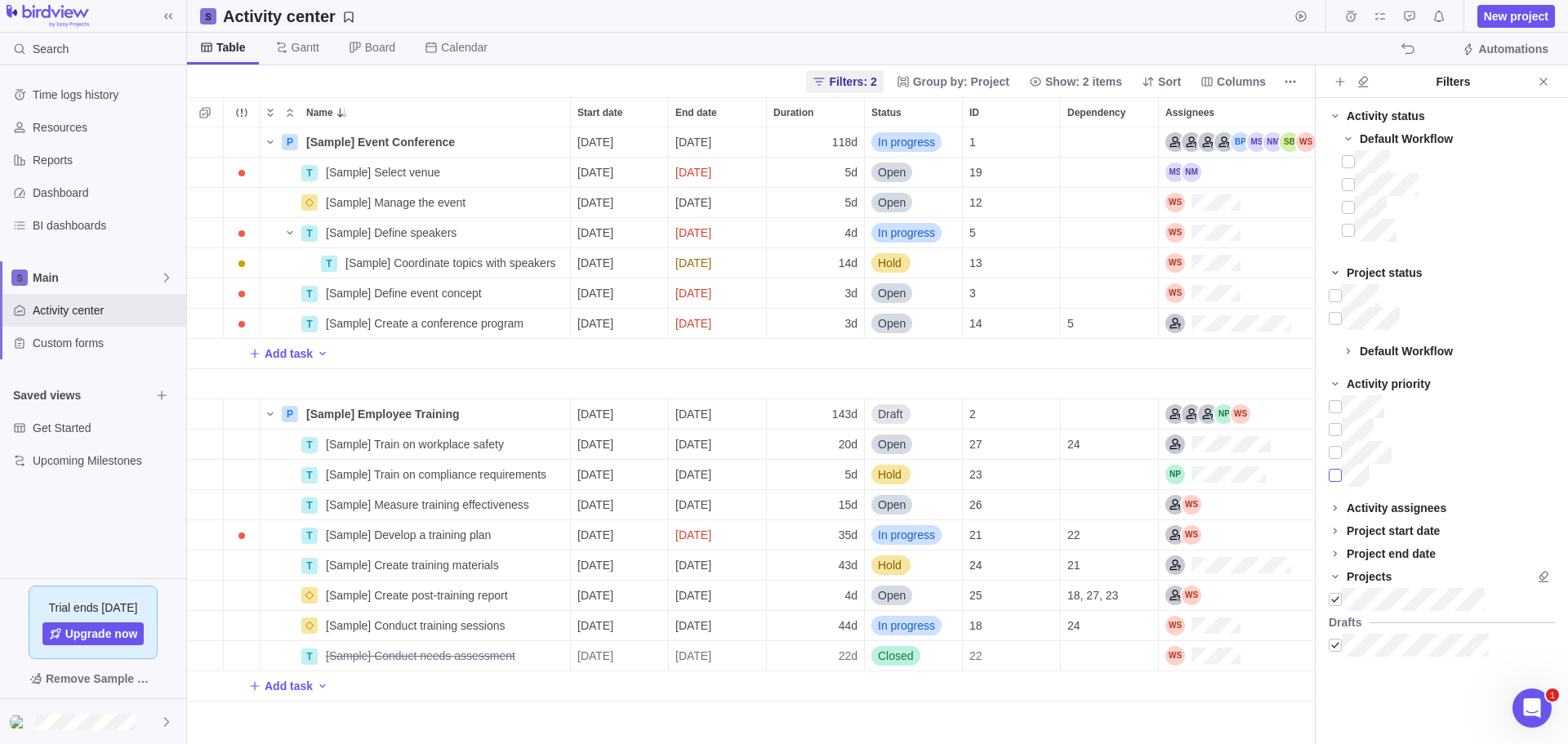 click at bounding box center [1335, 475] 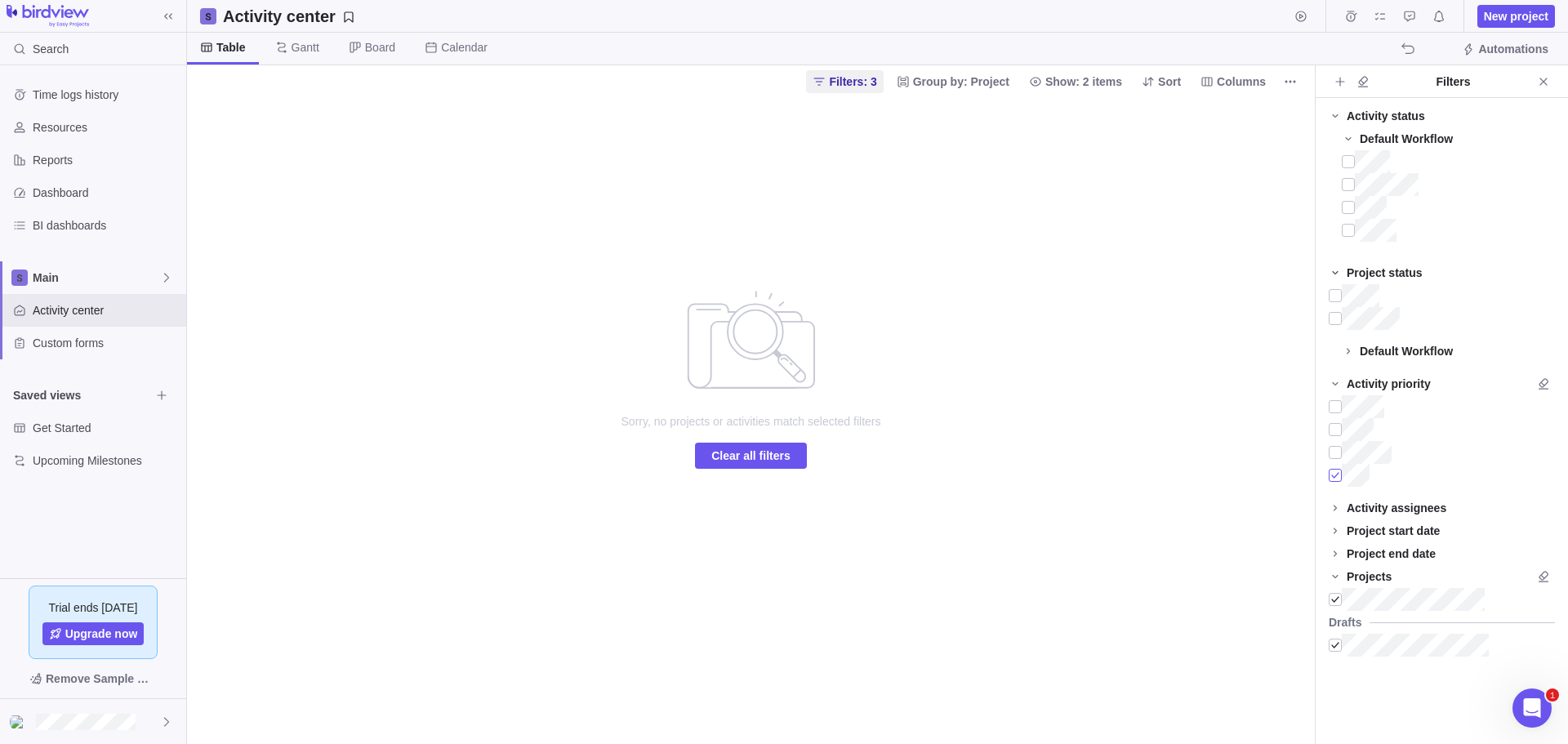 click at bounding box center (1335, 475) 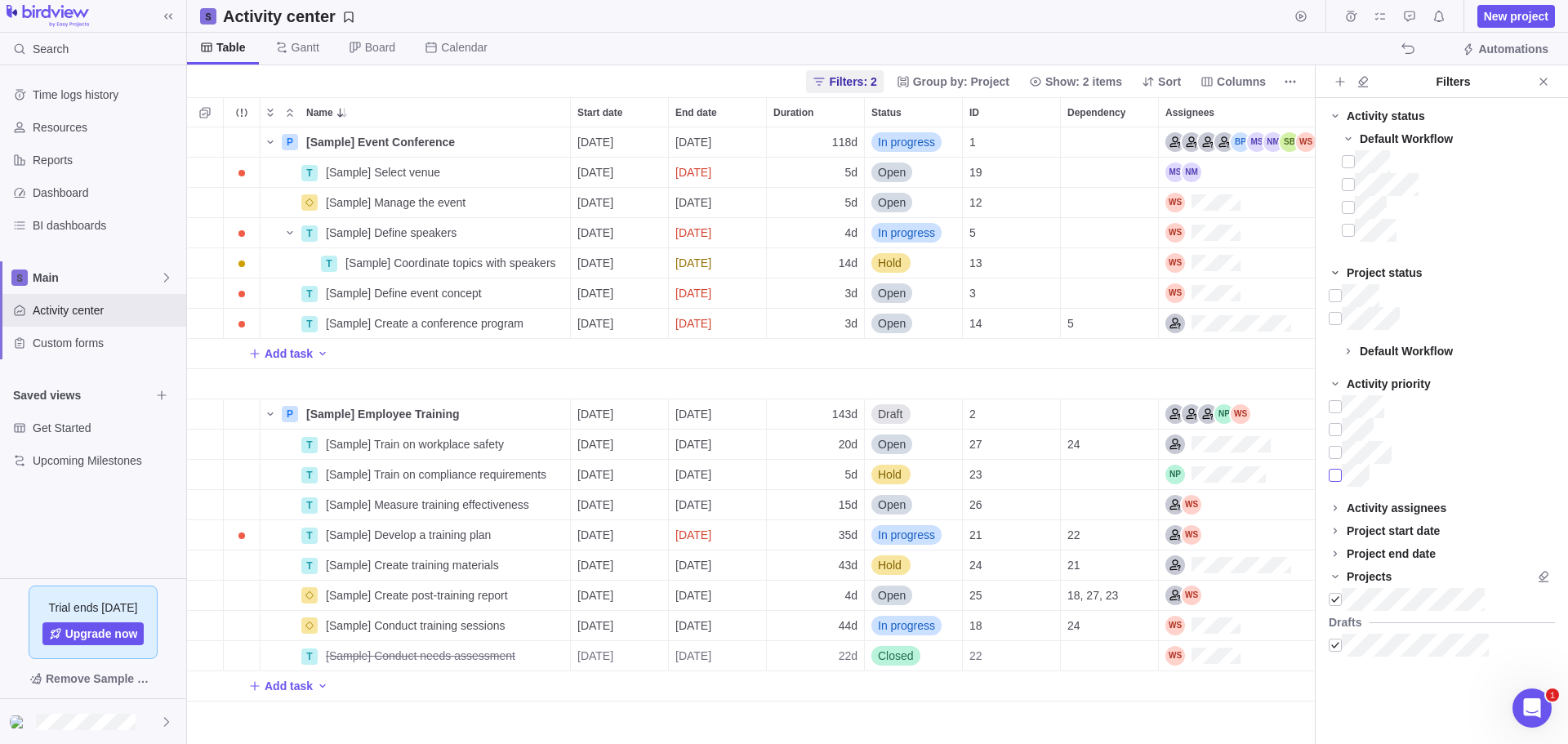 scroll, scrollTop: 13, scrollLeft: 13, axis: both 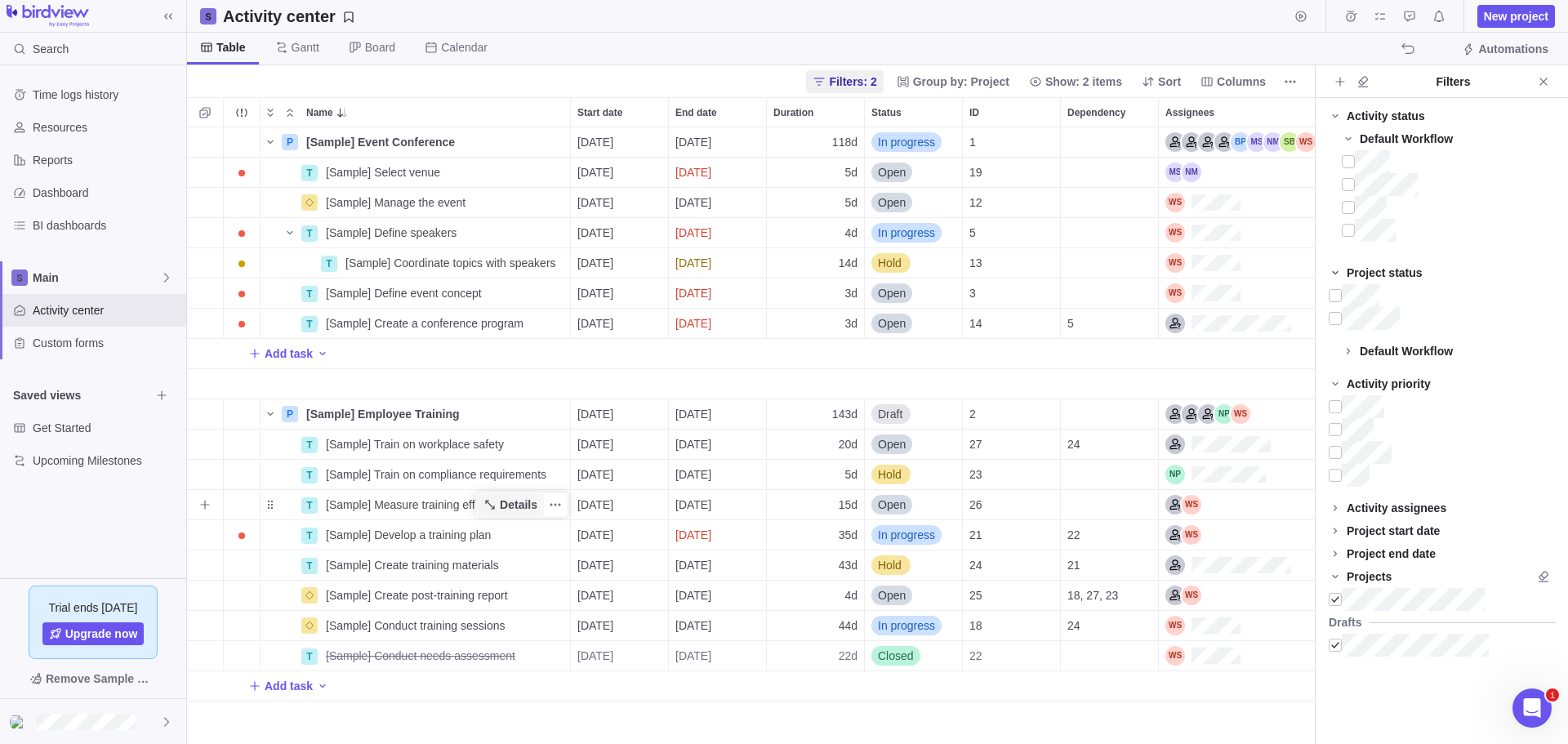 click 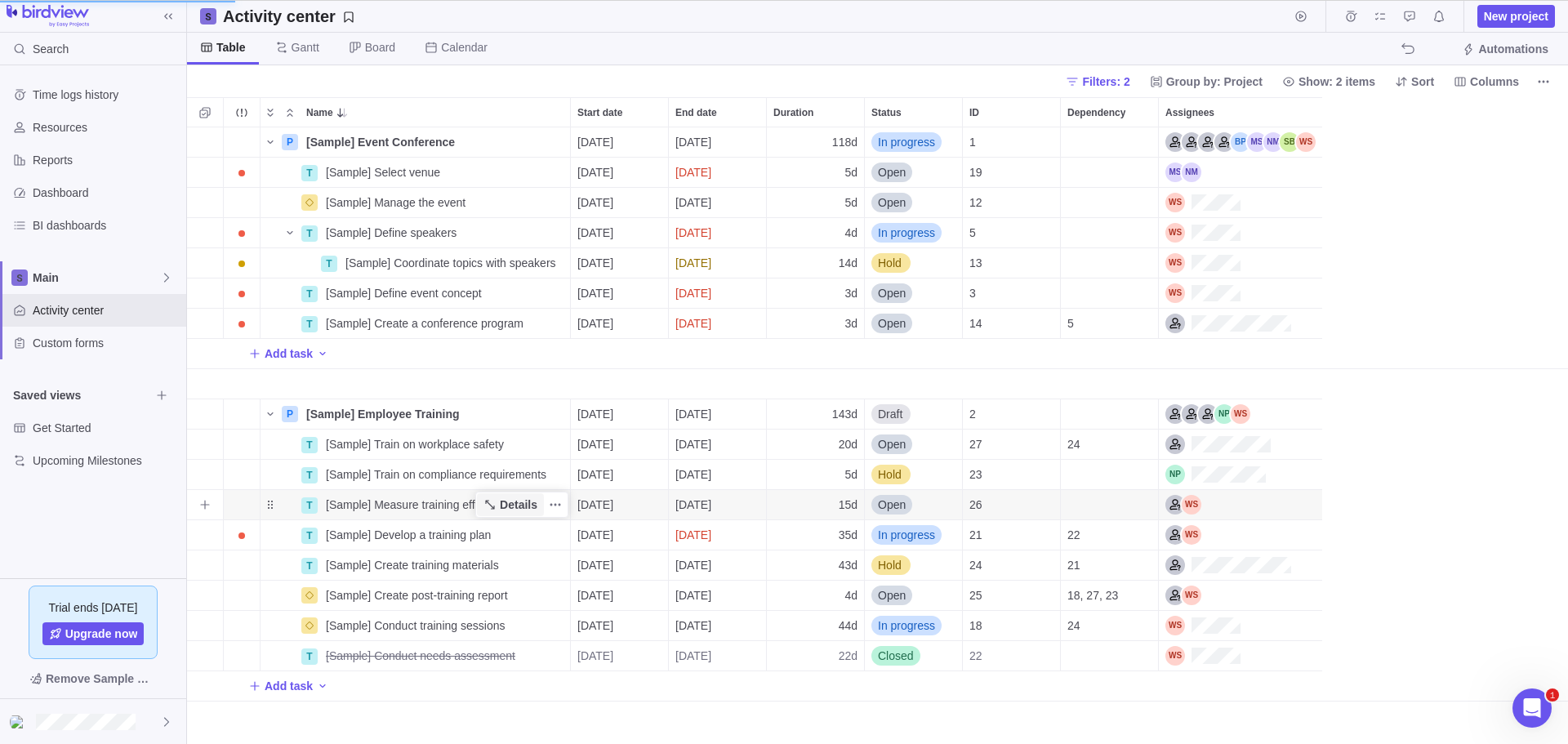 scroll, scrollTop: 13, scrollLeft: 13, axis: both 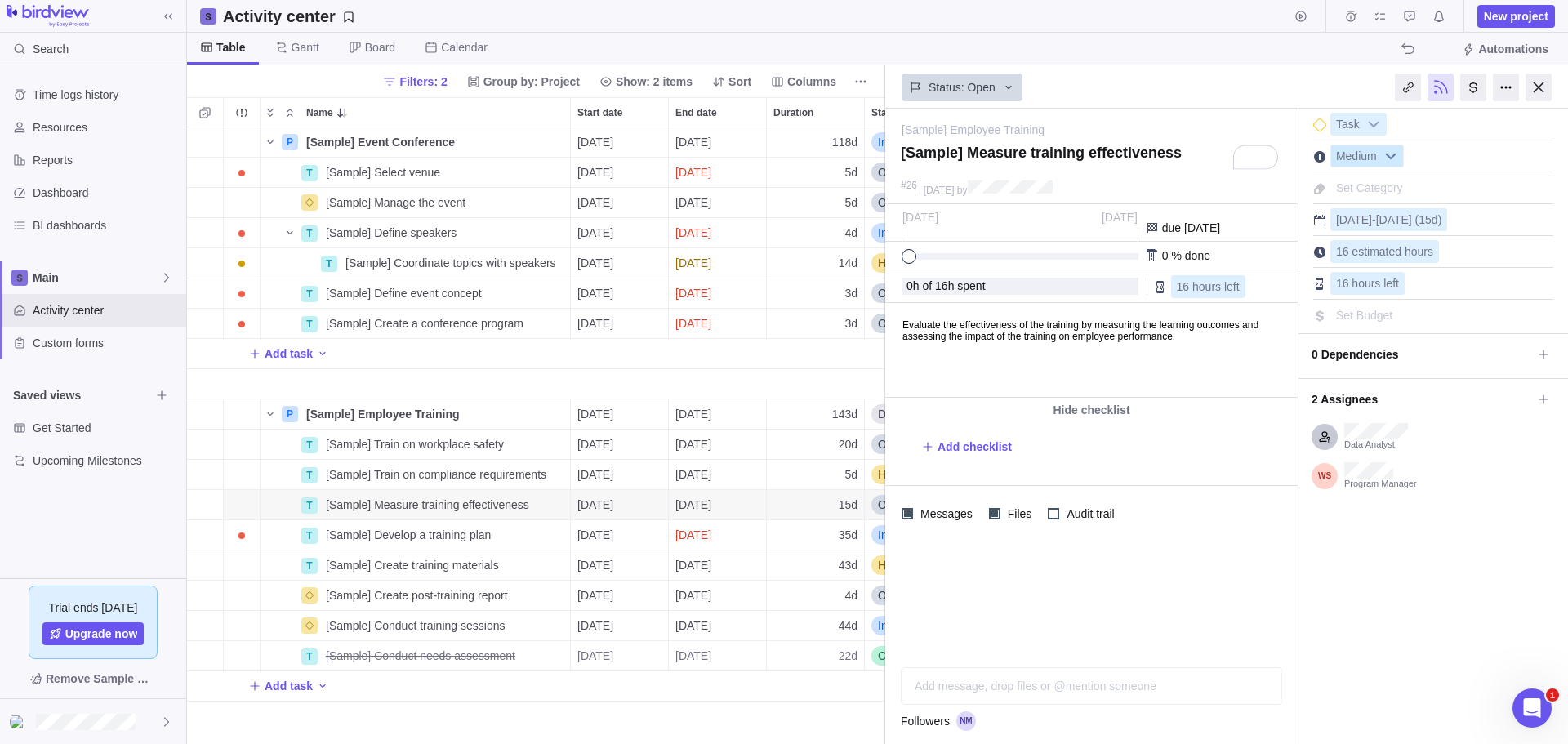 click at bounding box center [1391, 156] 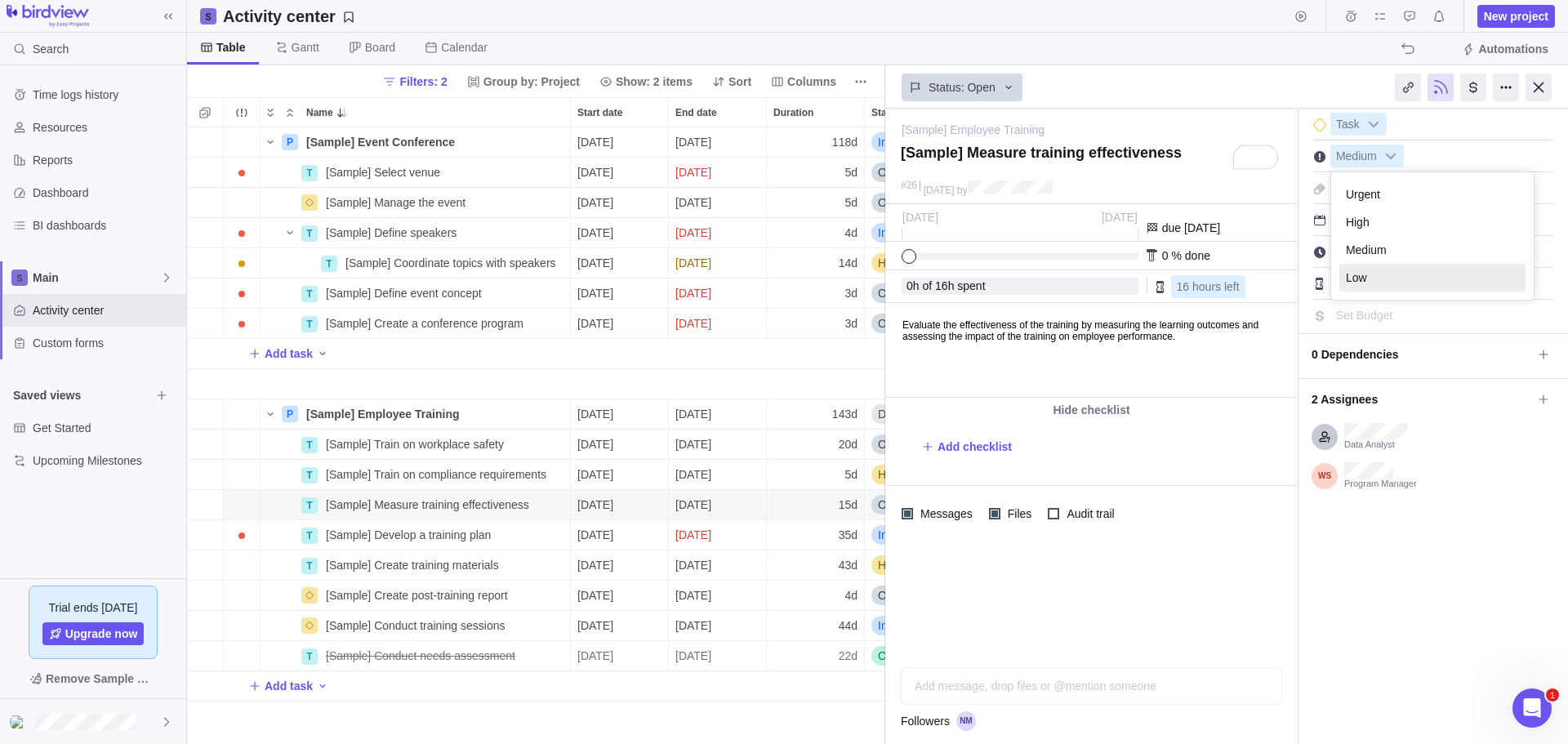 click on "Low" at bounding box center [1432, 278] 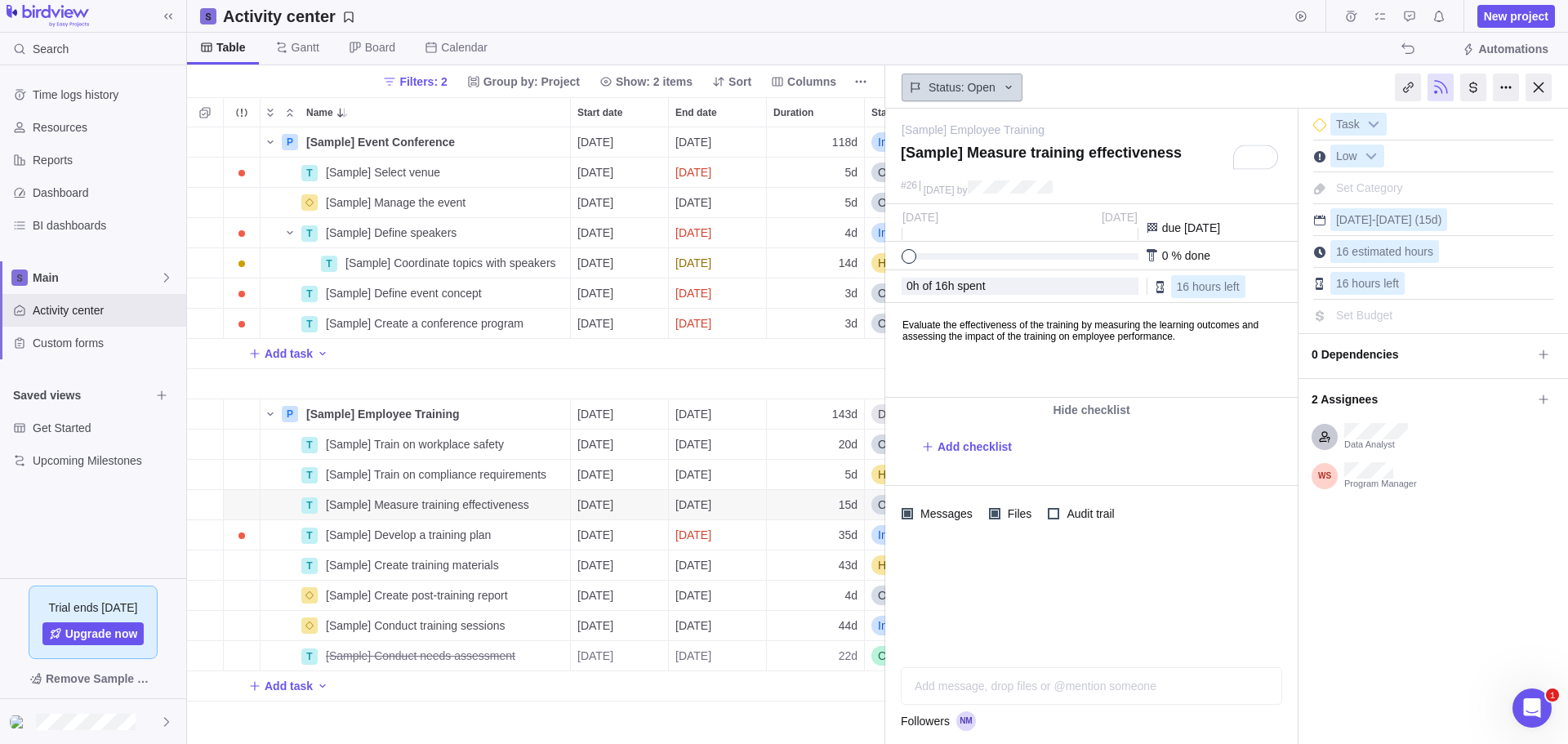click on "Status: Open" at bounding box center (962, 87) 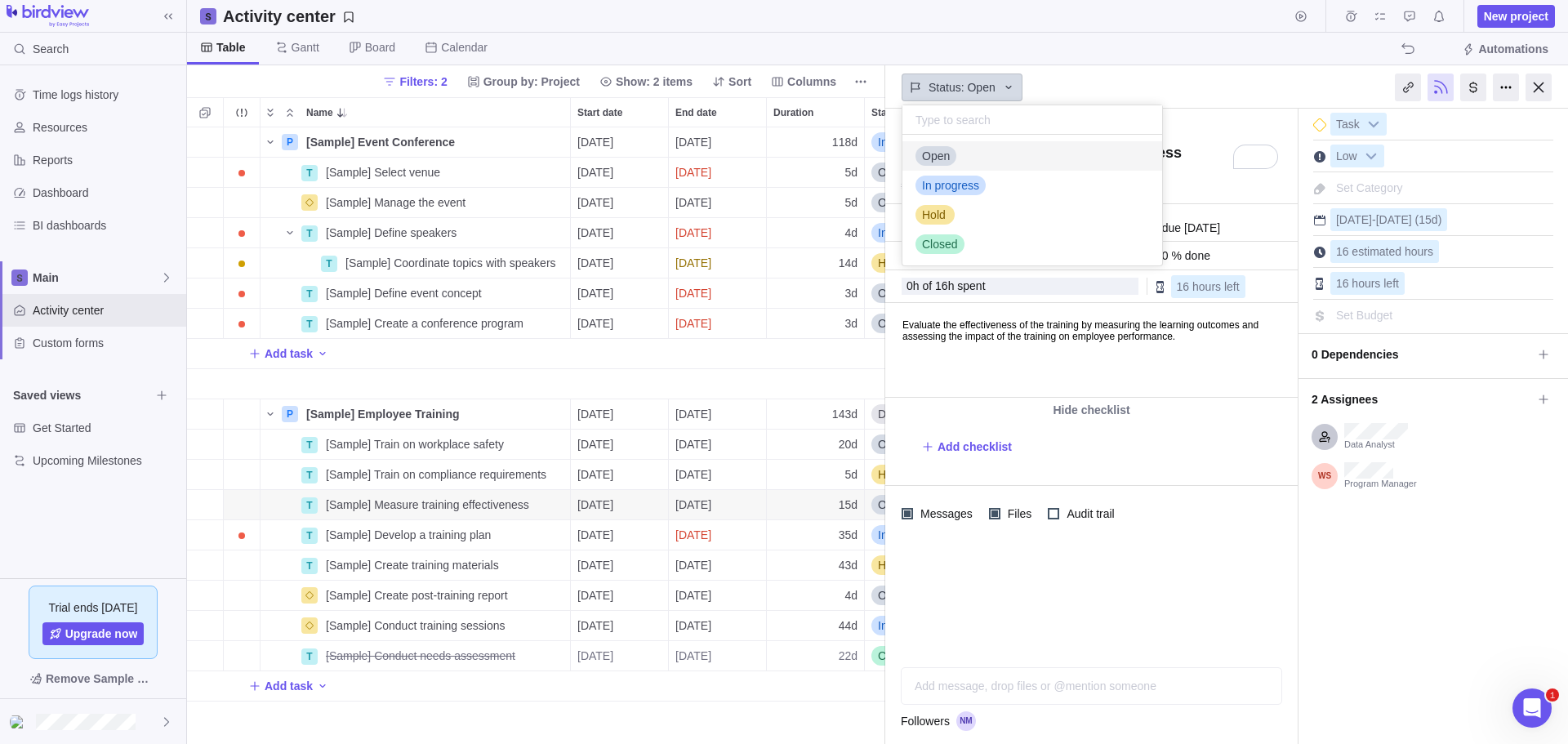 scroll, scrollTop: 13, scrollLeft: 13, axis: both 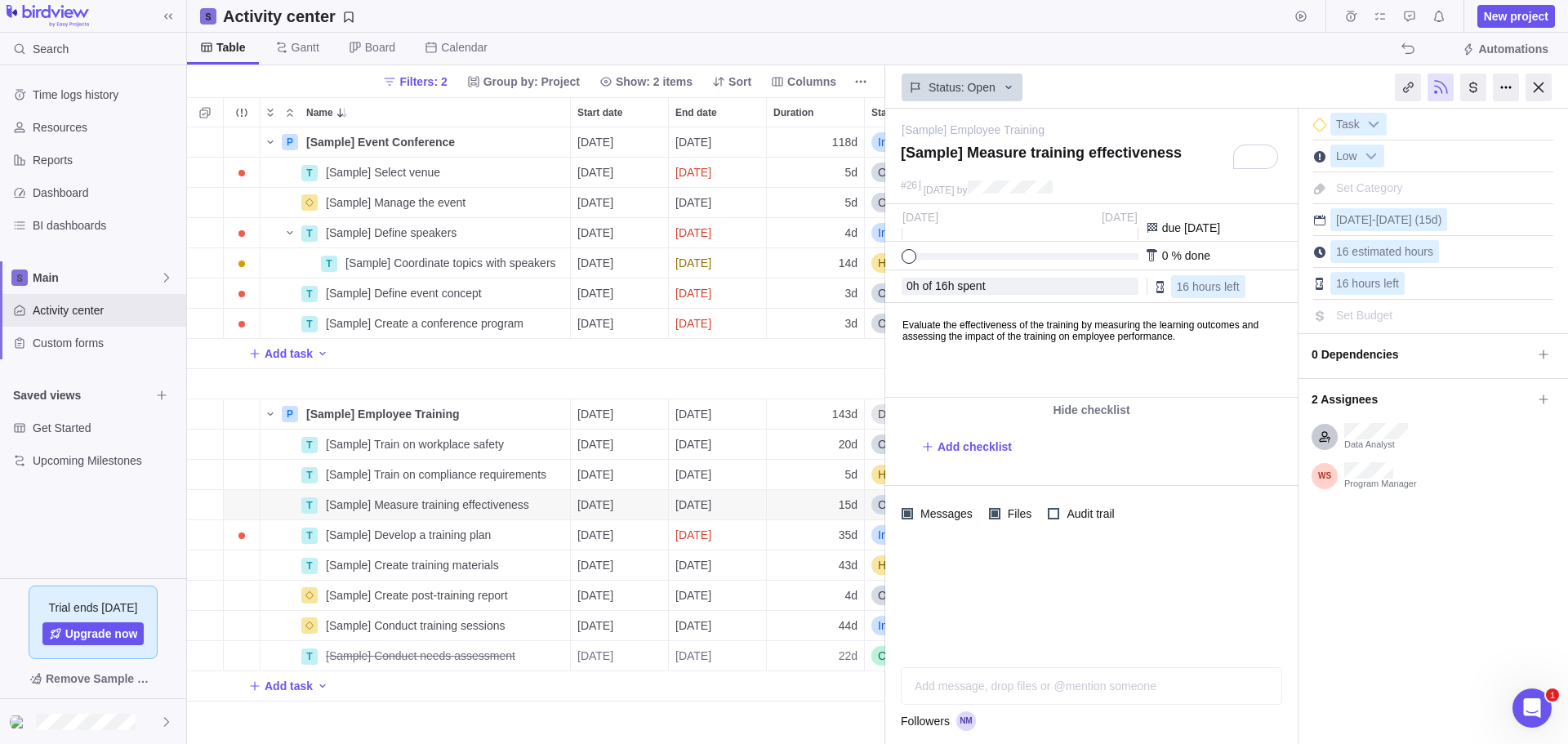 click on "Evaluate the effectiveness of the training by measuring the learning outcomes and assessing the impact of the training on employee performance." at bounding box center (1090, 323) 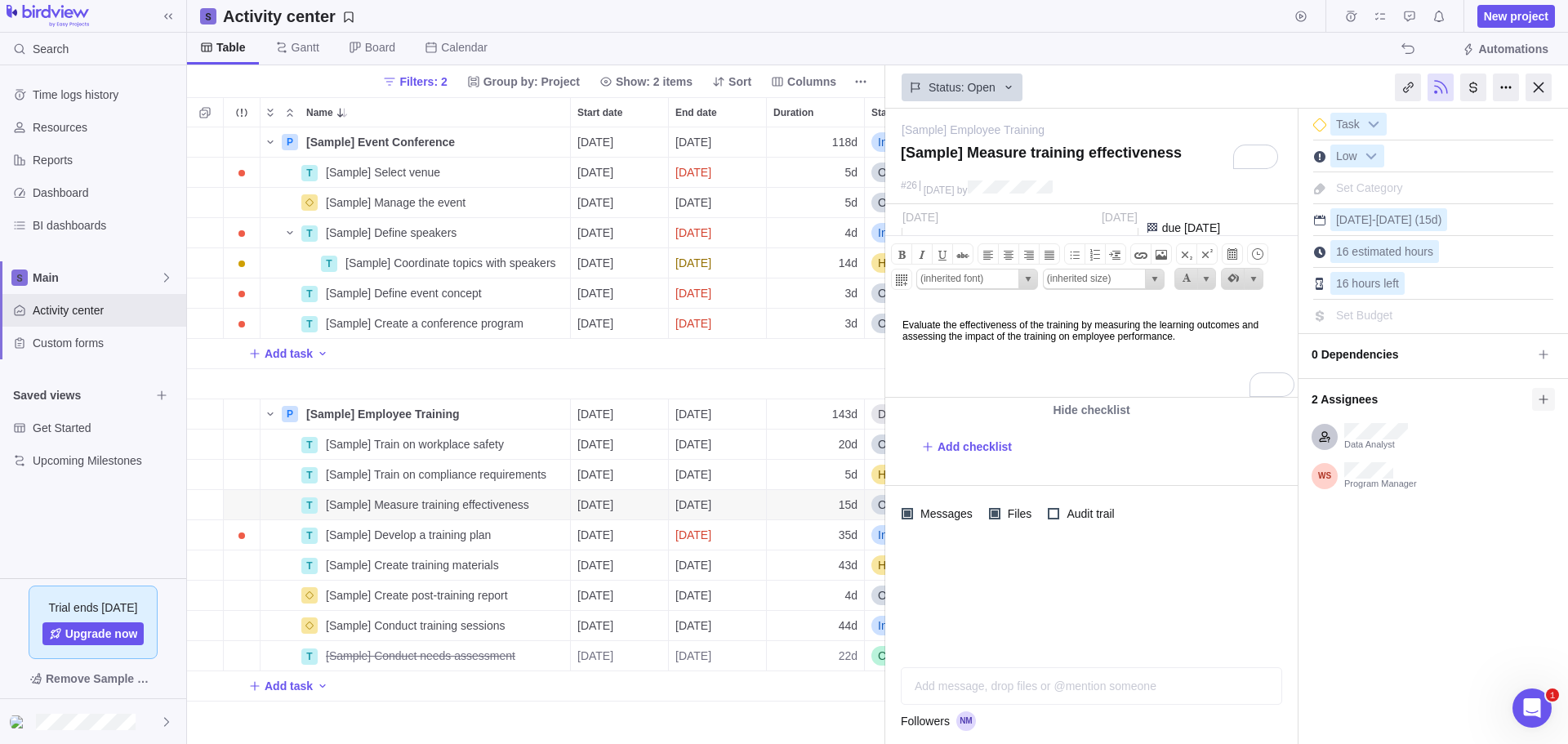click 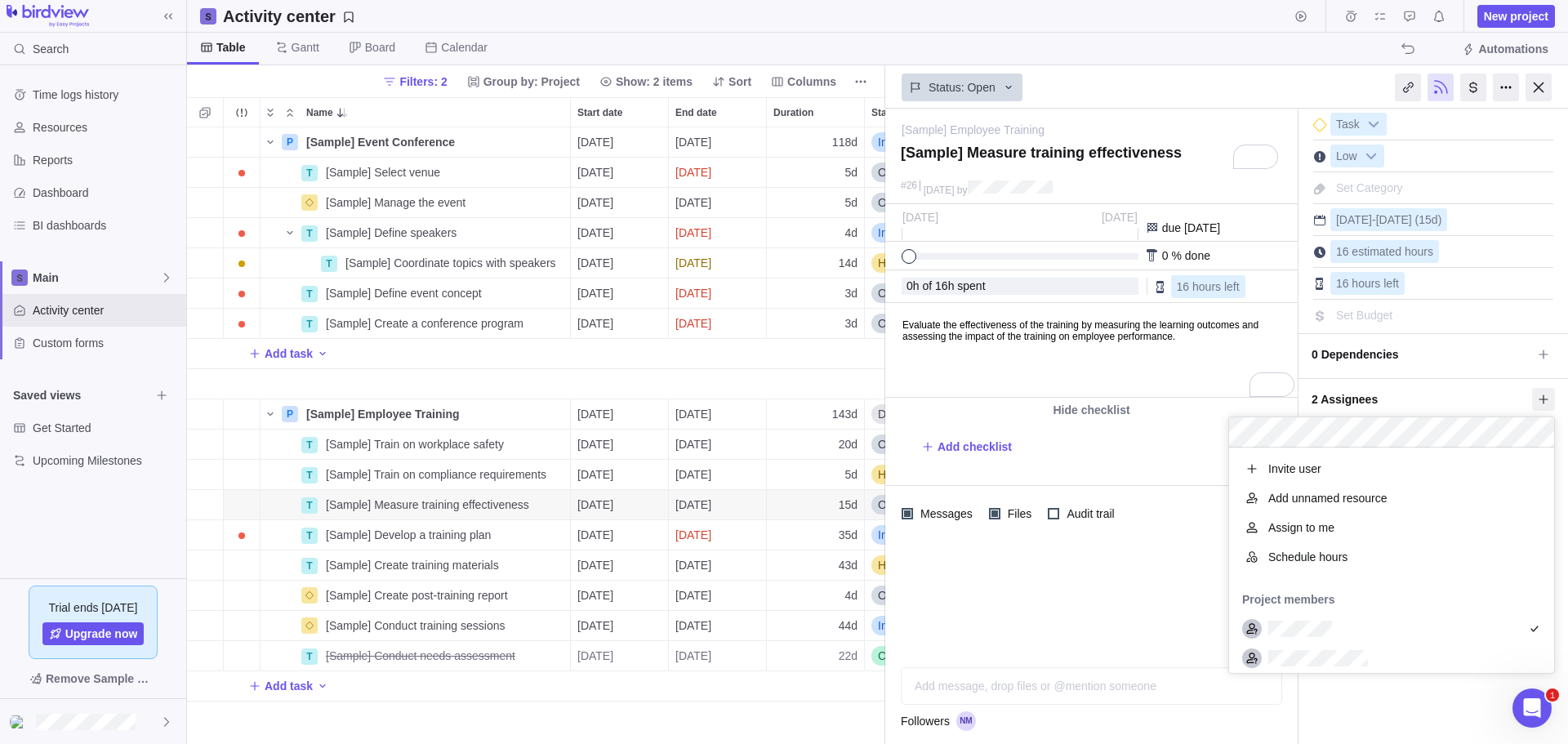 scroll, scrollTop: 13, scrollLeft: 13, axis: both 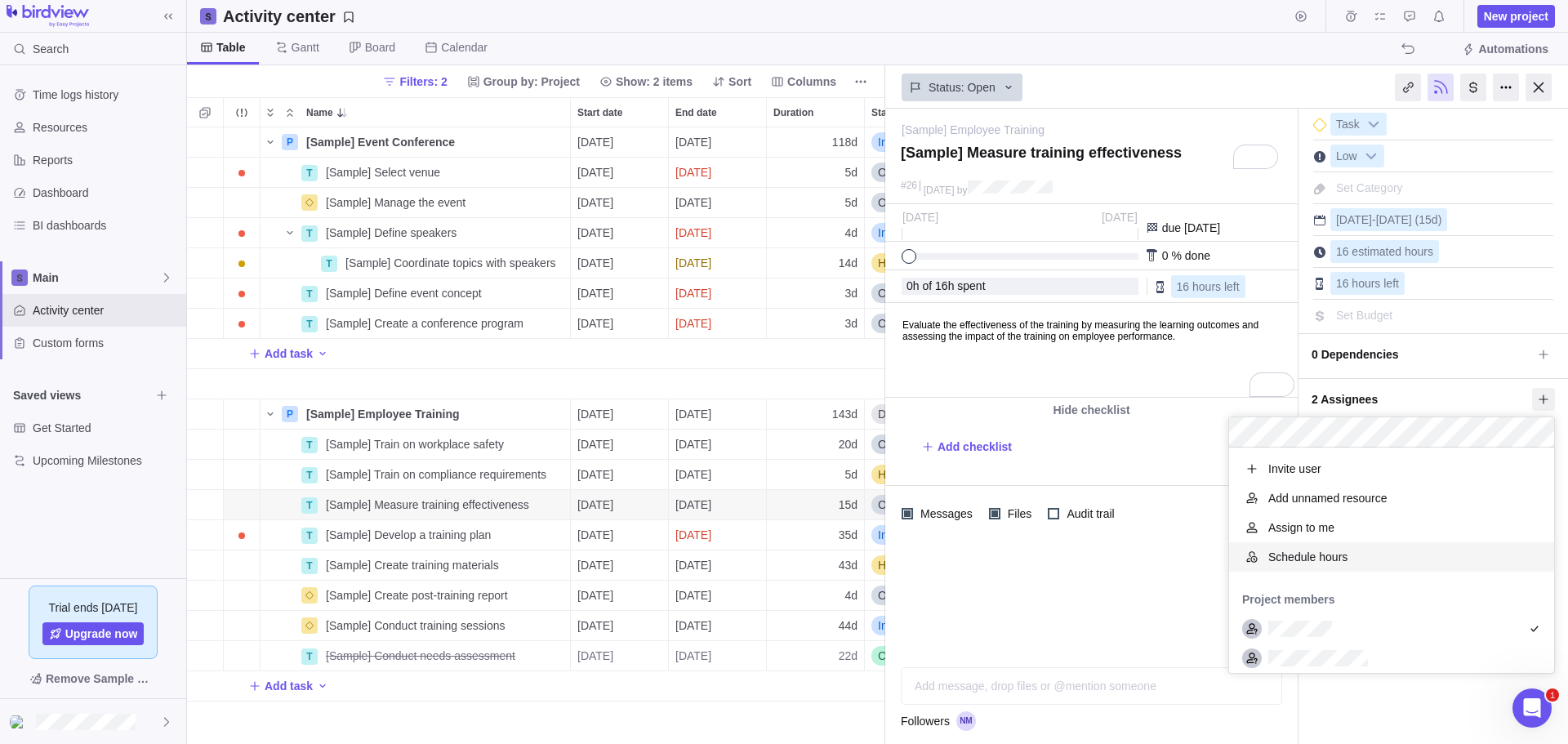 click on "[Sample] Employee Training
— change
[Sample] Measure training effectiveness
#[DATE] 3
by
Activity was completed on its planned end date
[DATE]
[DATE] [DATE]
due [DATE]
0
% done
0 h of
16 h spent" at bounding box center [1227, 426] 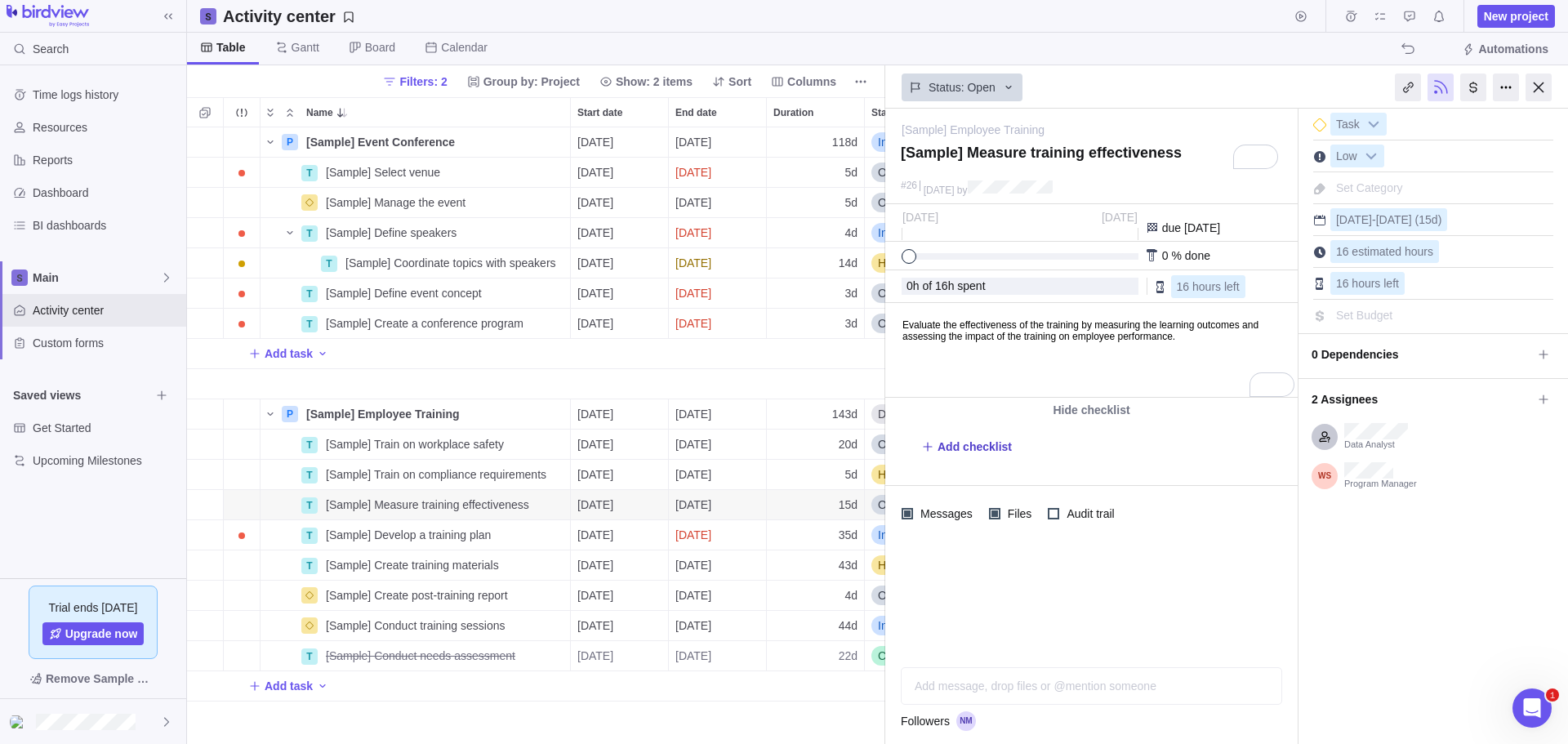 click on "Add checklist" at bounding box center (974, 447) 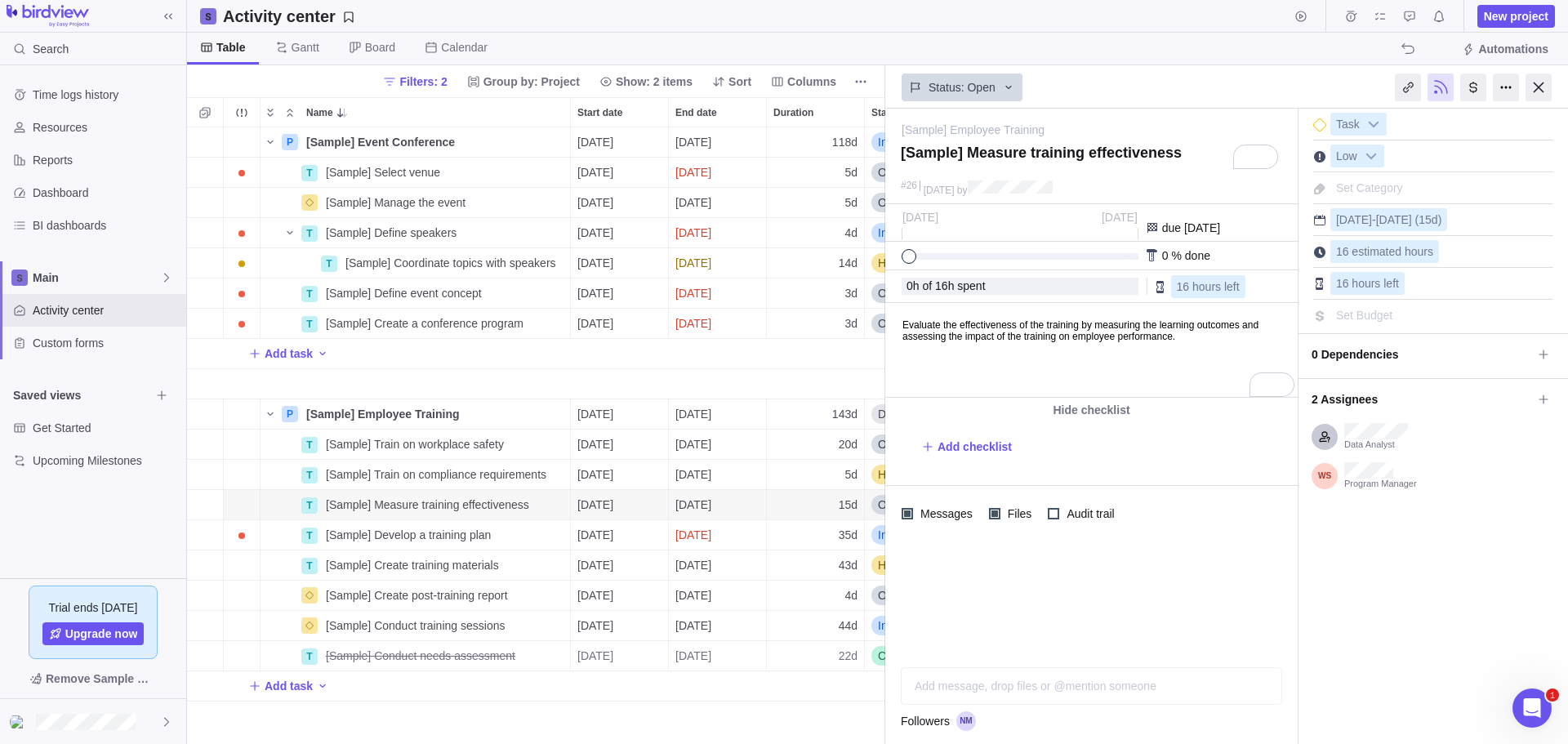 click on "Hide checklist
Add checklist" at bounding box center [1091, 442] 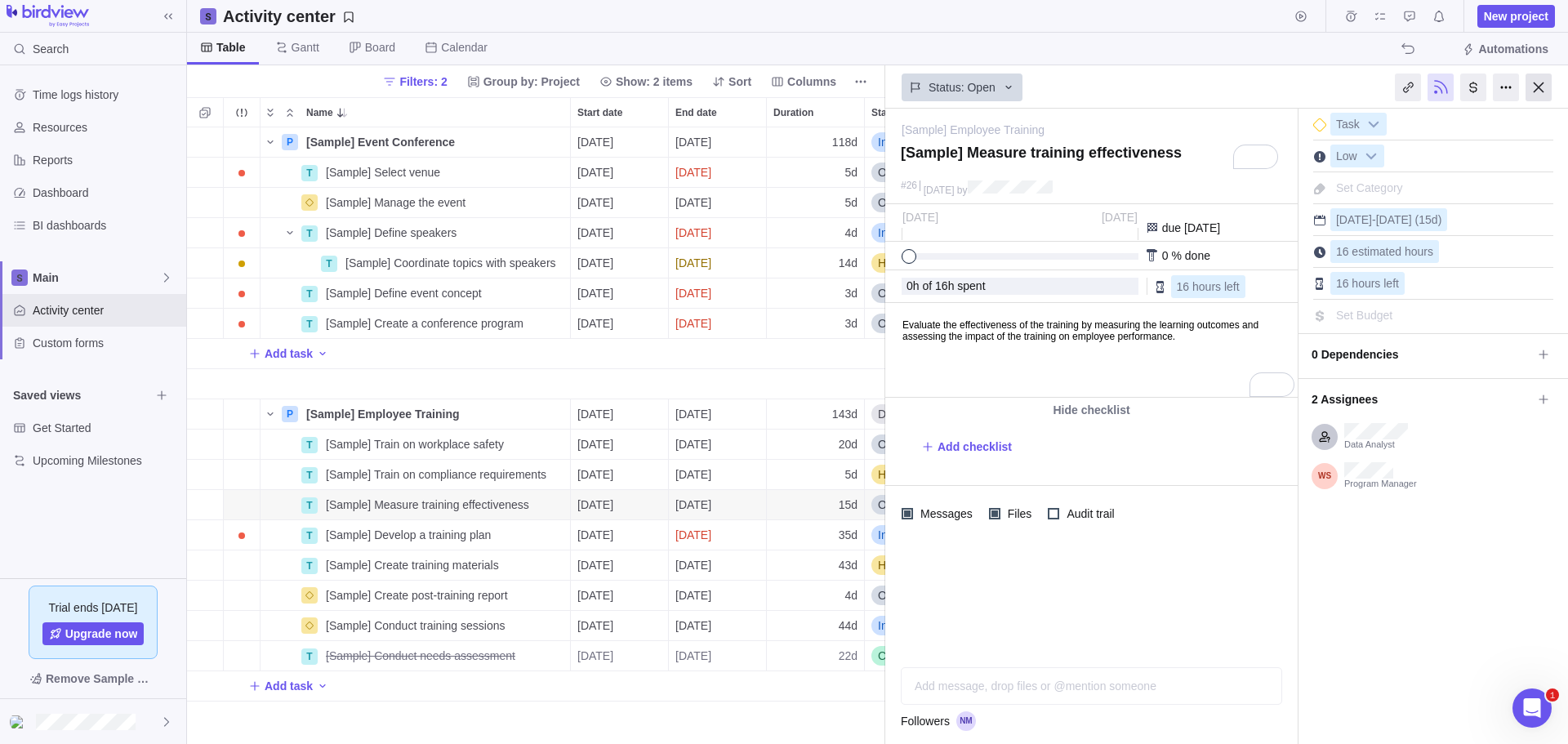click at bounding box center (1539, 87) 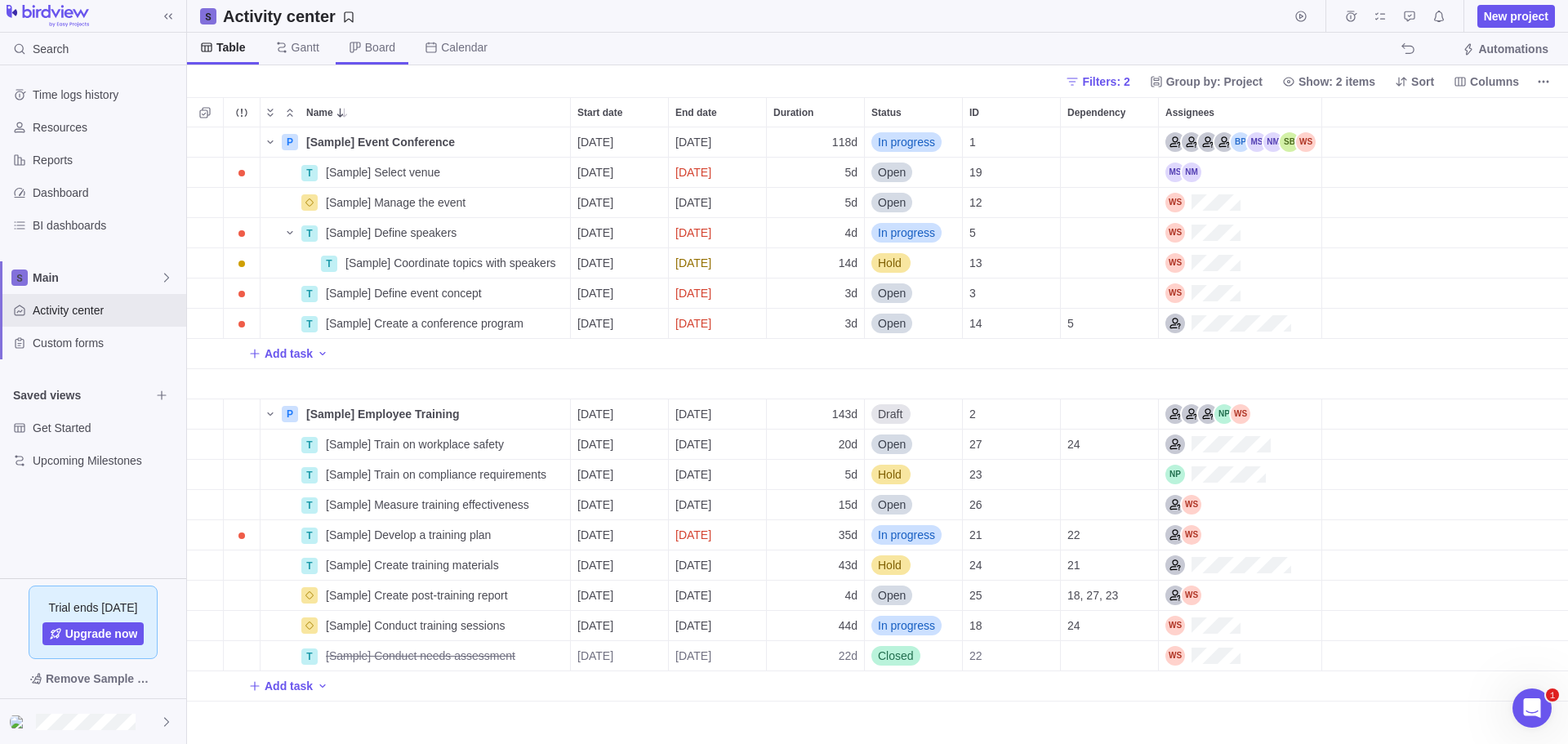 click on "Board" at bounding box center [372, 48] 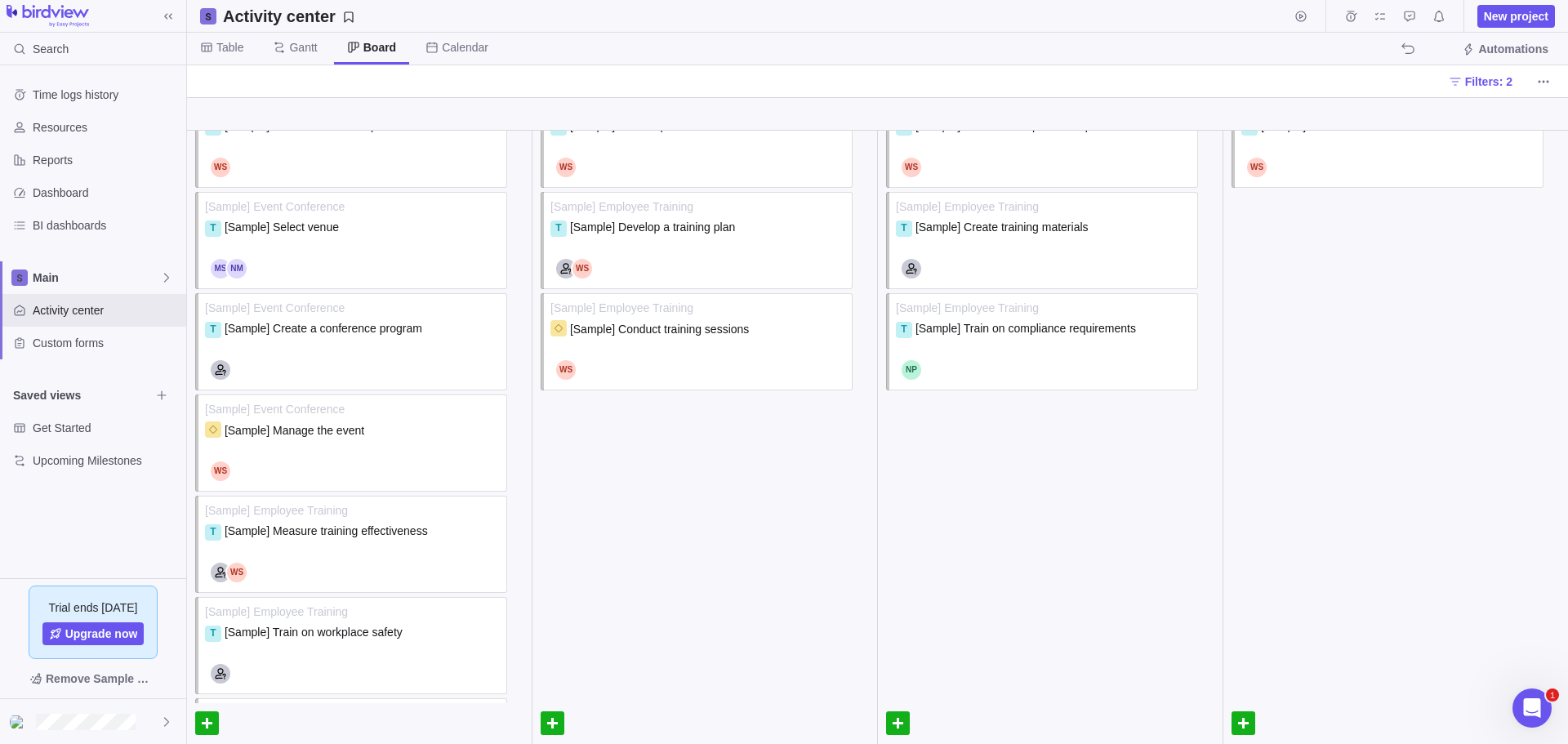 scroll, scrollTop: 0, scrollLeft: 0, axis: both 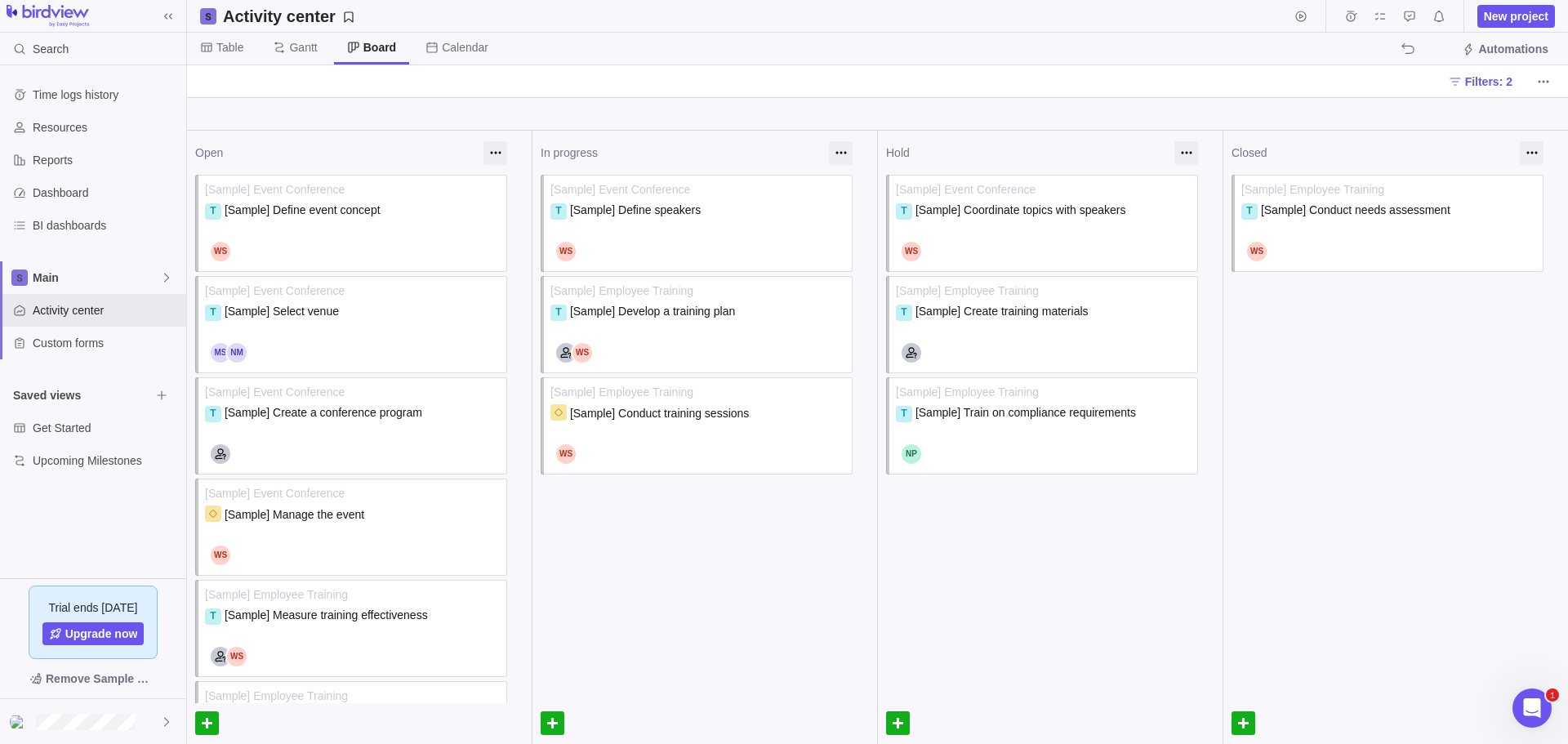 click at bounding box center (207, 723) 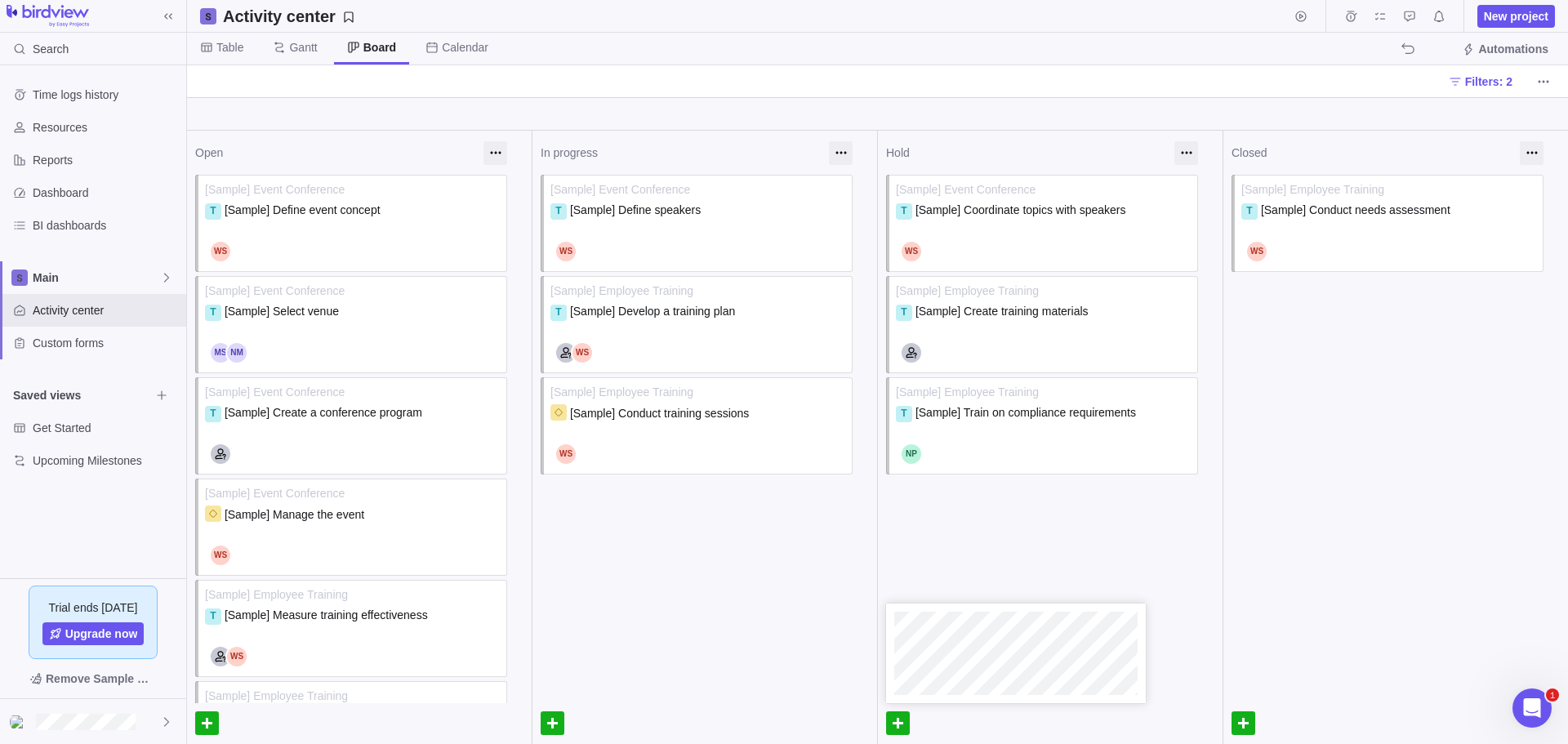 click on "In progress
[Sample] Event Conference
T
[Sample] Define speakers
[Sample] Employee Training
T
[Sample] Develop a training plan
[Sample] Employee Training
[Sample] Conduct training sessions" at bounding box center [704, 540] 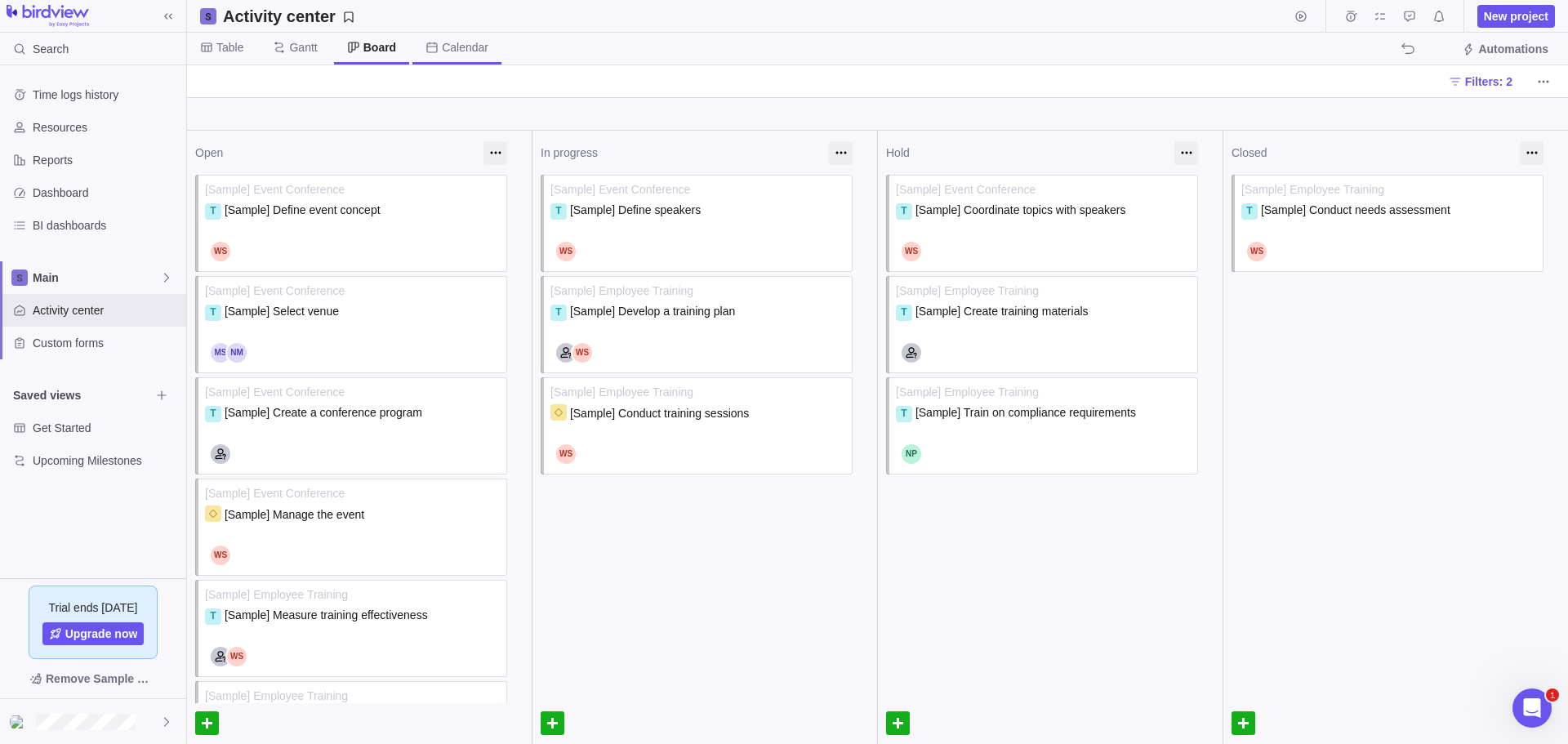 click on "Calendar" at bounding box center (465, 47) 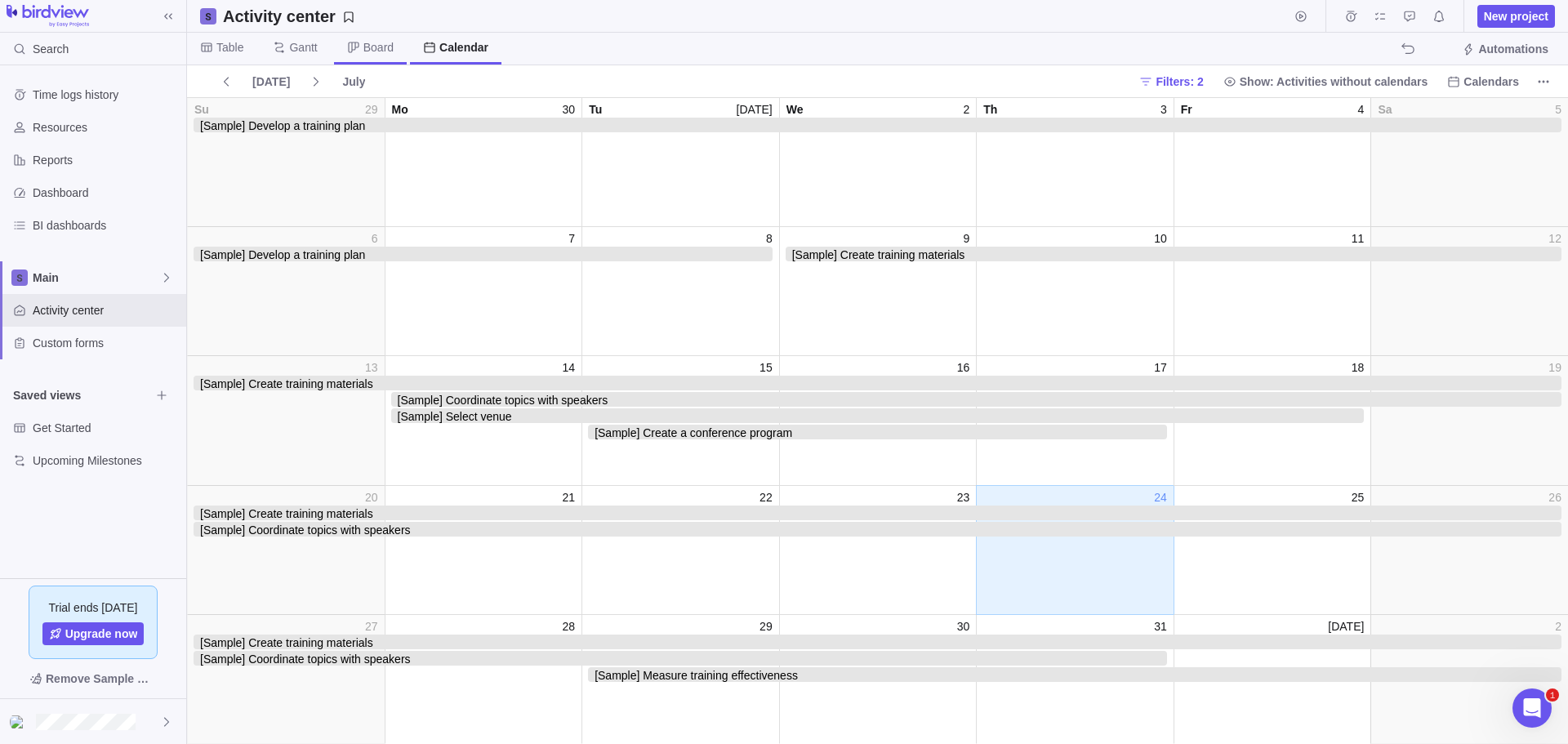 click on "Board" at bounding box center [378, 47] 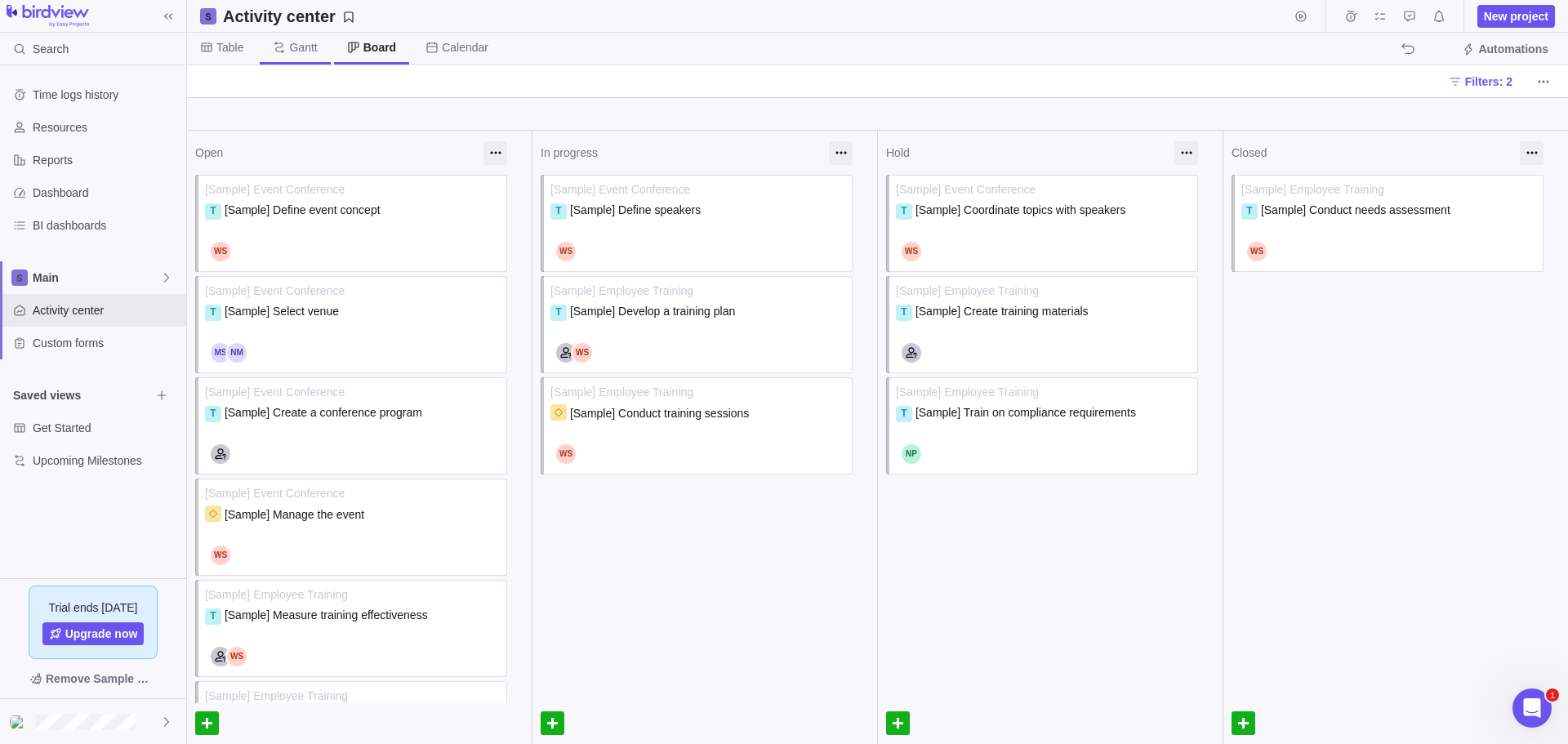click on "Gantt" at bounding box center [303, 47] 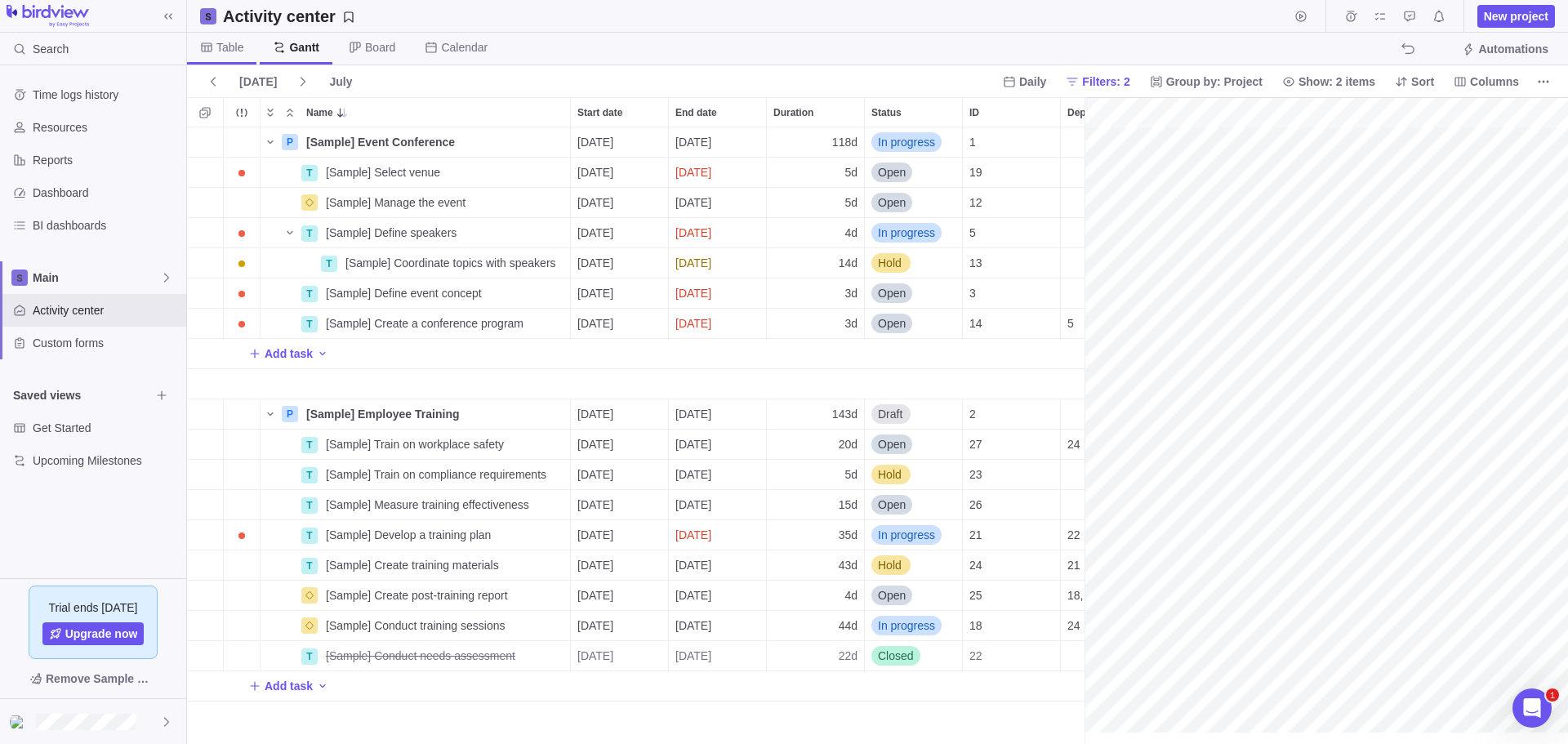 scroll, scrollTop: 13, scrollLeft: 13, axis: both 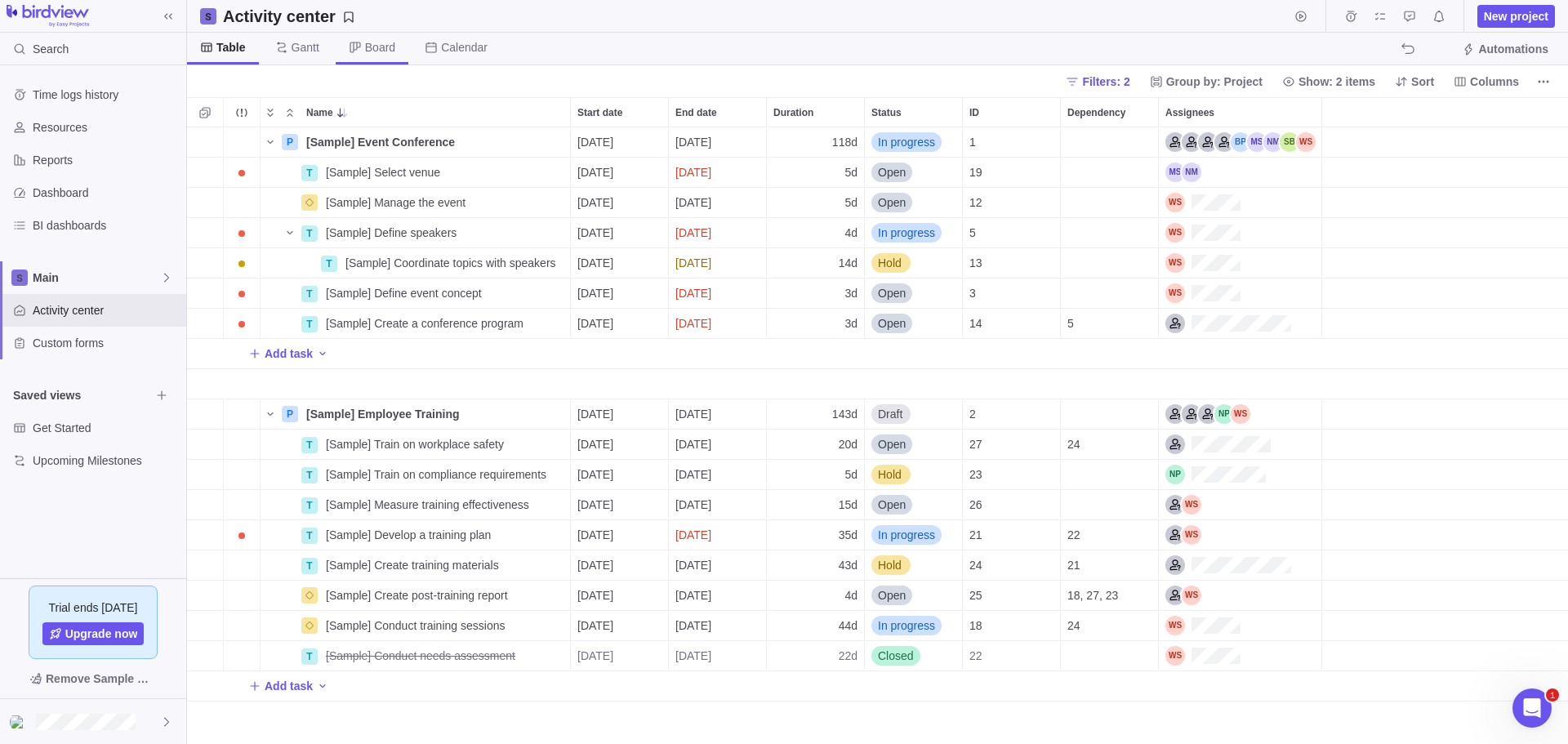 click on "Board" at bounding box center [380, 47] 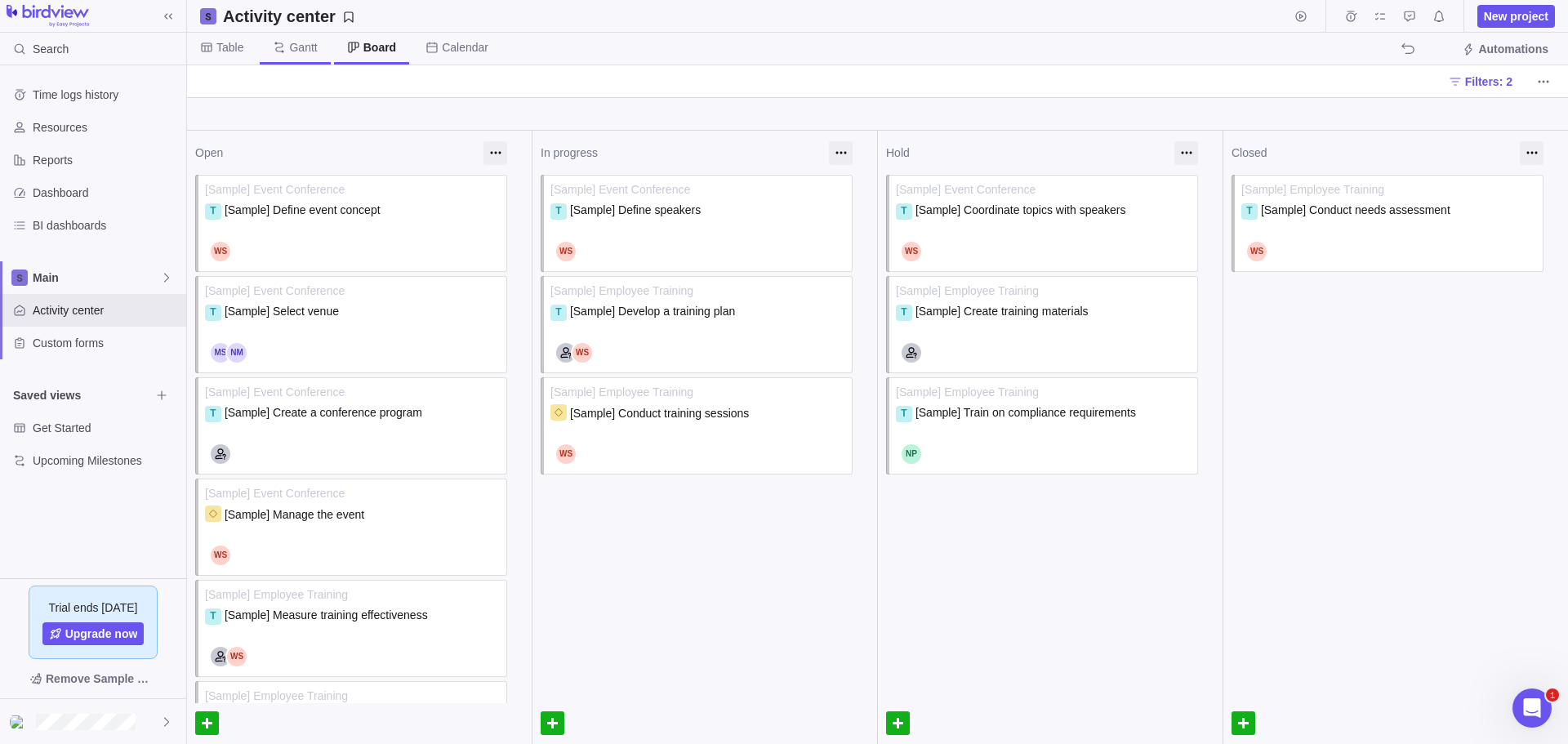 click on "Gantt" at bounding box center (295, 48) 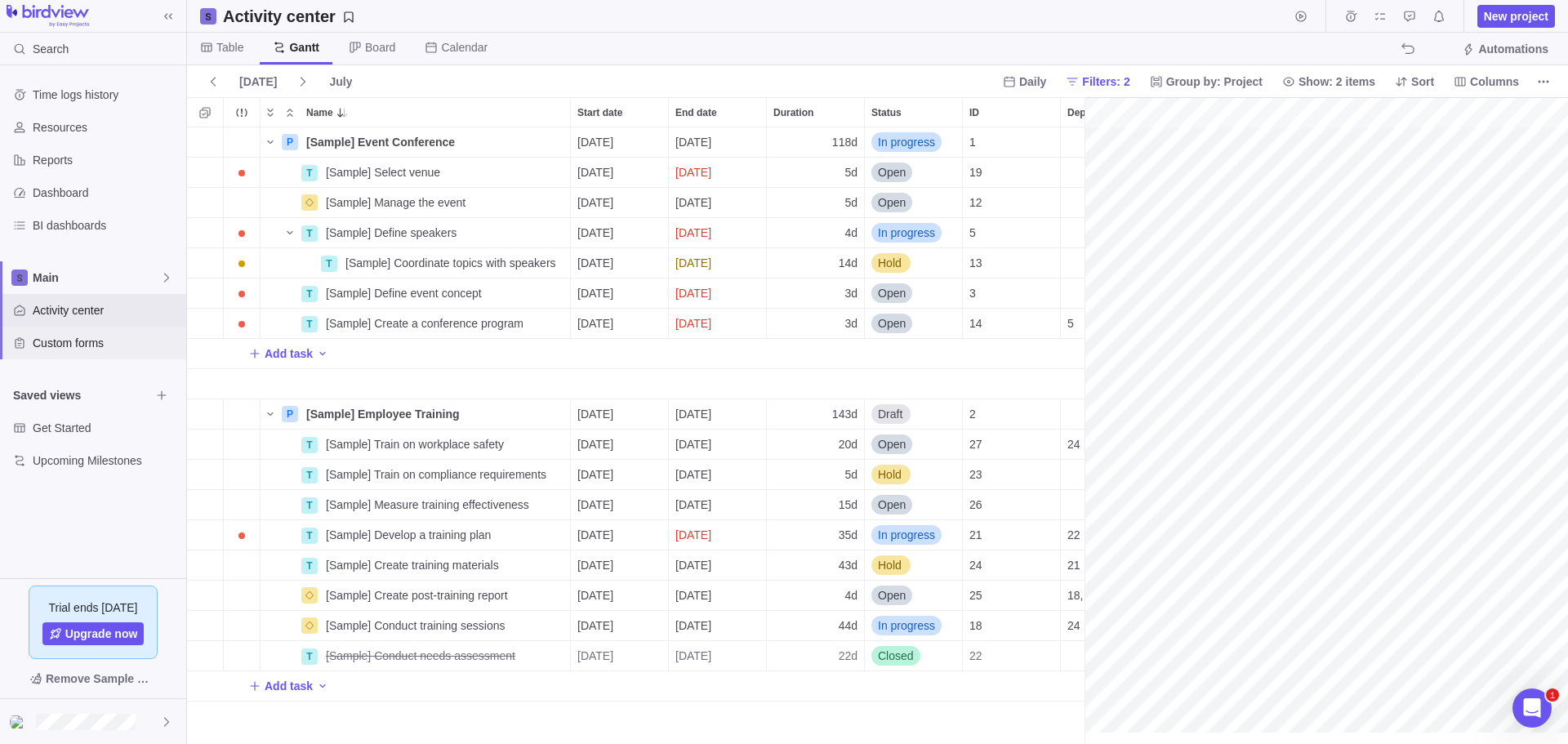 scroll, scrollTop: 13, scrollLeft: 13, axis: both 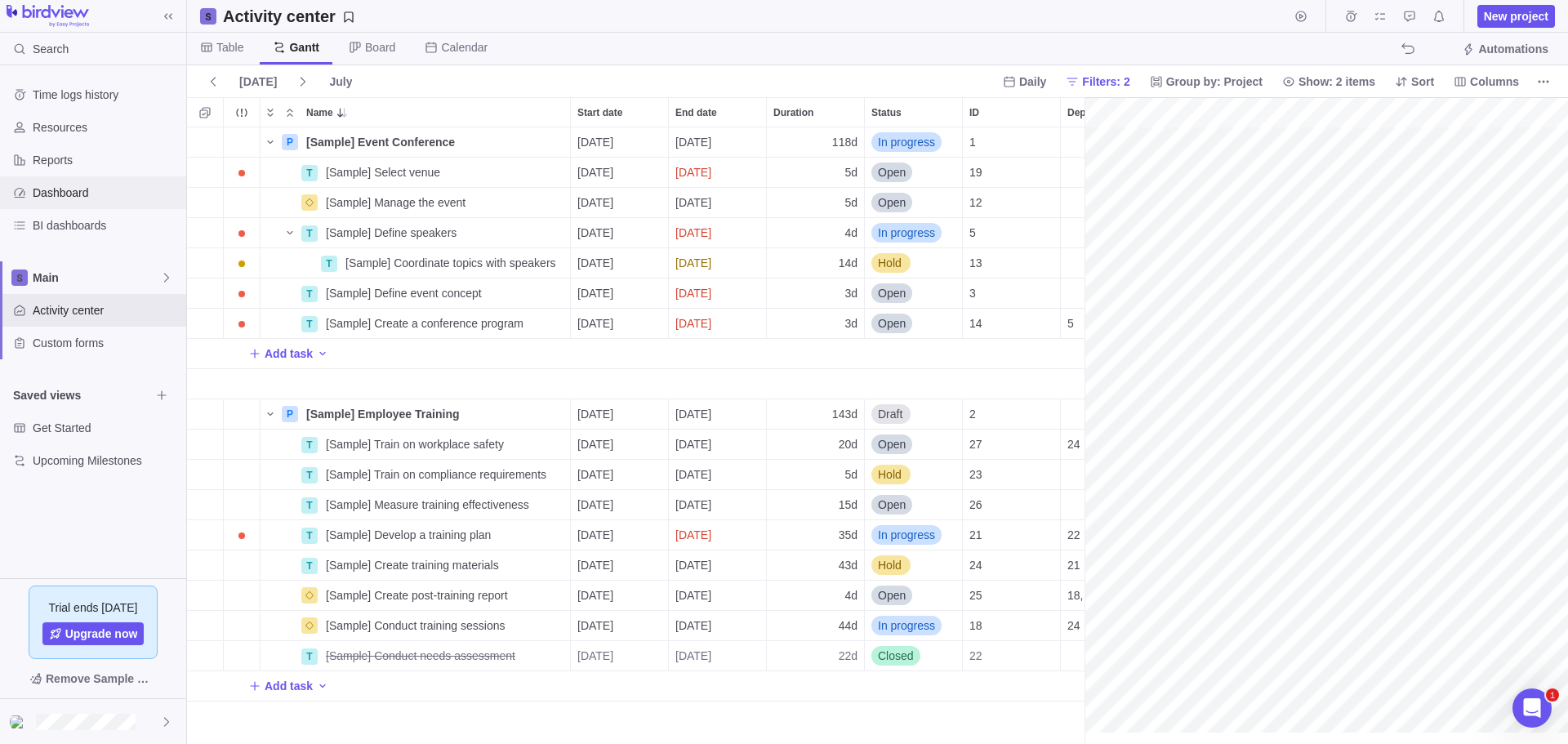 click on "Dashboard" at bounding box center (93, 193) 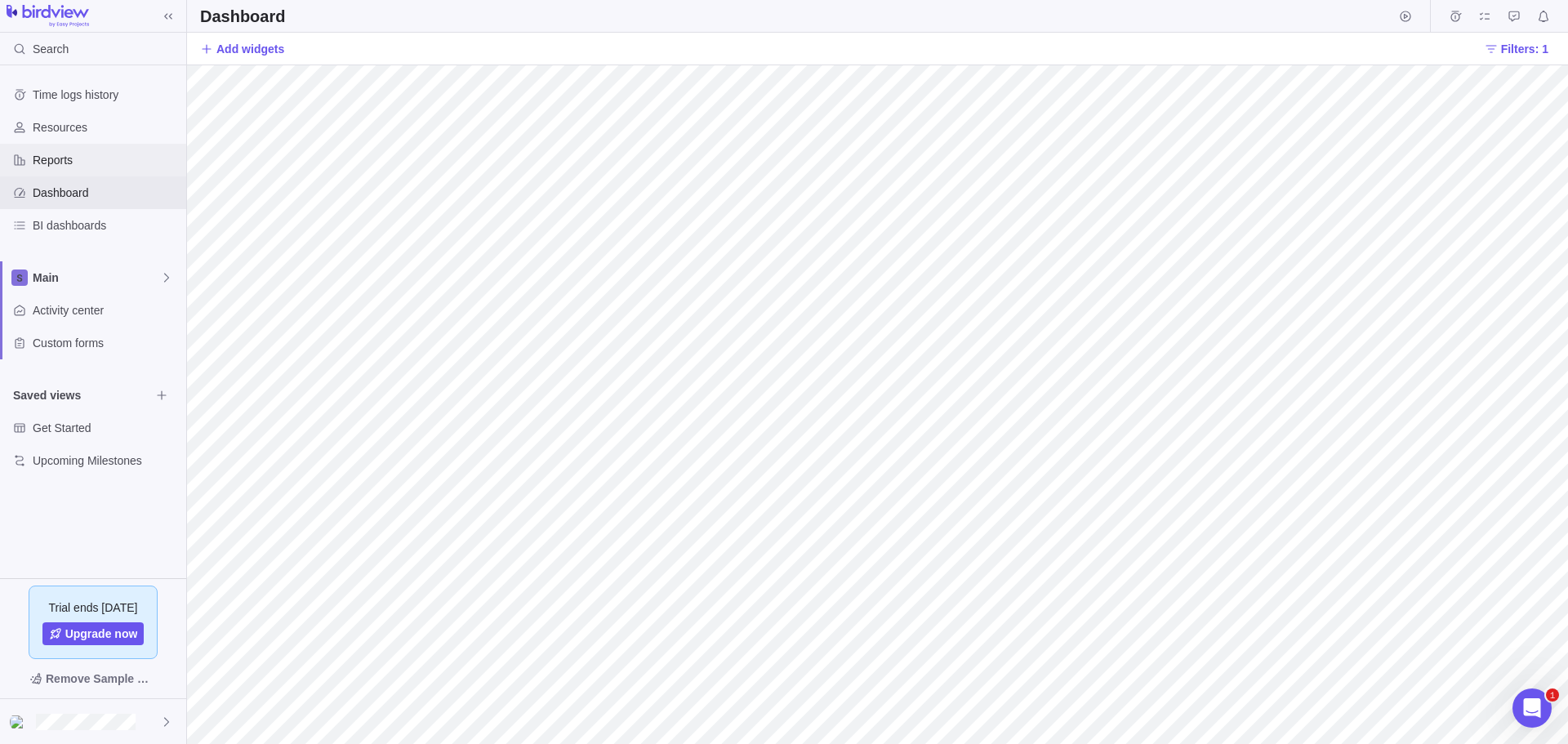 click on "Reports" at bounding box center (106, 160) 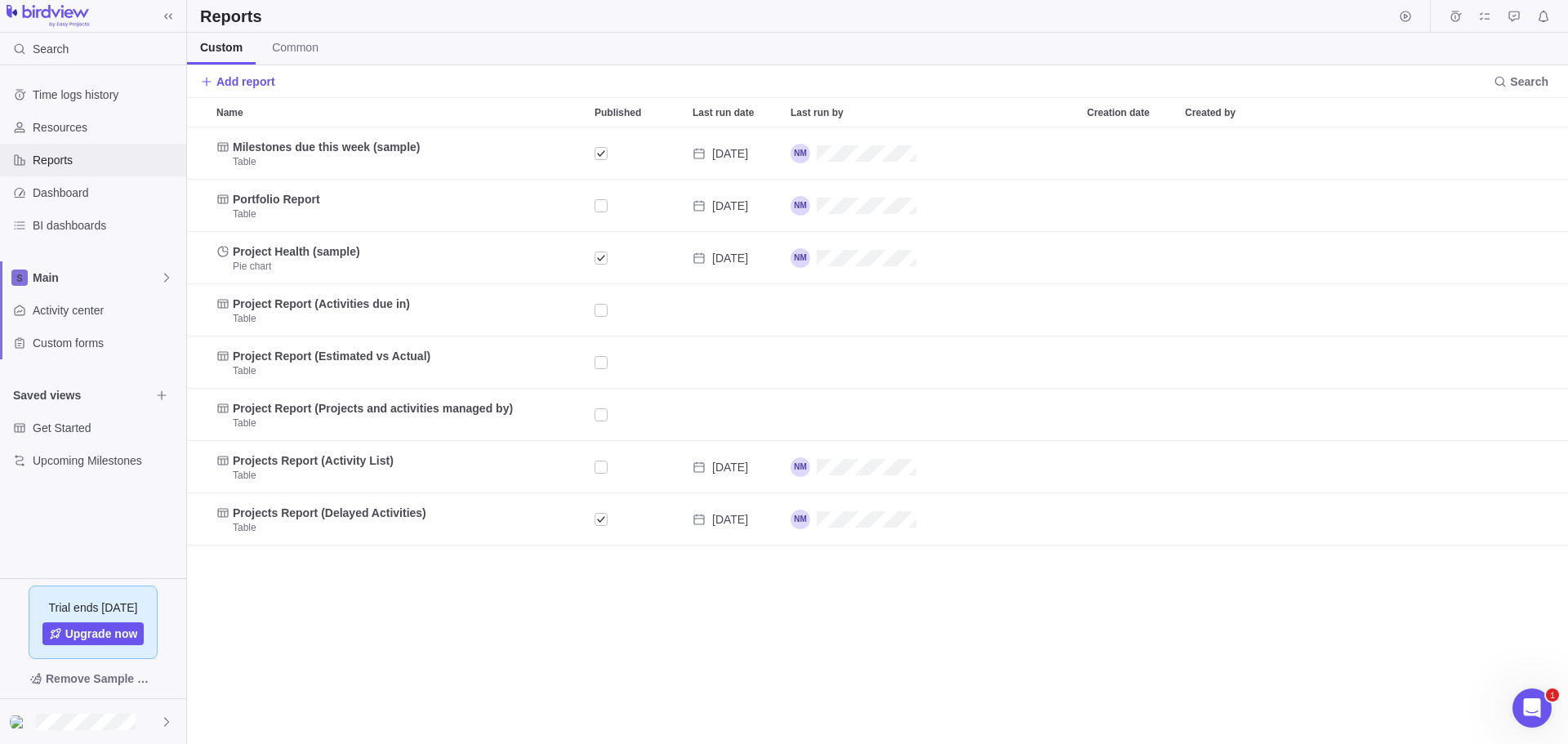 scroll, scrollTop: 13, scrollLeft: 13, axis: both 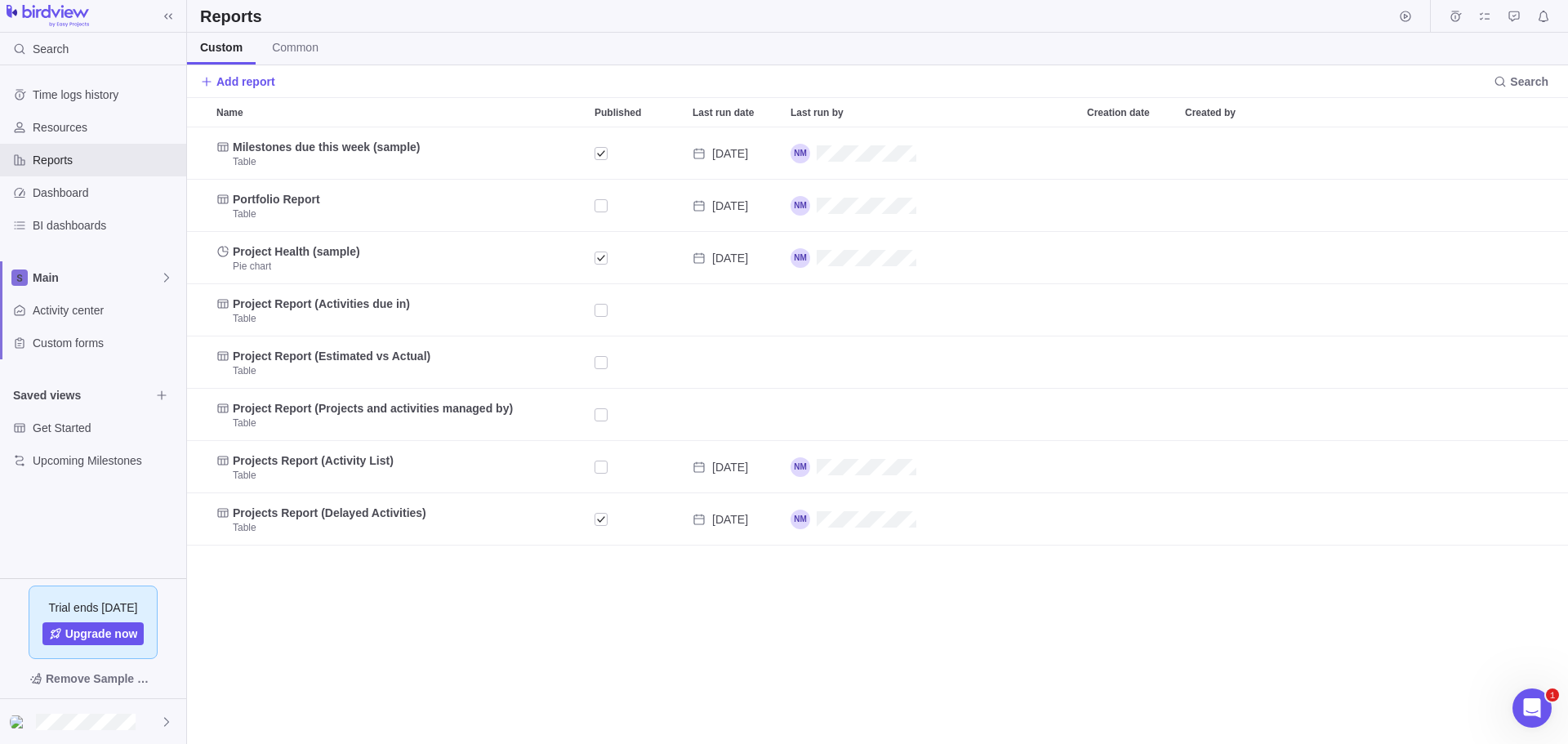 click on "Milestones due this week (sample) Table [DATE] Portfolio Report Table [DATE] Project Health (sample) Pie chart [DATE] Project Report (Activities due in) Table Project Report (Estimated vs Actual) Table Project Report (Projects and activities managed by) Table Projects Report (Activity List) Table [DATE] Projects Report (Delayed Activities) Table [DATE]" at bounding box center [877, 435] 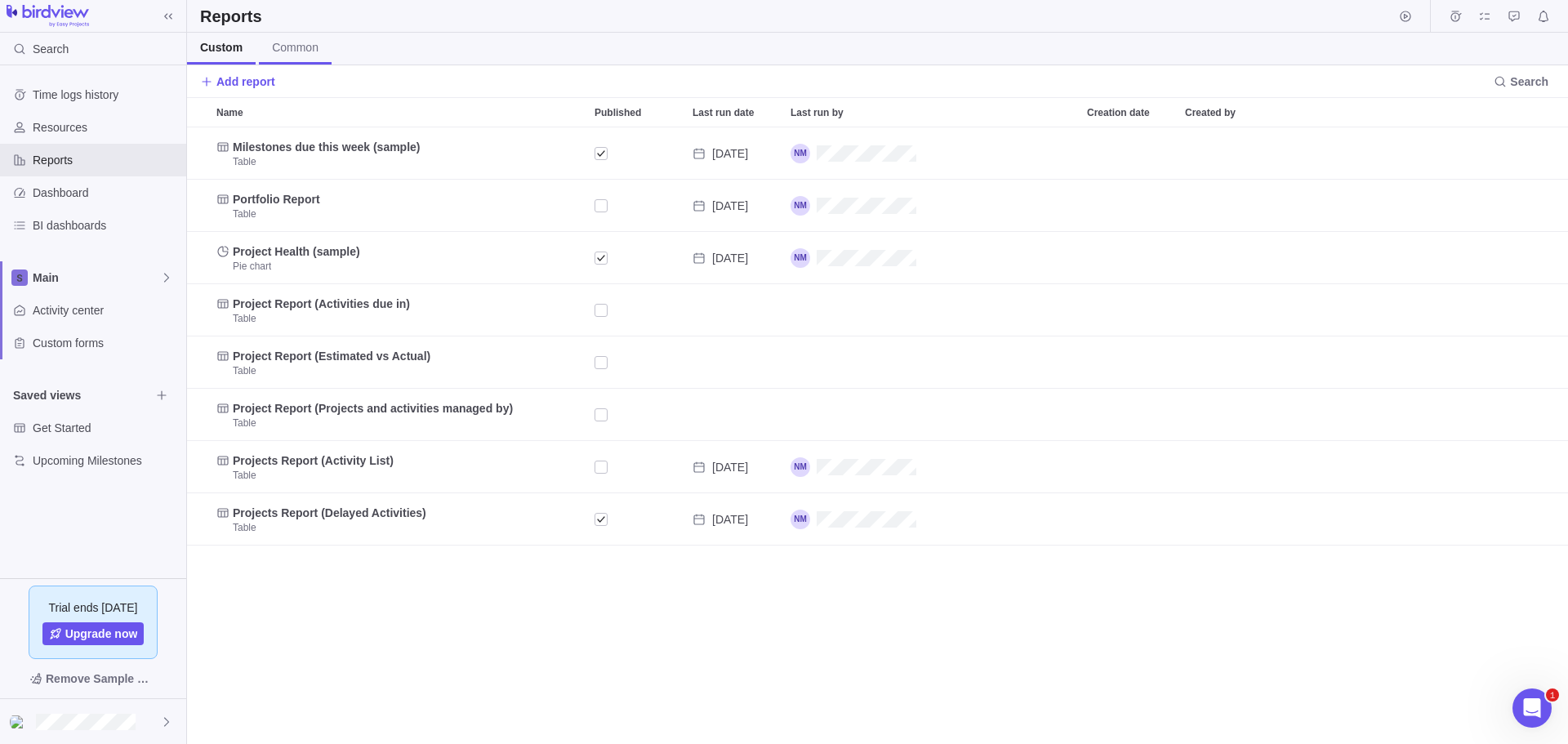 click on "Common" at bounding box center (295, 47) 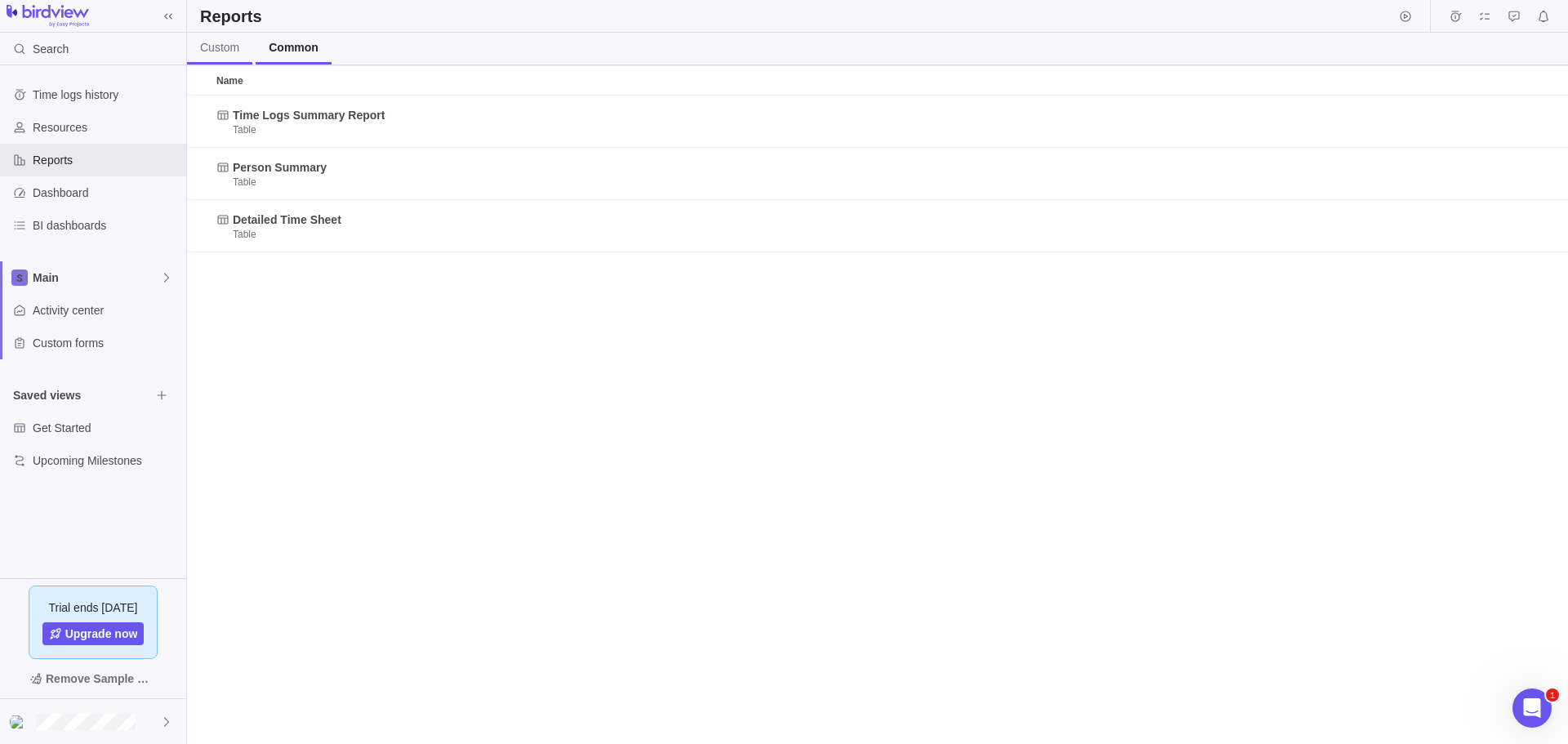 scroll, scrollTop: 13, scrollLeft: 13, axis: both 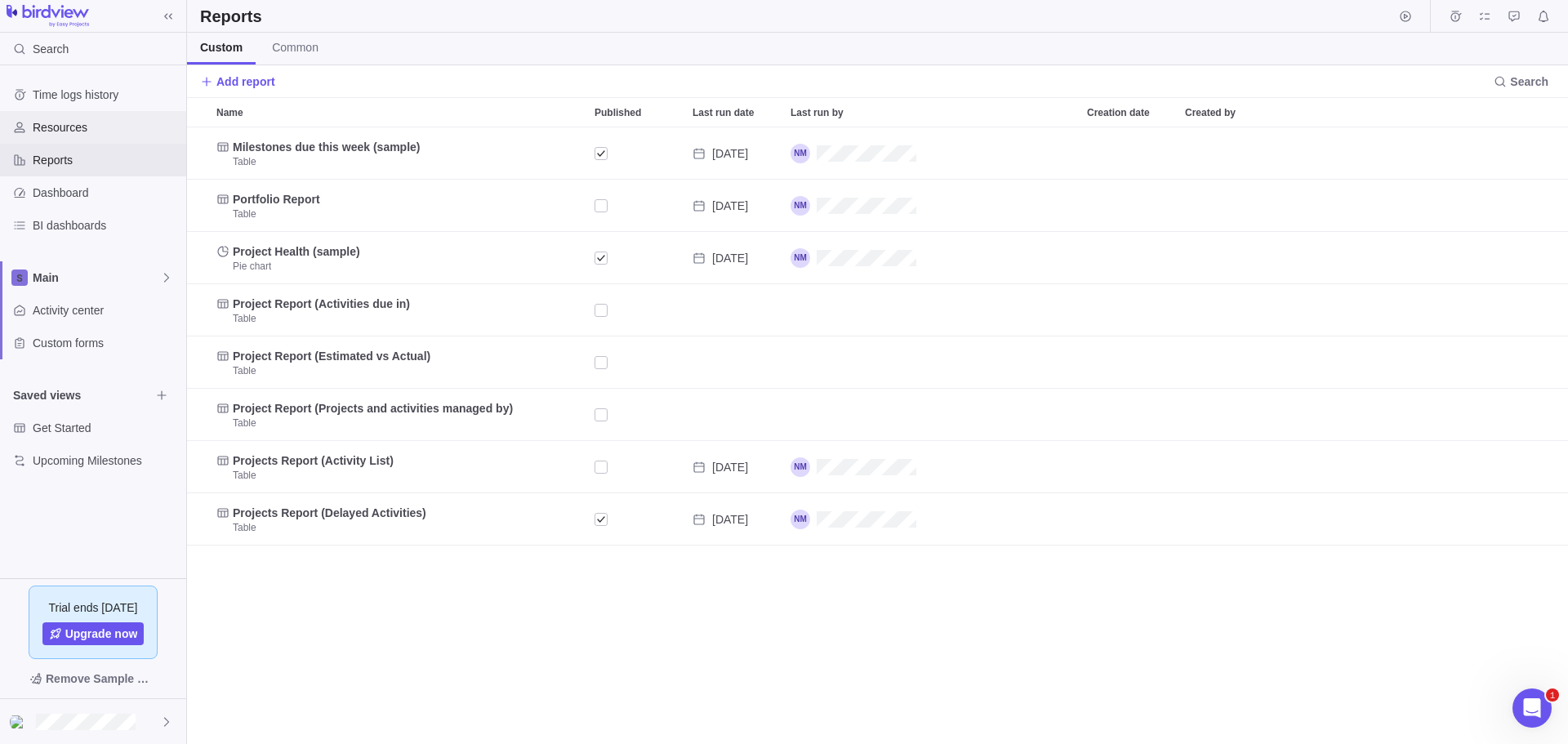 click on "Resources" at bounding box center (106, 127) 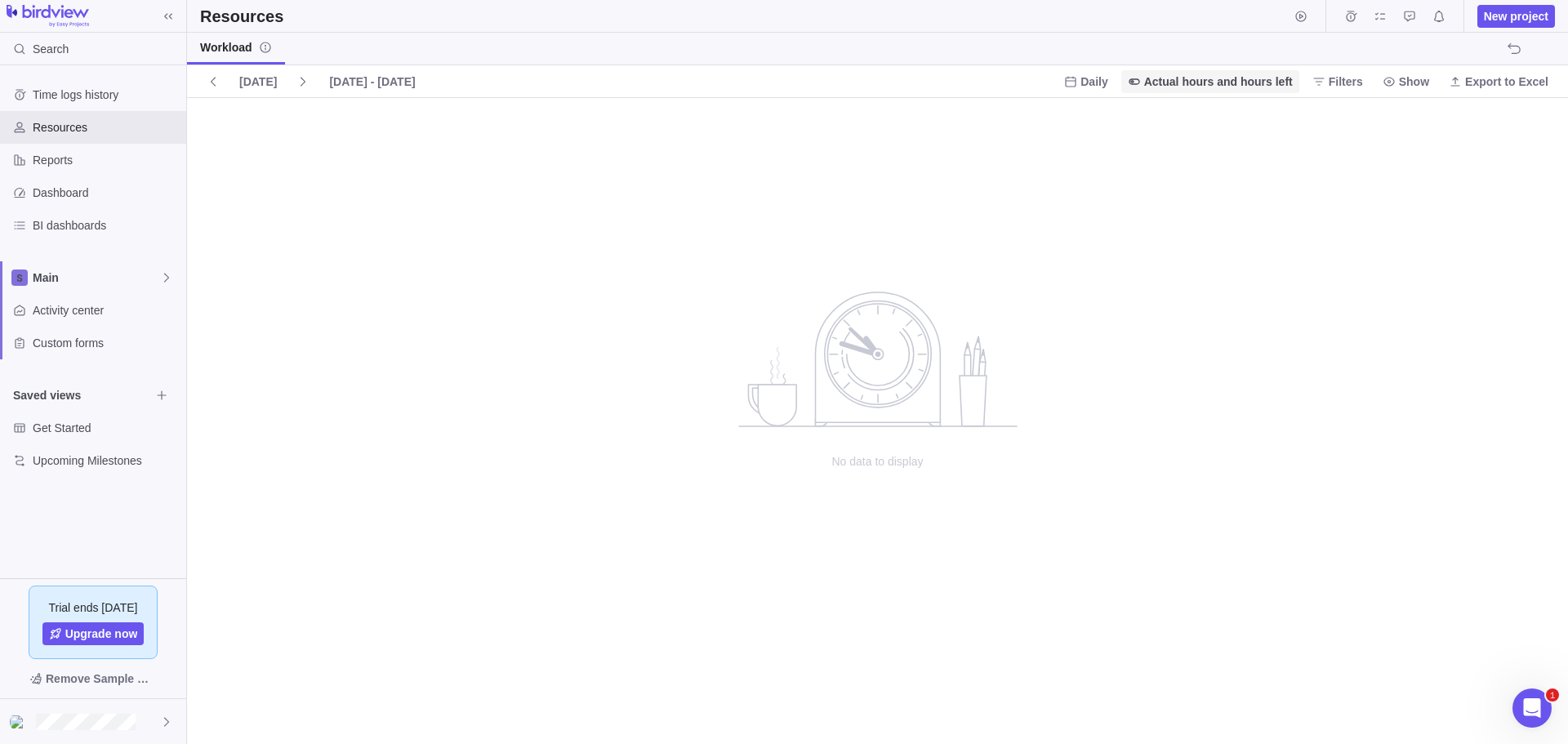 click 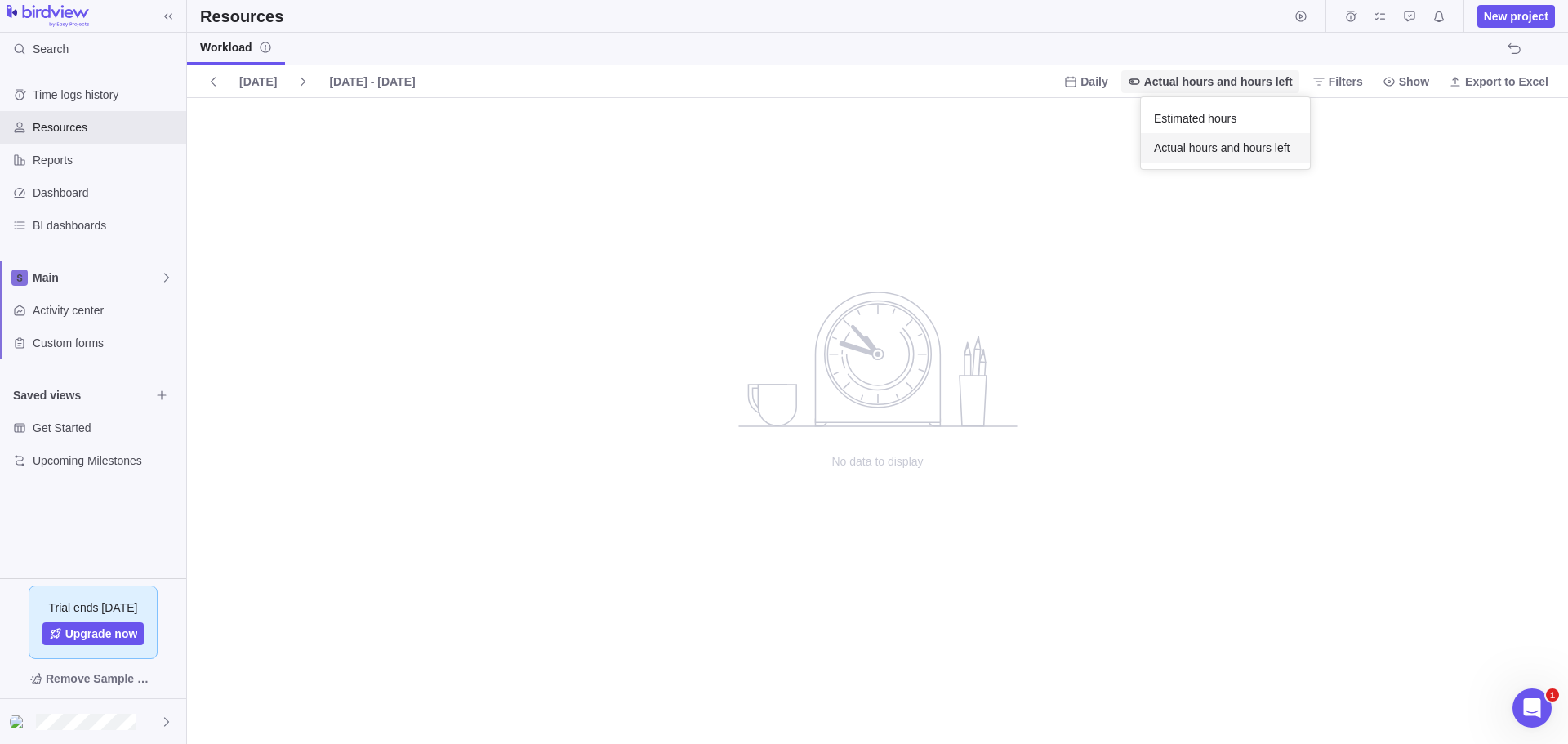 click on "Actual hours and hours left" at bounding box center [1210, 82] 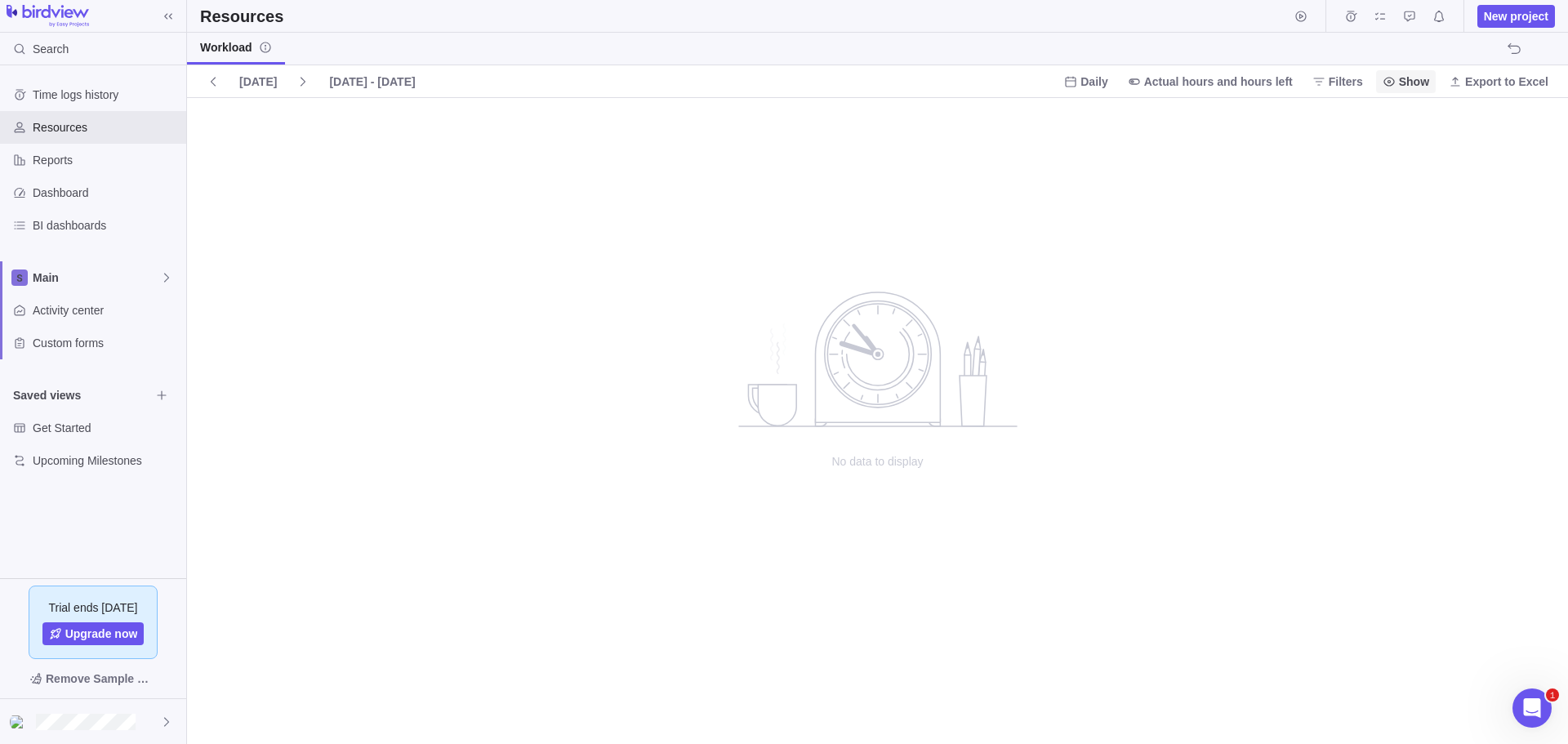 click on "Show" at bounding box center [1405, 82] 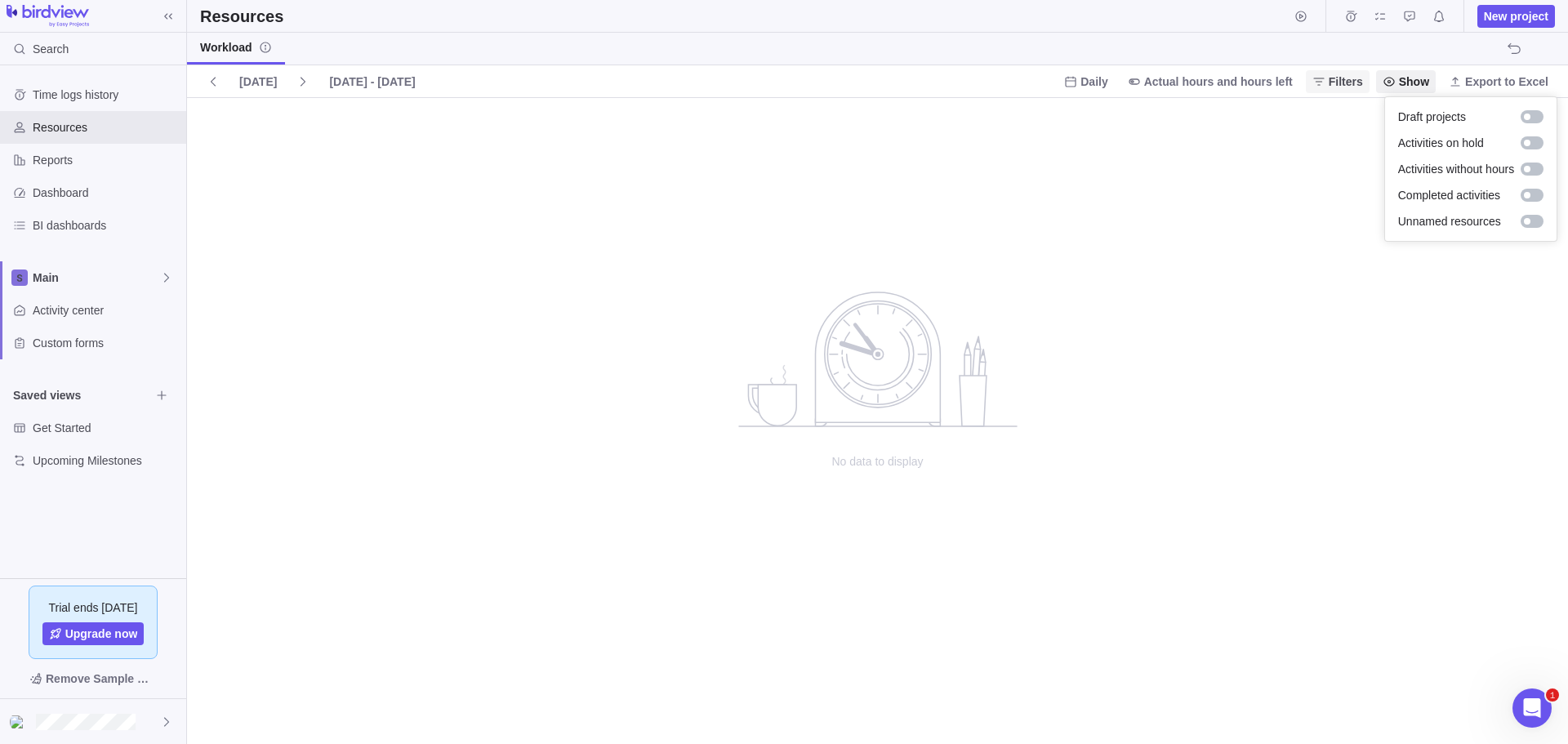 click on "Search Time logs history Resources Reports Dashboard BI dashboards Main Activity center Custom forms Saved views Get Started Upcoming Milestones Trial ends [DATE] Upgrade now Remove Sample Data Resources New project Workload [DATE] [DATE] - [DATE] Daily Actual hours and hours left Filters Show Export to Excel No data to display Filters Projects Drafts More Users More Skills More Job roles More Portfolios
Prev Next [DATE] Su Mo Tu We Th Fr Sa             1 2 3 4 5 6 7 8 9 10 11 12 13 14 15 16 17 18 19 20 21 22 23 24 25 26 27 28 29 30             [DATE] Done 1 x Draft projects Activities on hold Activities without hours Completed activities Unnamed resources" at bounding box center [784, 372] 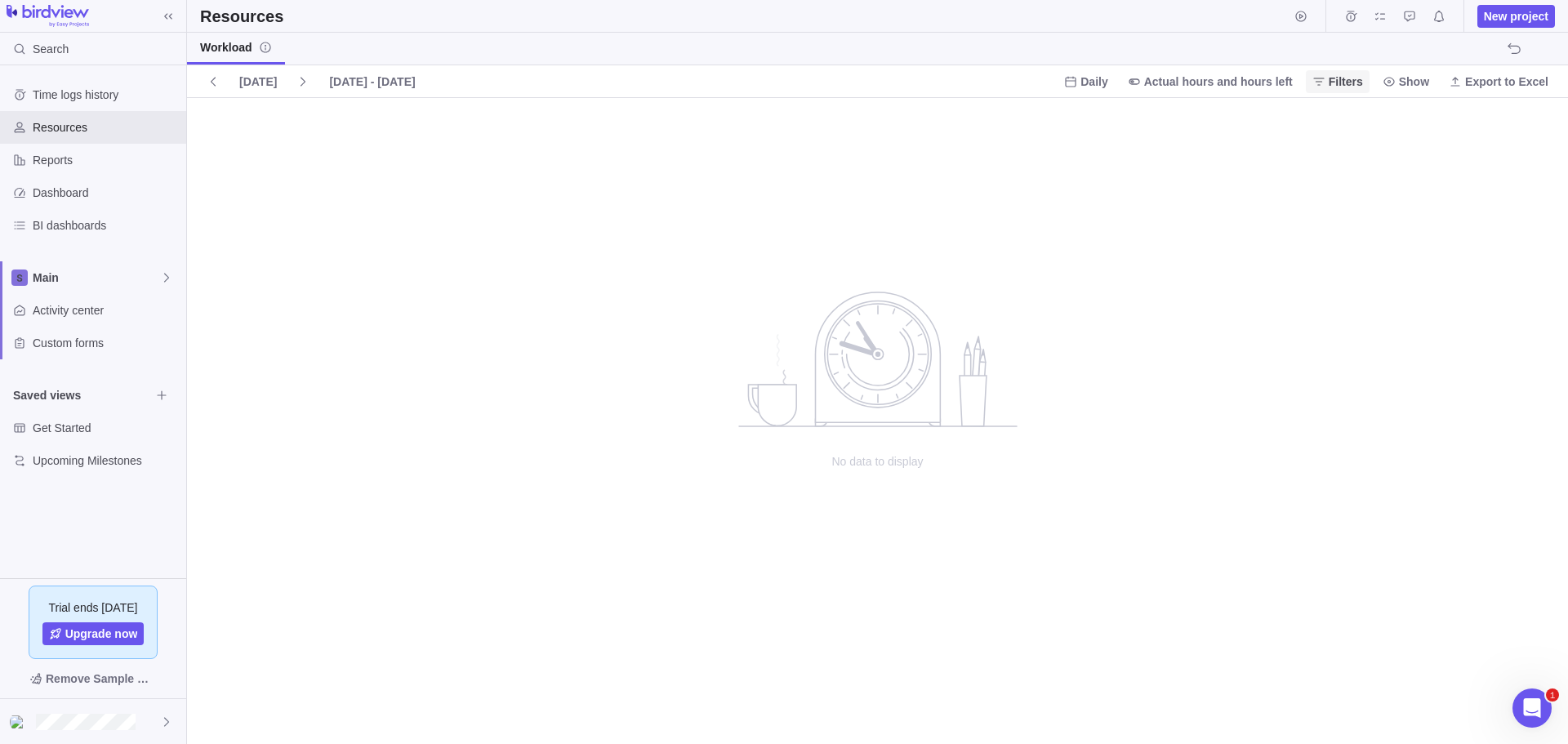 click on "Filters" at bounding box center (1346, 82) 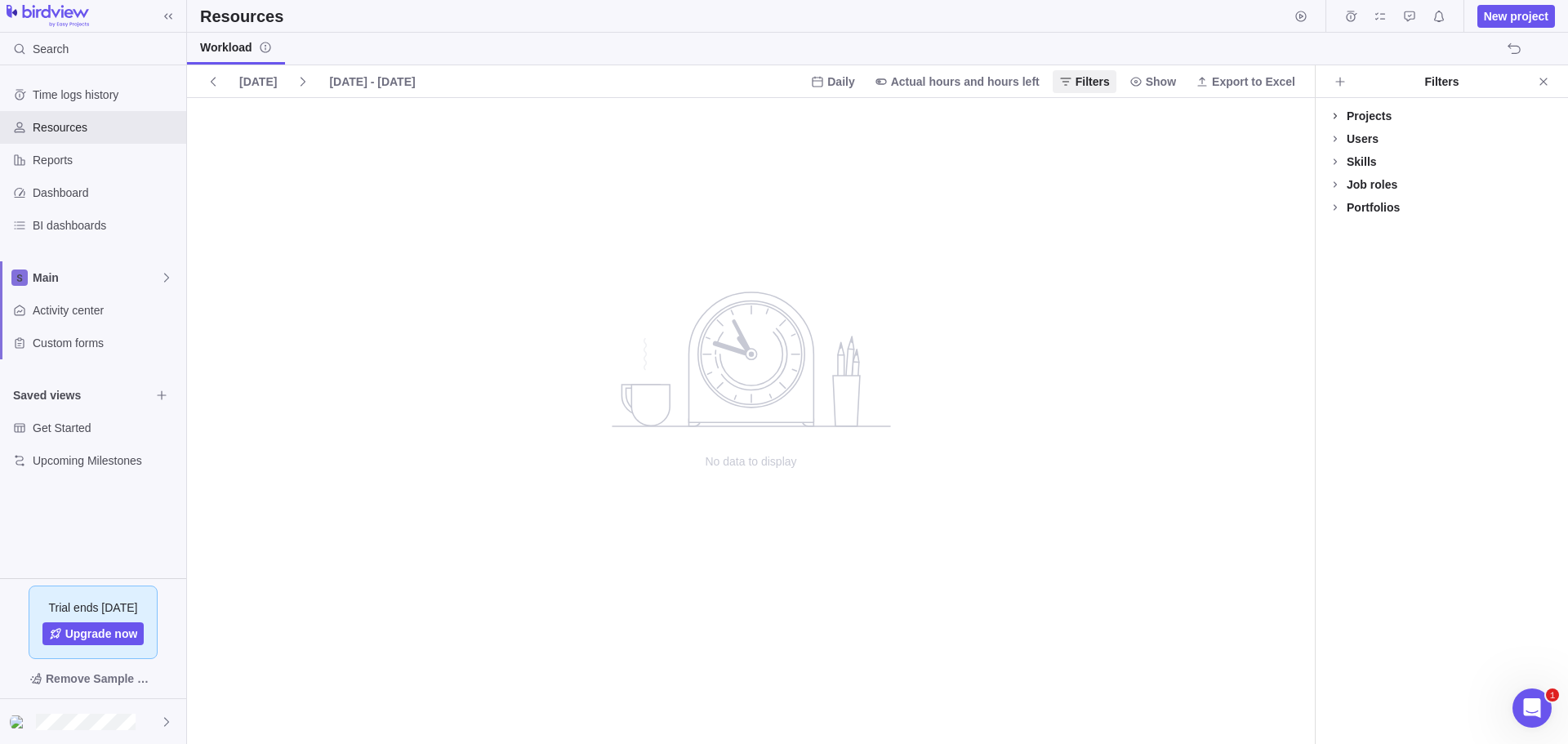 click at bounding box center [1335, 116] 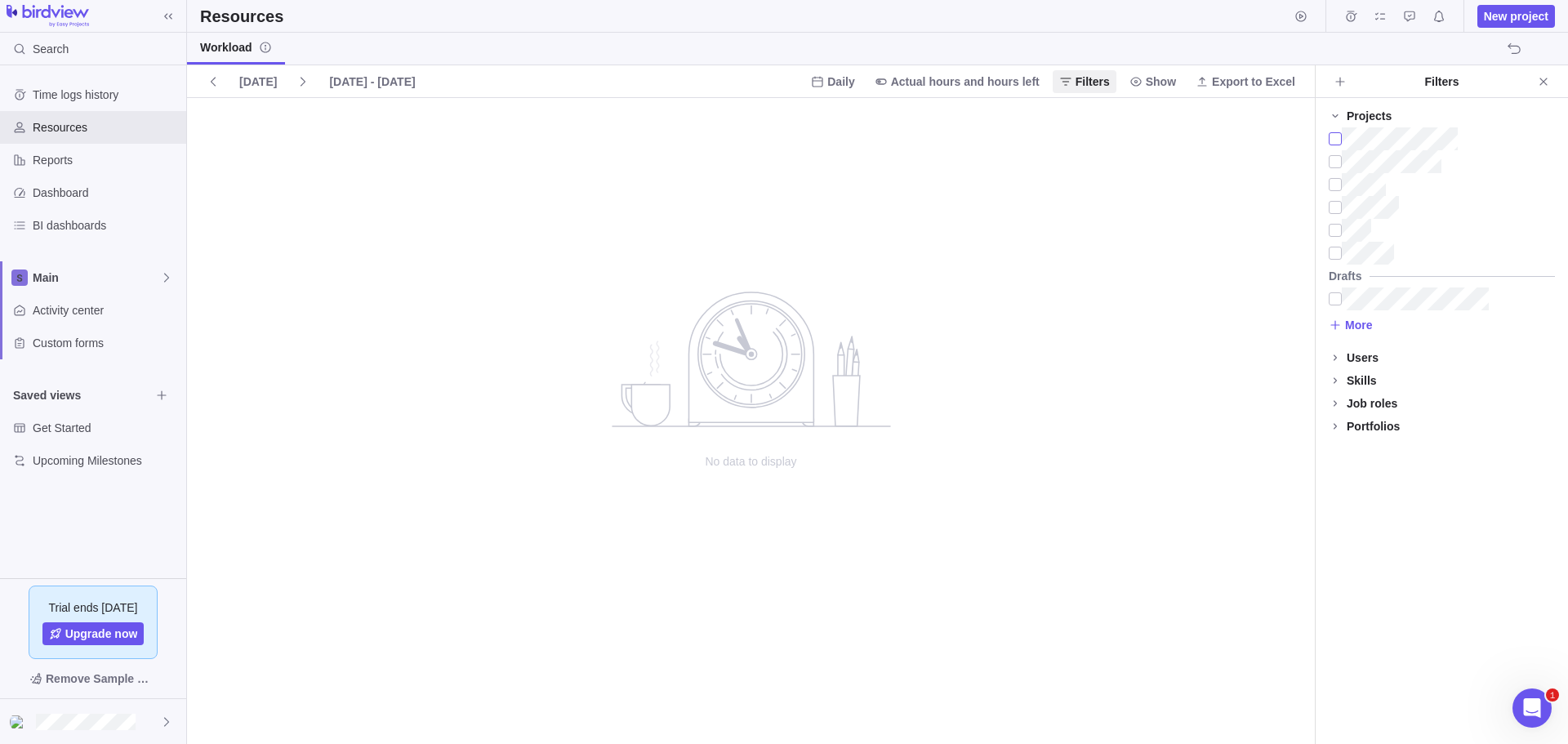 click at bounding box center [1335, 139] 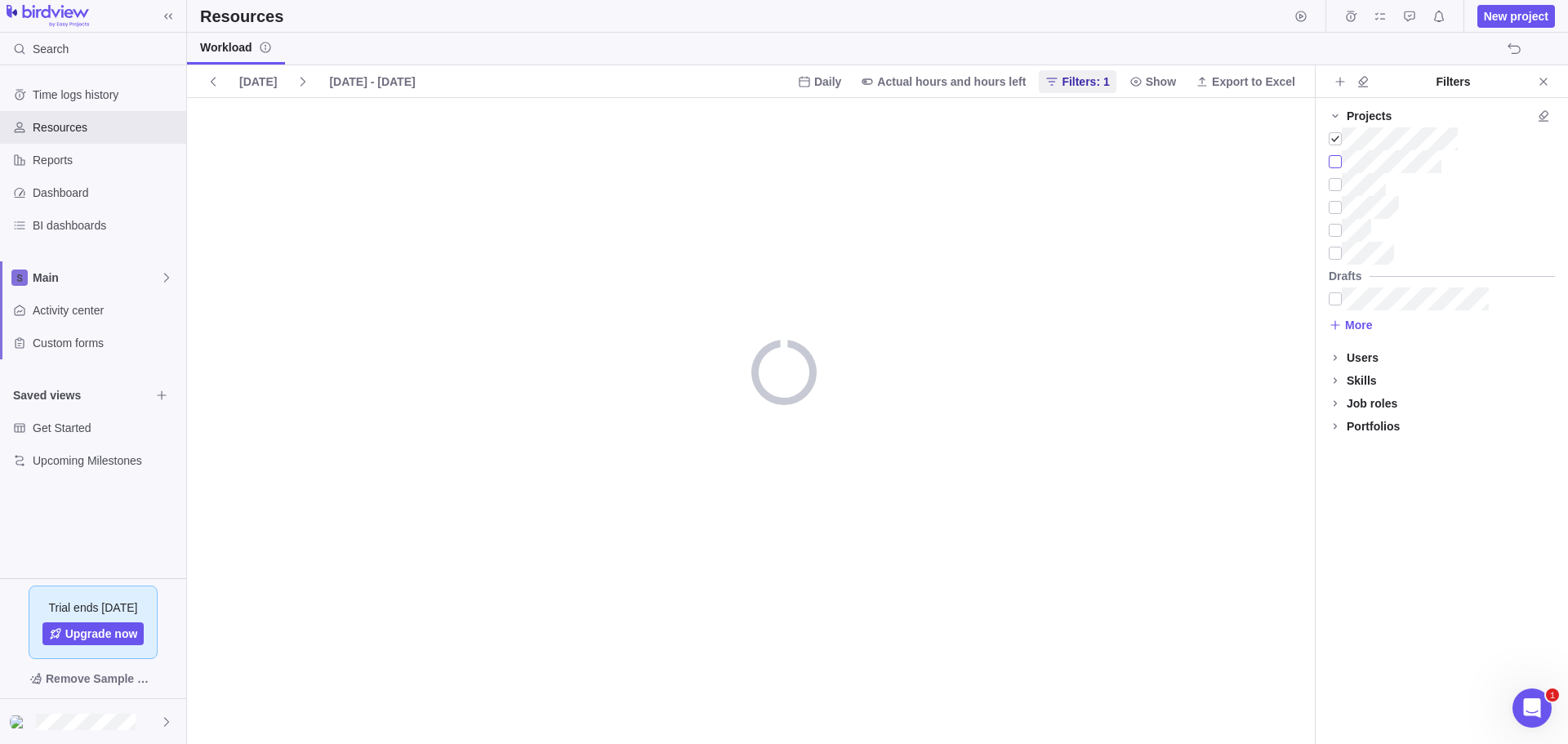 click at bounding box center [1335, 162] 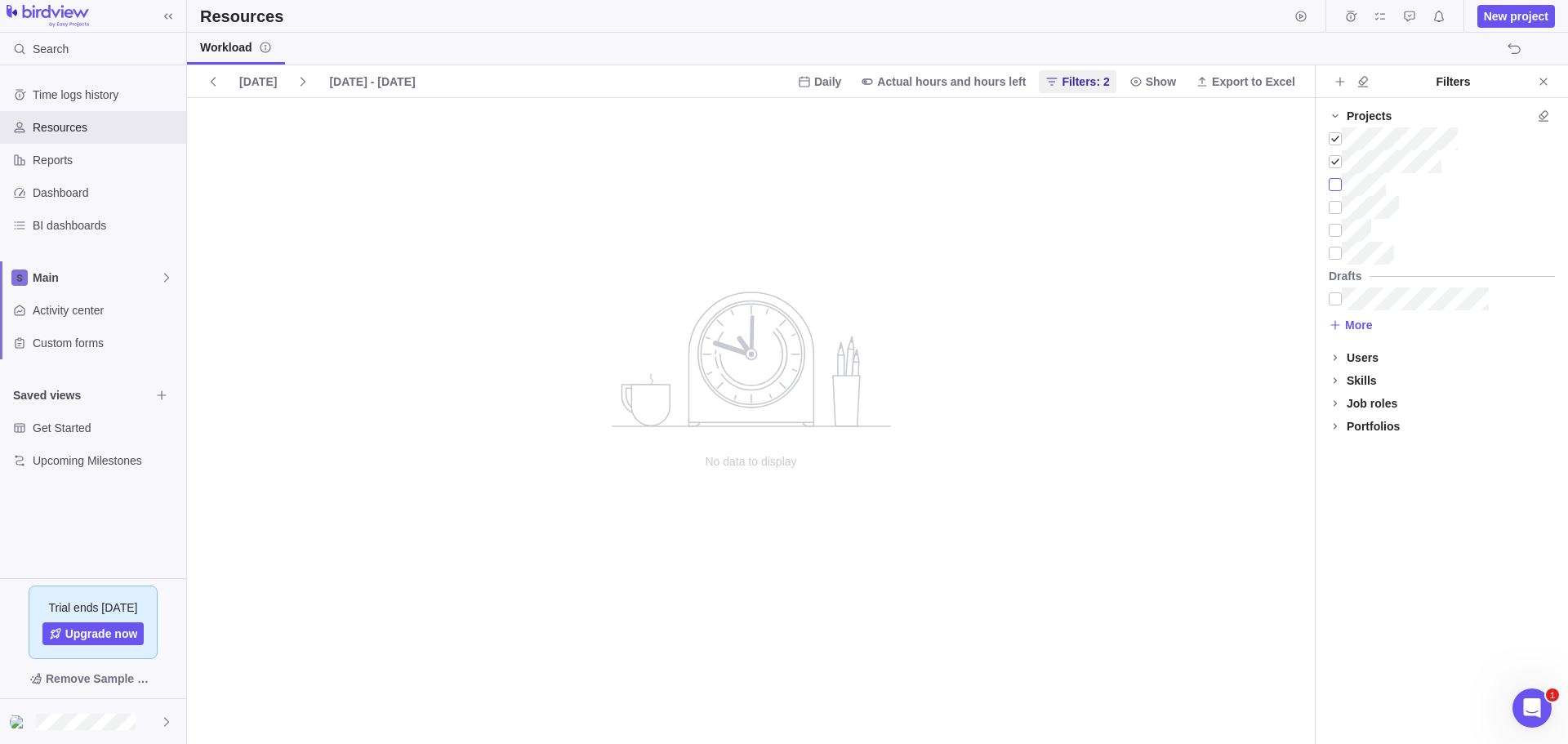 click at bounding box center (1335, 185) 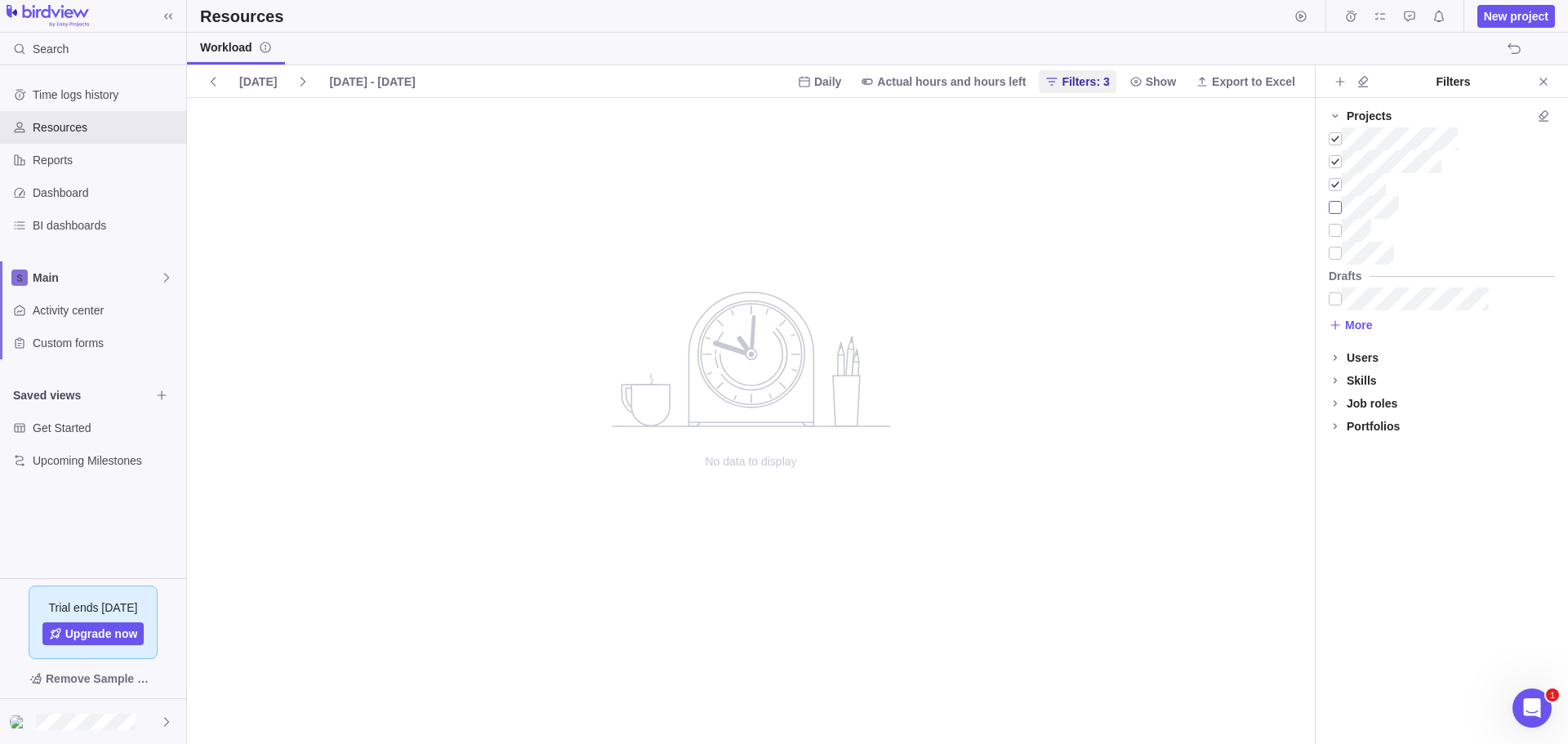 click at bounding box center [1335, 207] 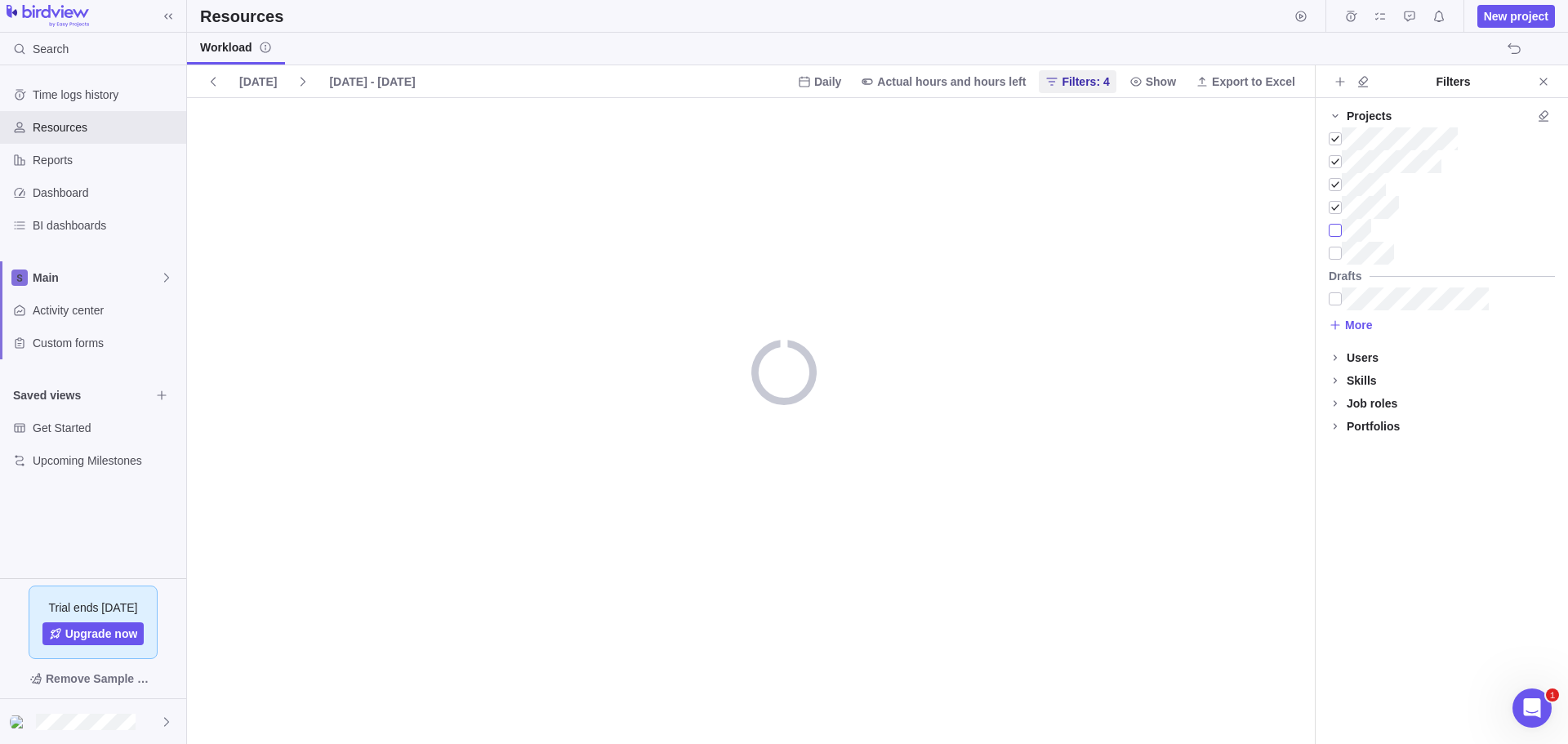 click at bounding box center [1335, 230] 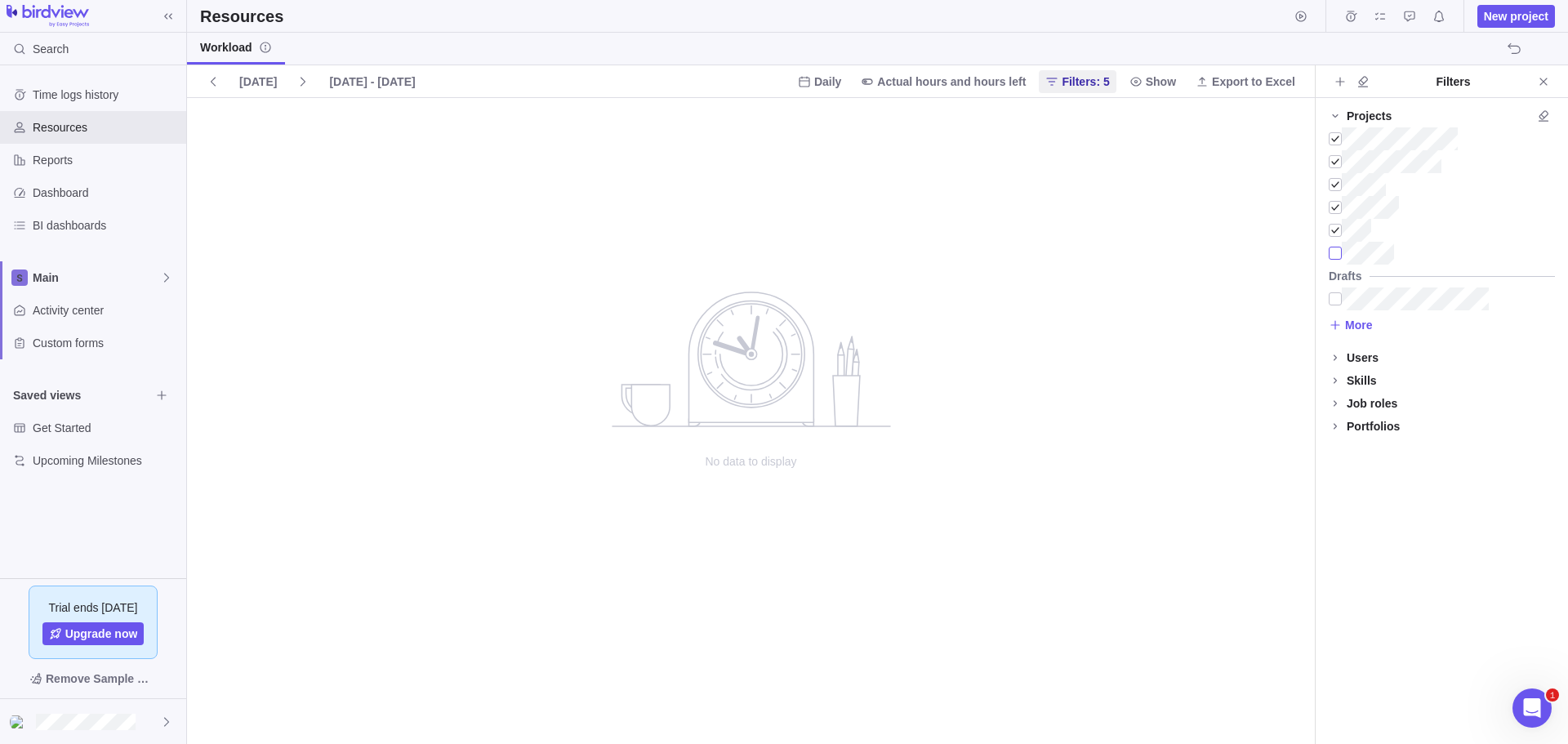 click at bounding box center [1335, 253] 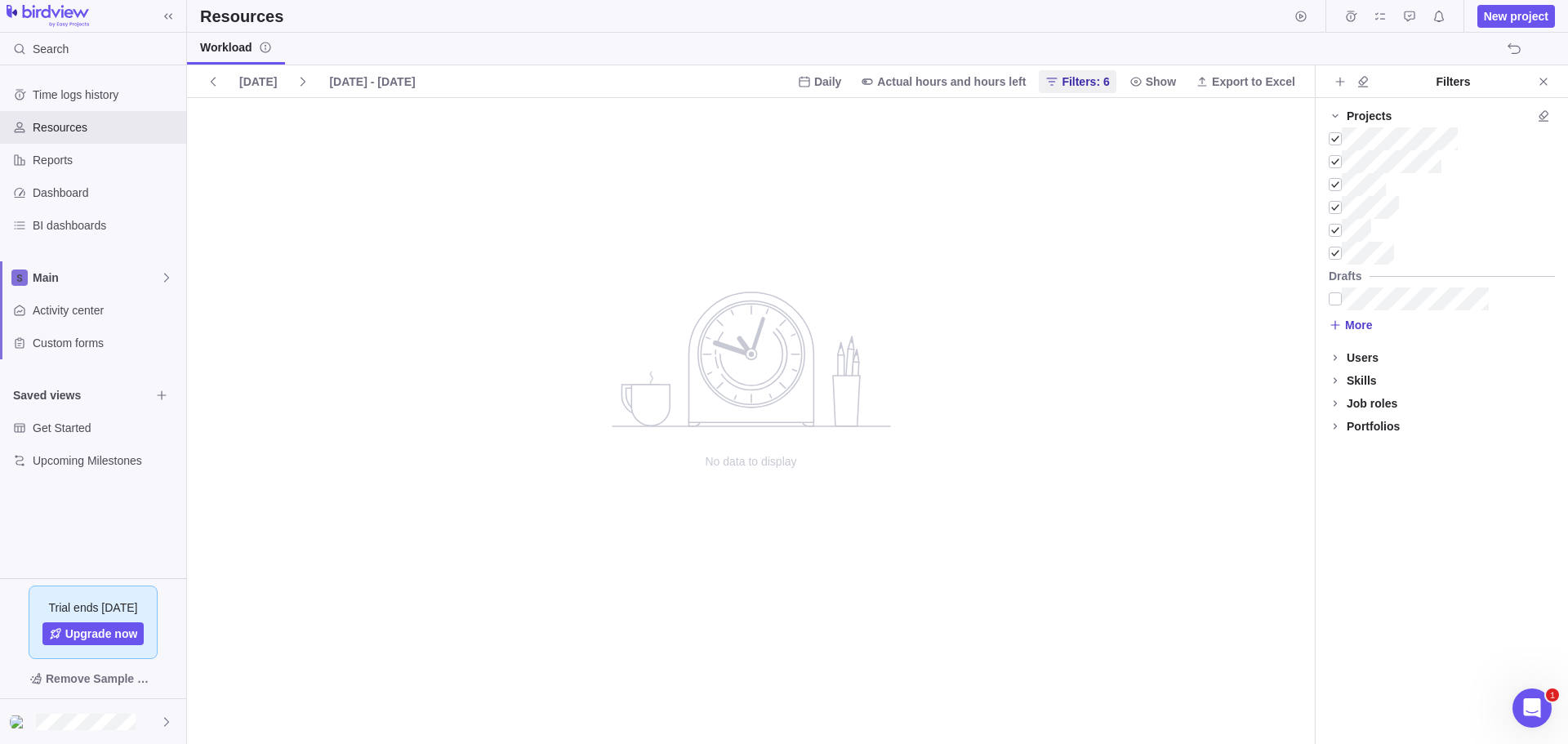 click 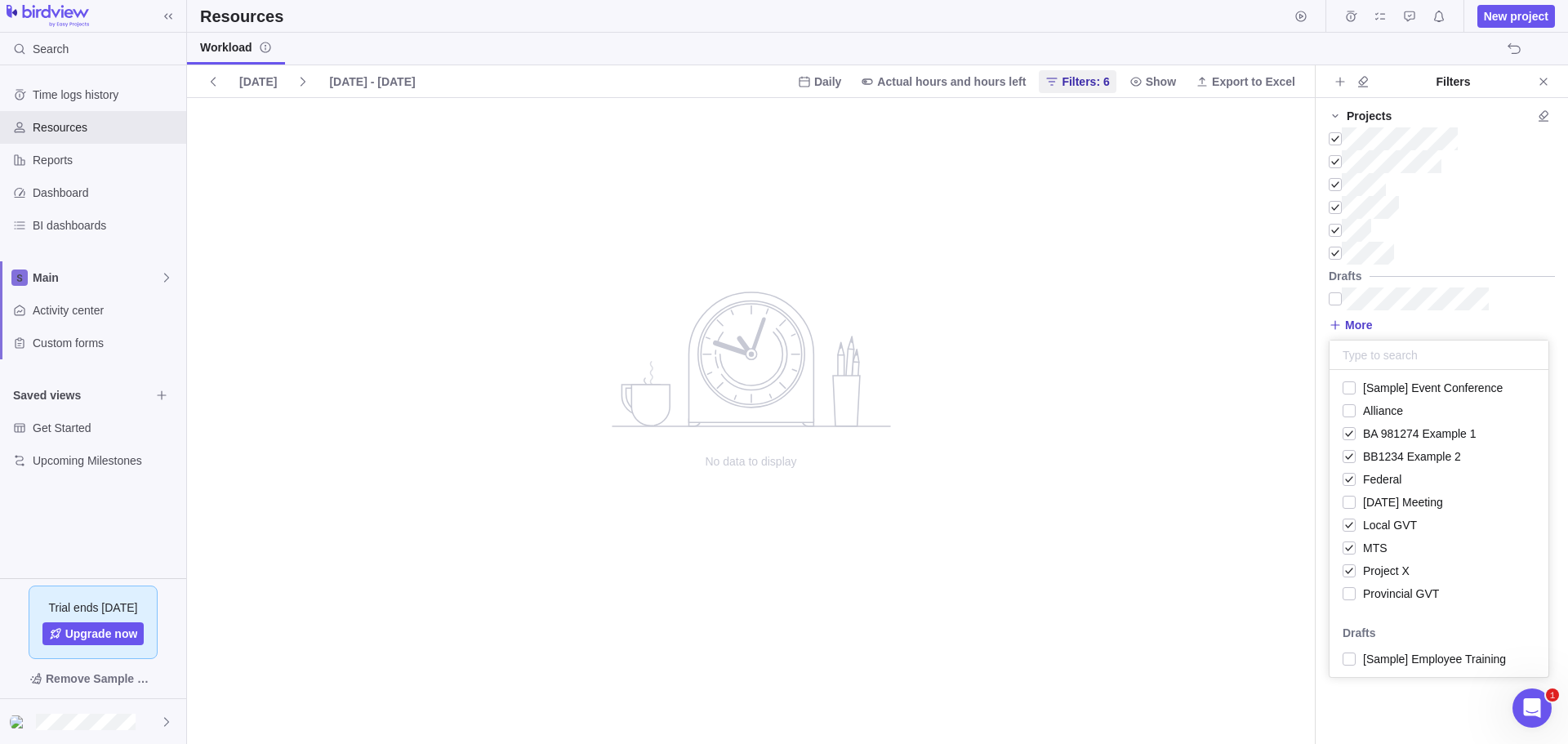 scroll, scrollTop: 13, scrollLeft: 13, axis: both 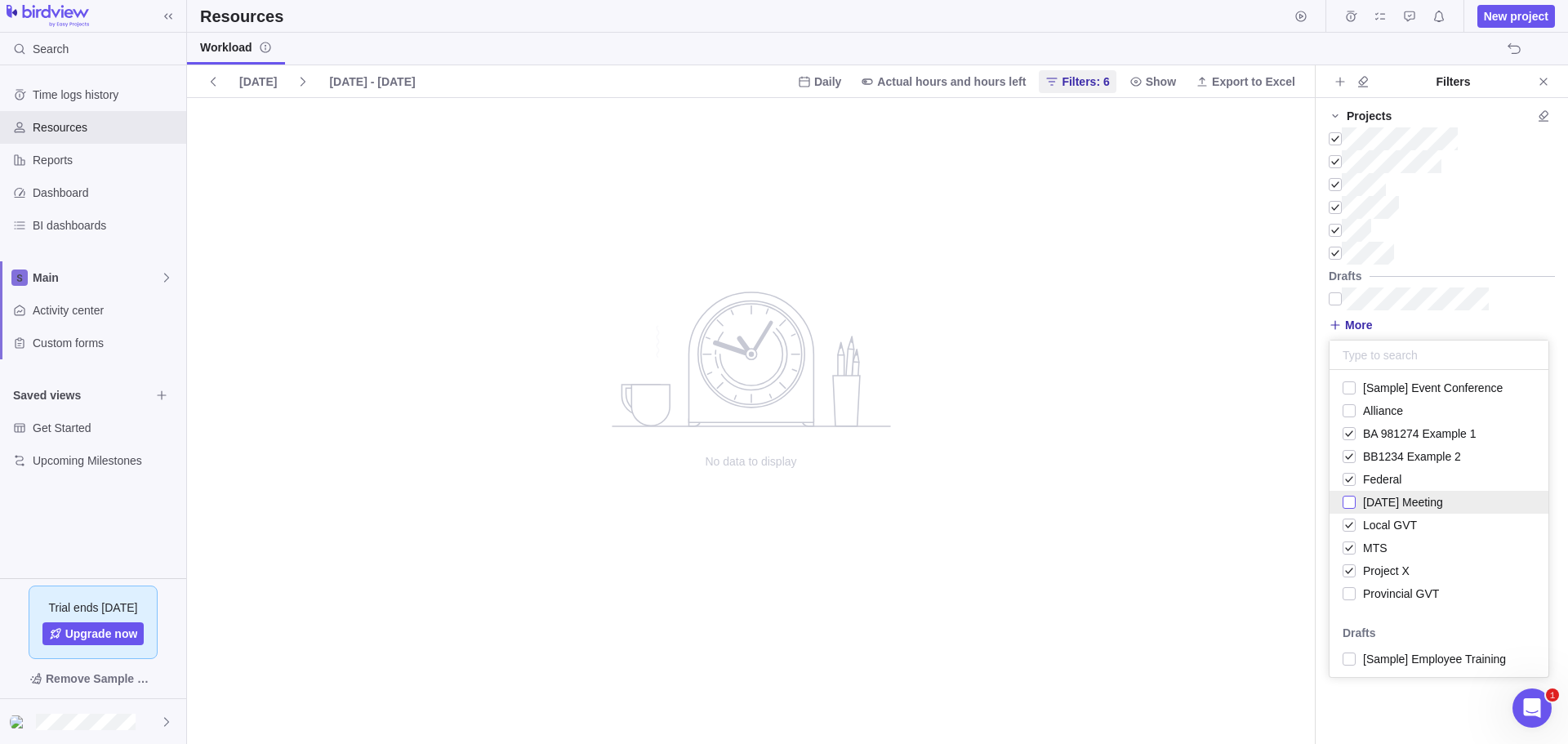 click on "[DATE] Meeting" at bounding box center (1399, 502) 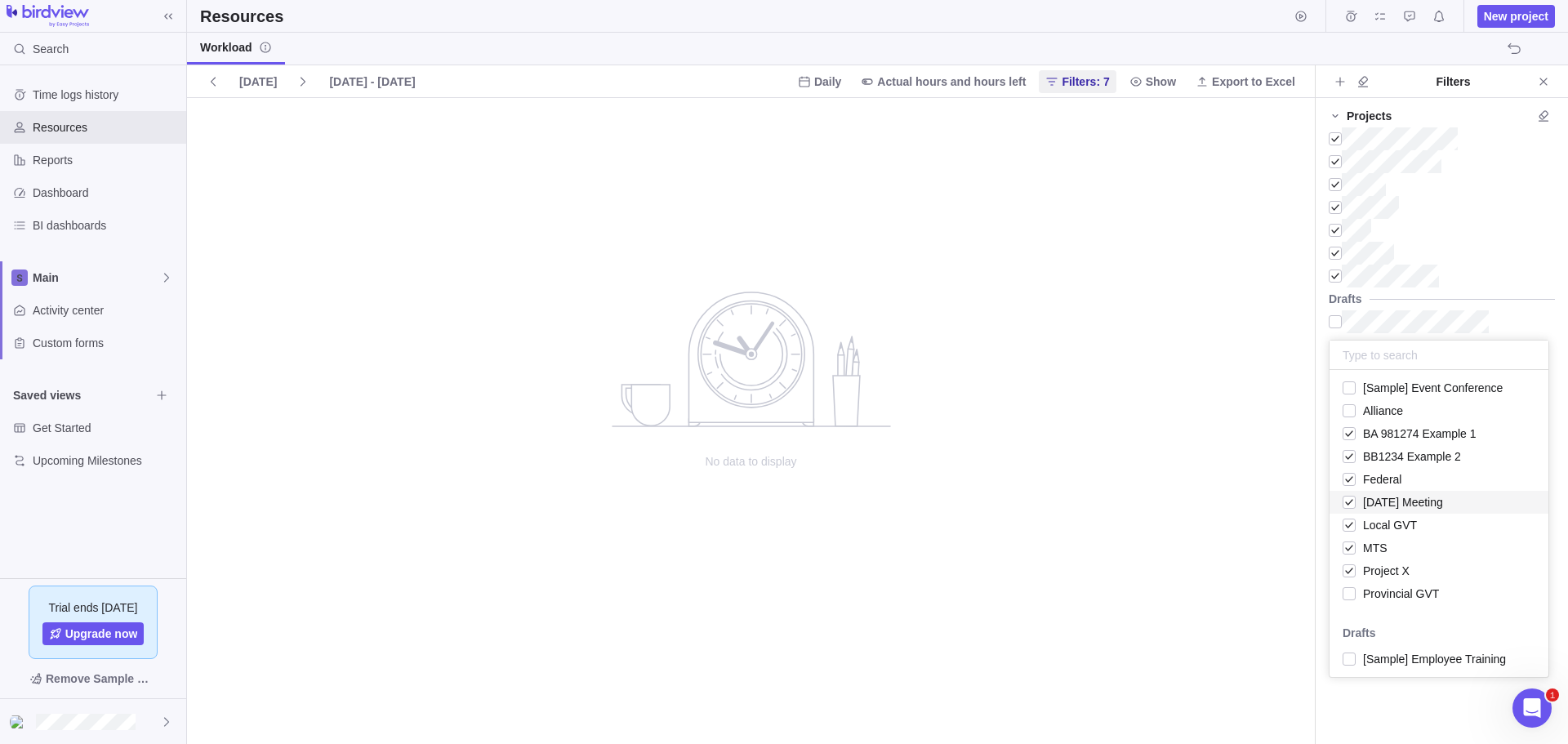 click on "Search Time logs history Resources Reports Dashboard BI dashboards Main Activity center Custom forms Saved views Get Started Upcoming Milestones Trial ends [DATE] Upgrade now Remove Sample Data Resources New project Workload [DATE] [DATE] - [DATE] Daily Actual hours and hours left Filters: 7 Show Export to Excel No data to display Filters Projects Drafts More Users More Skills More Job roles More Portfolios
Prev Next [DATE] Su Mo Tu We Th Fr Sa             1 2 3 4 5 6 7 8 9 10 11 12 13 14 15 16 17 18 19 20 21 22 23 24 25 26 27 28 29 30             [DATE] Done 1 x [Sample] Event Conference Alliance BA 981274 Example 1 BB1234 Example 2 Federal [DATE] Meeting Local GVT MTS Project X Provincial GVT Drafts [Sample] Employee Training" at bounding box center [784, 372] 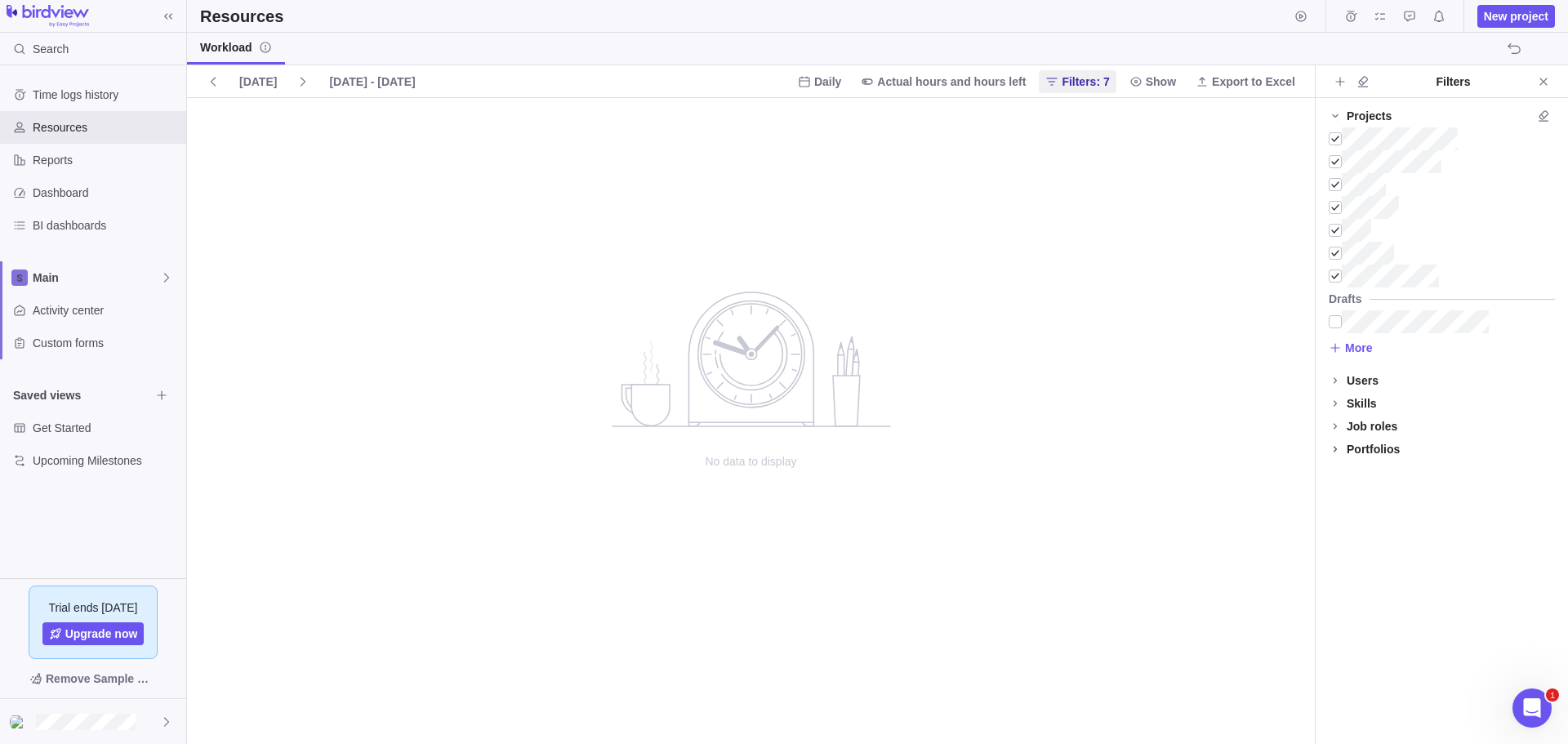 click 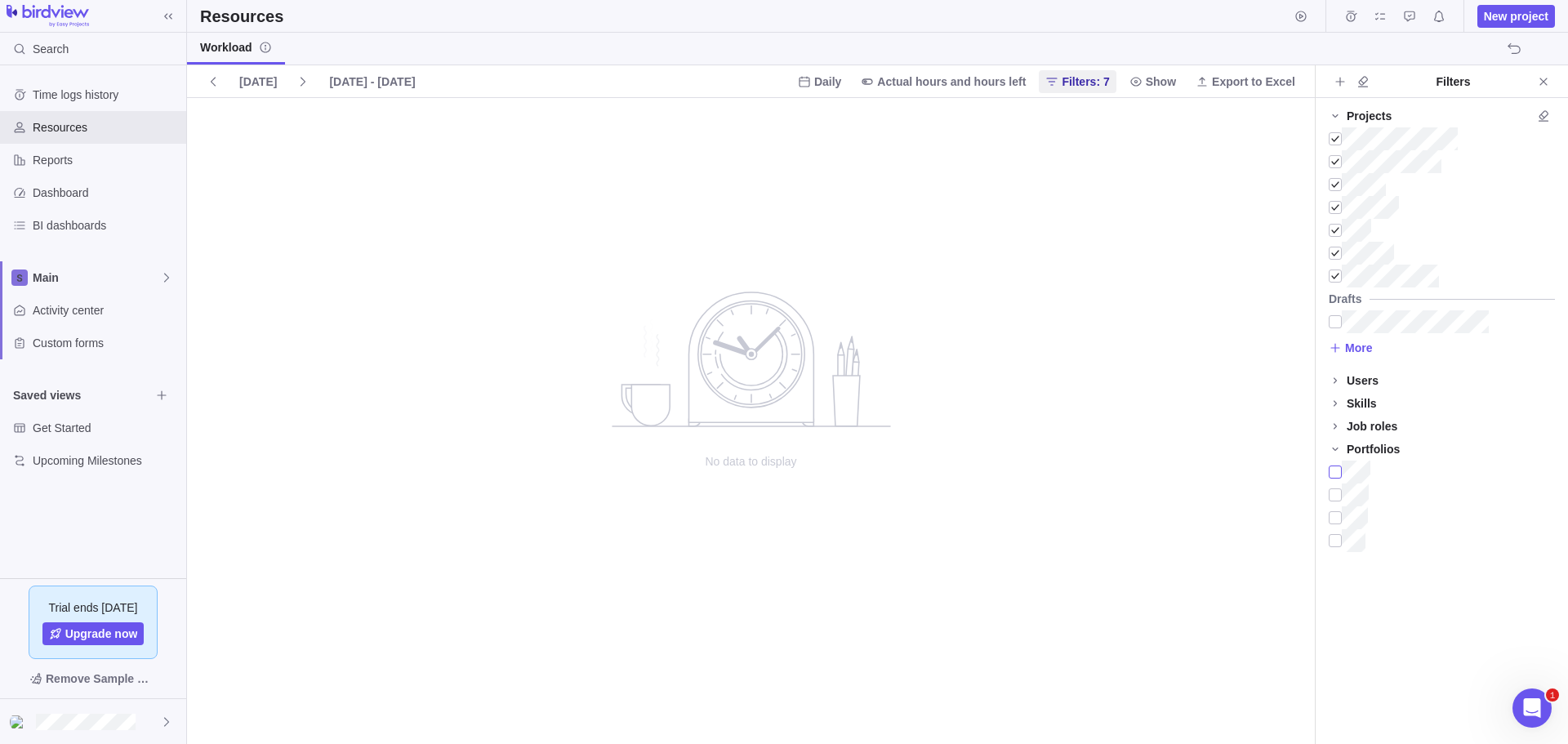 click at bounding box center (1335, 472) 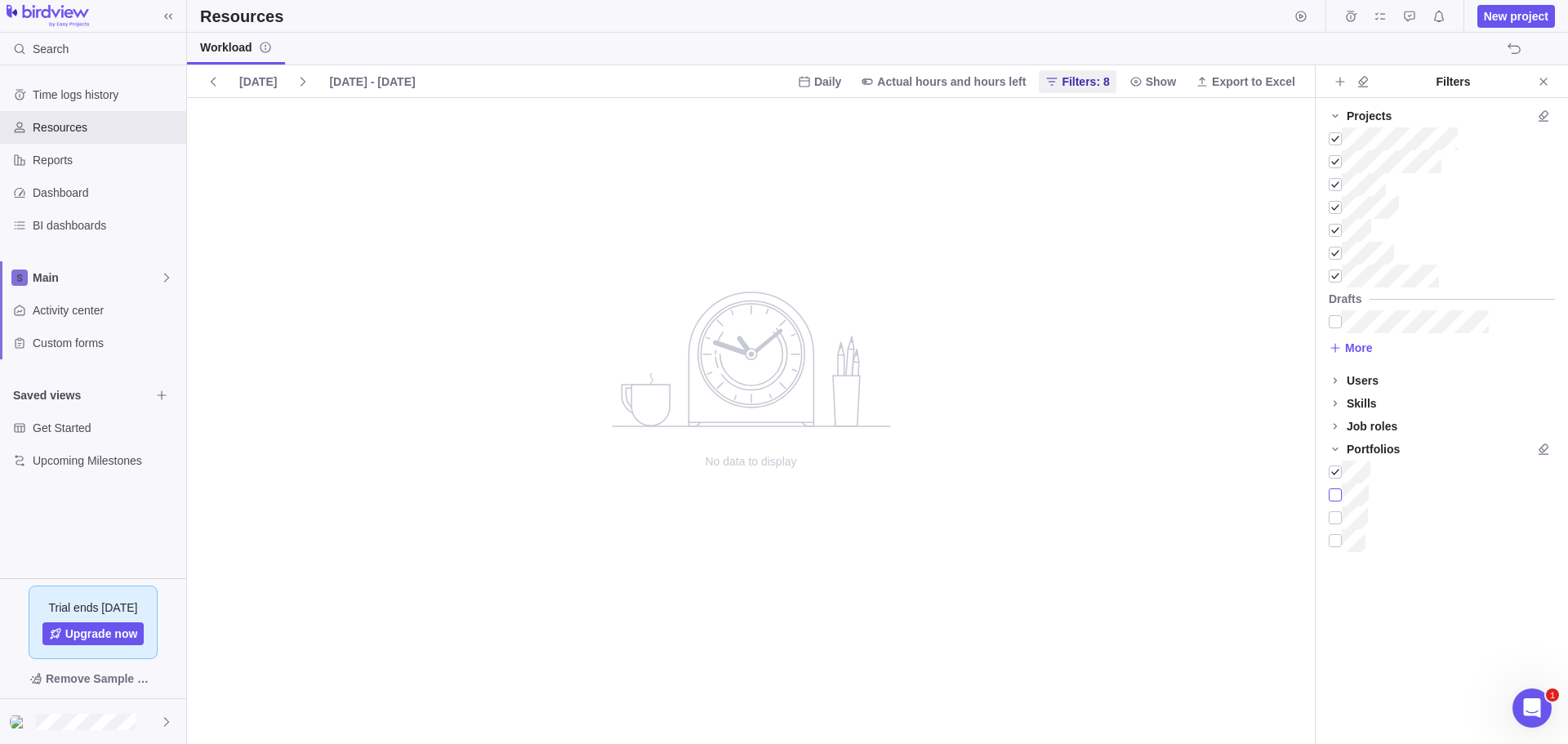 click at bounding box center (1335, 495) 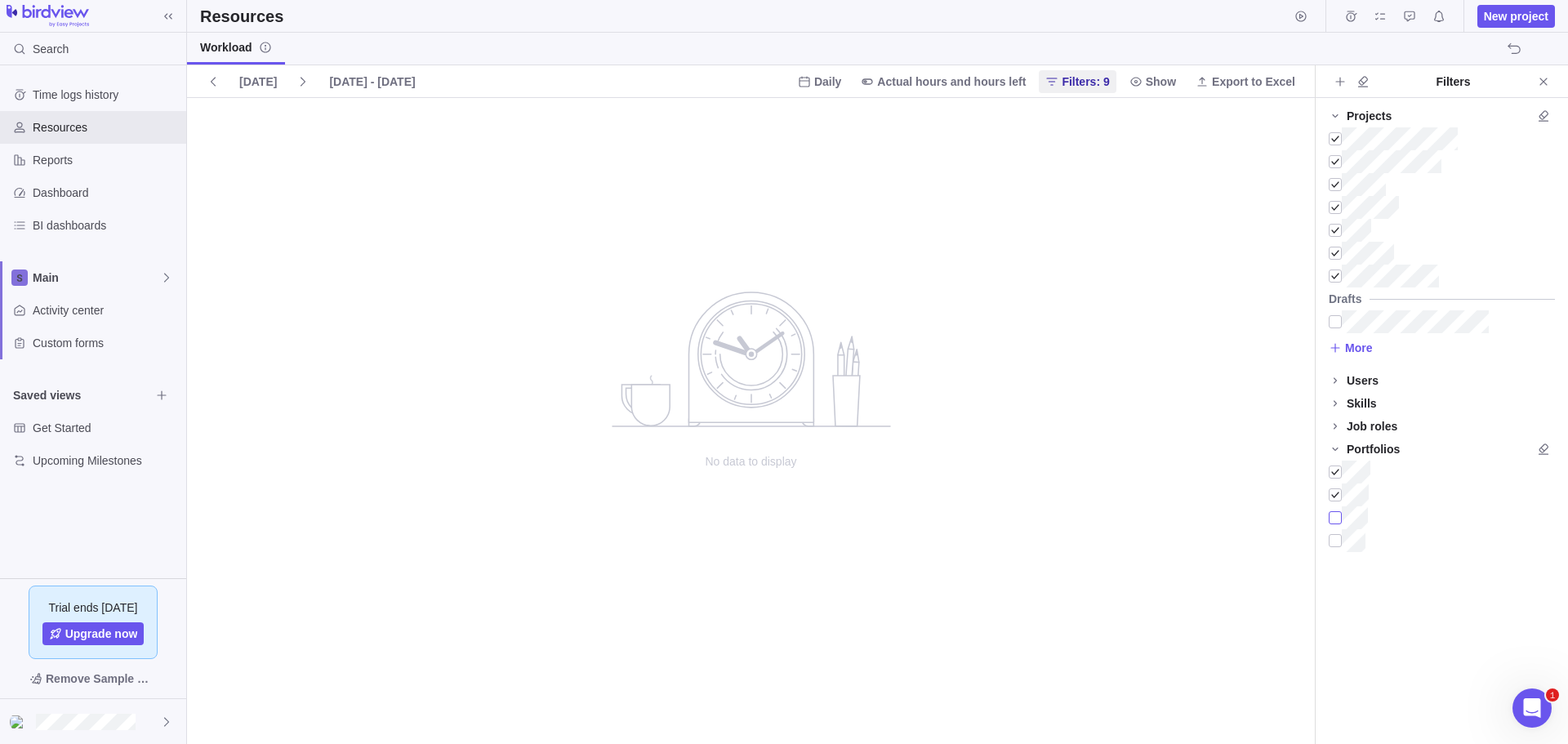 click at bounding box center [1335, 518] 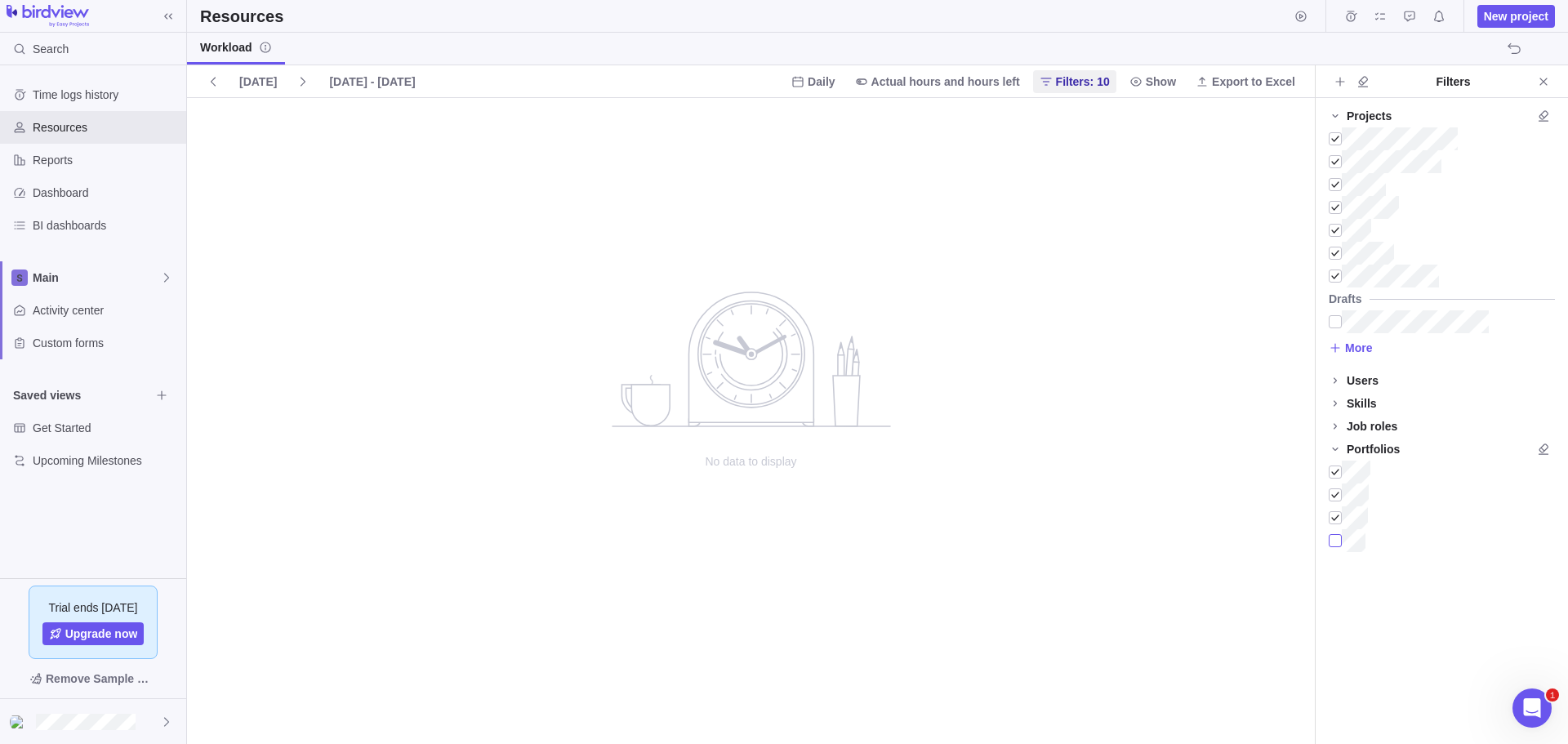click at bounding box center (1335, 541) 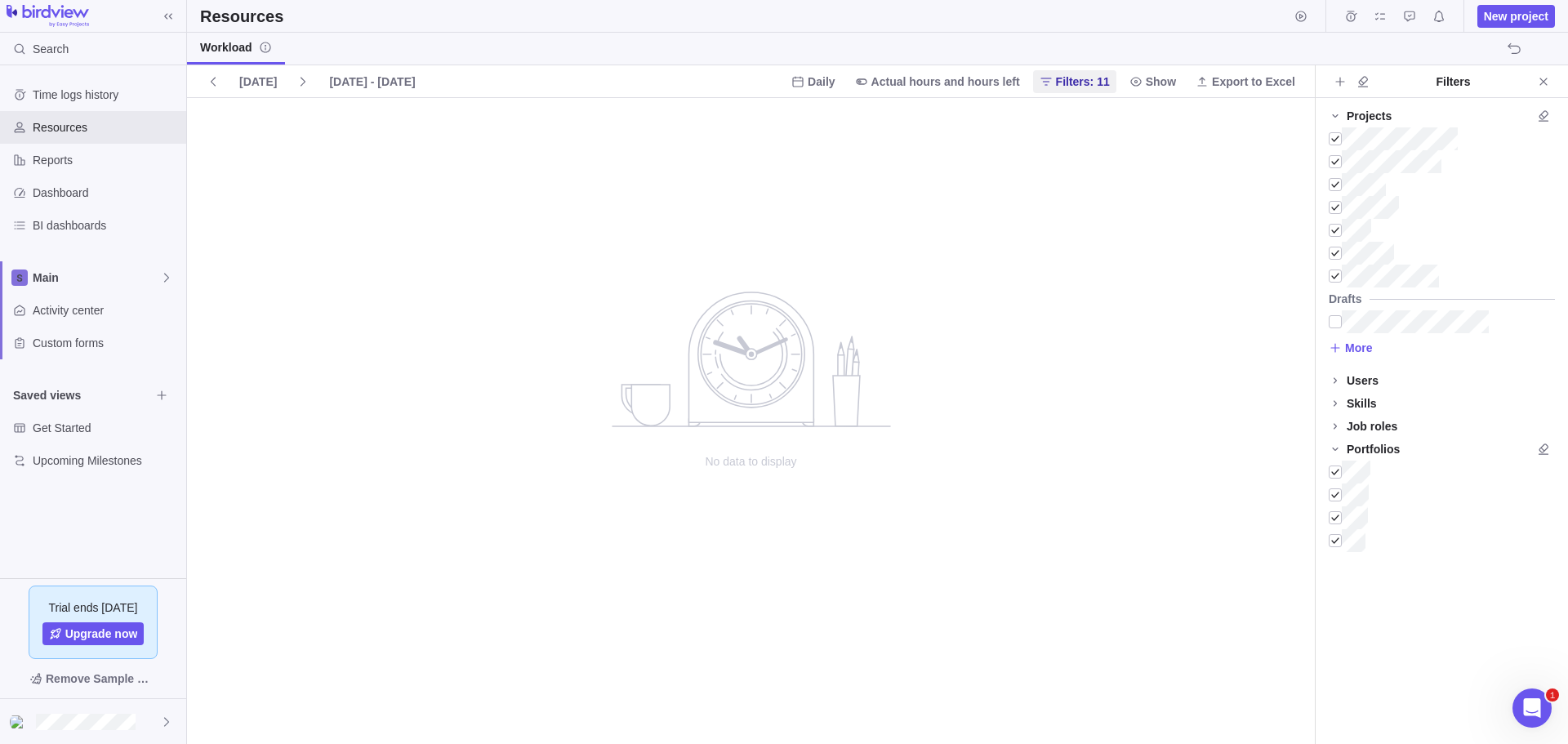 click on "No data to display" at bounding box center [751, 420] 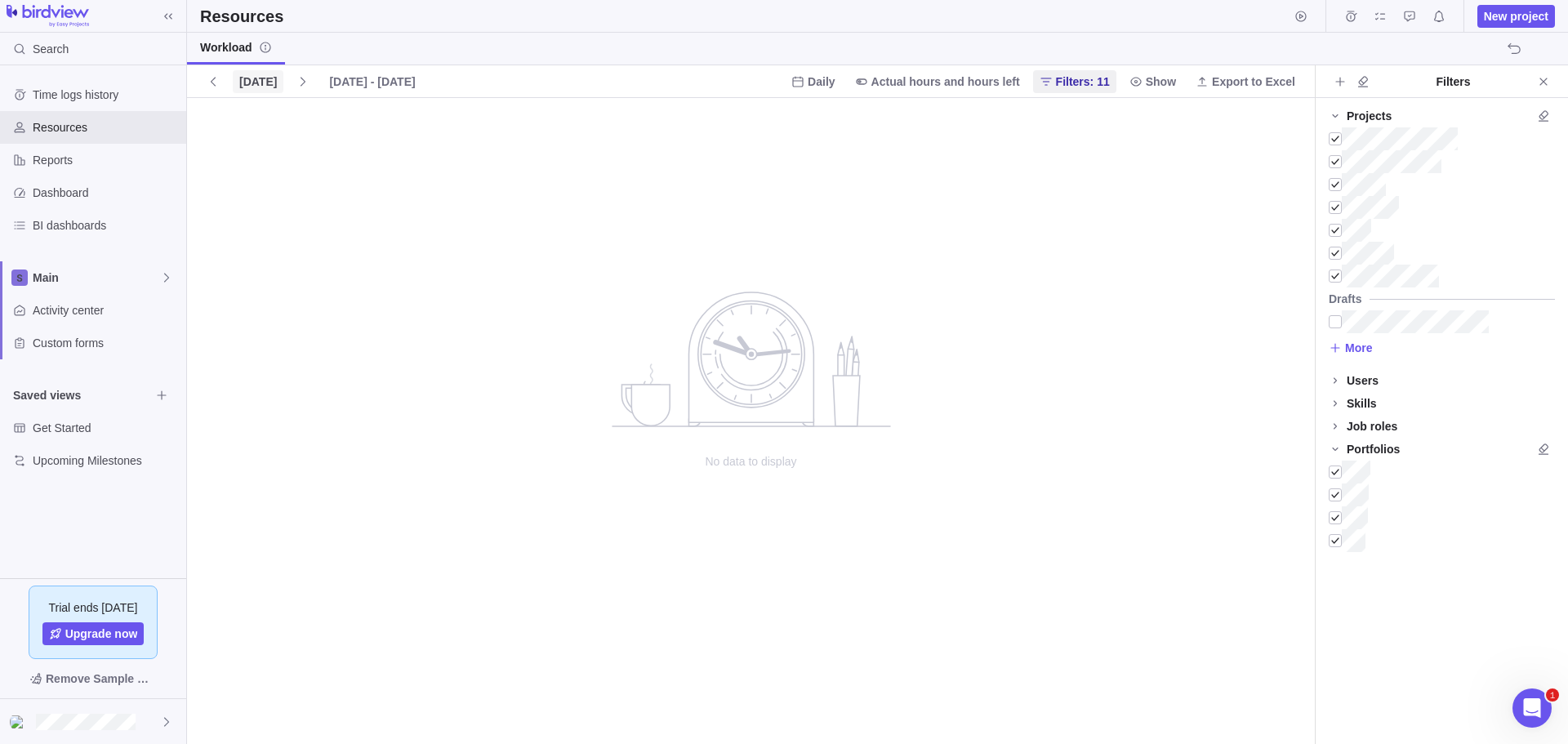 click on "[DATE]" at bounding box center [258, 82] 